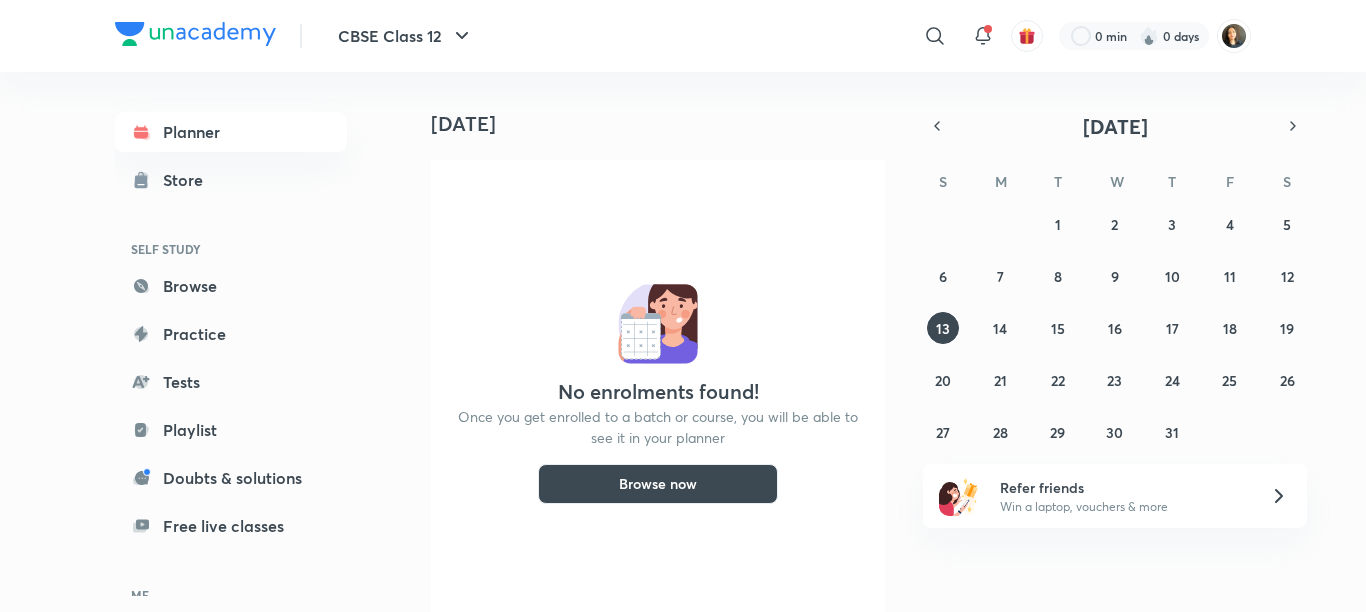 scroll, scrollTop: 0, scrollLeft: 0, axis: both 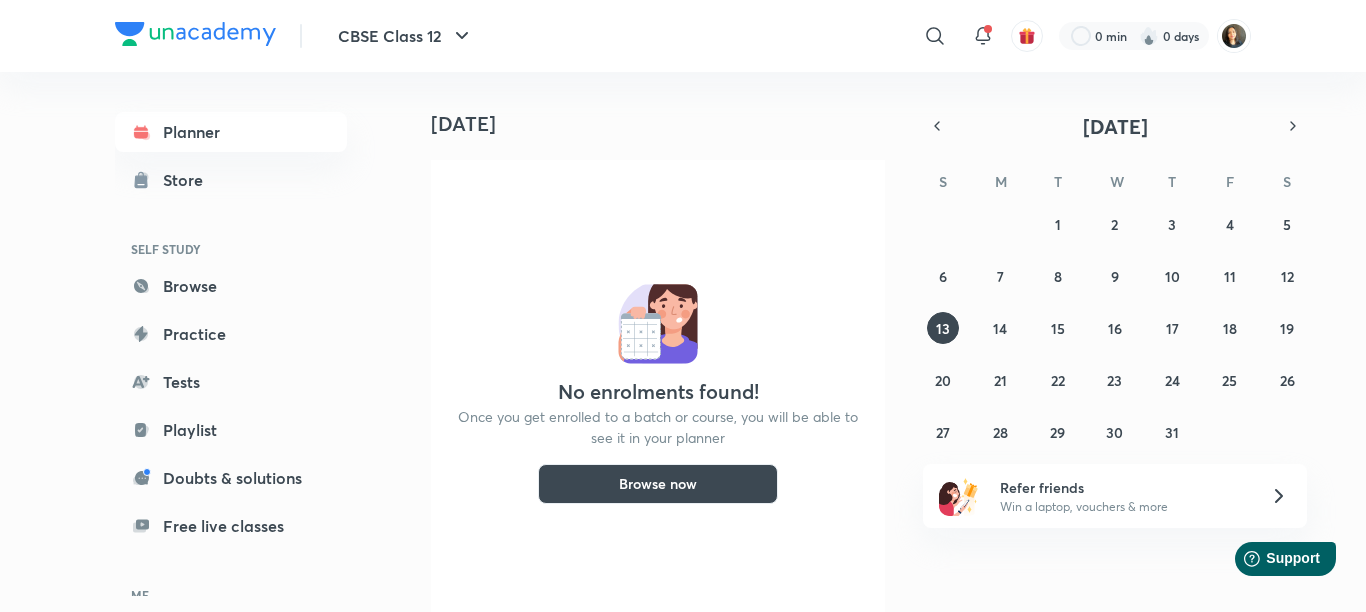 click at bounding box center [1234, 36] 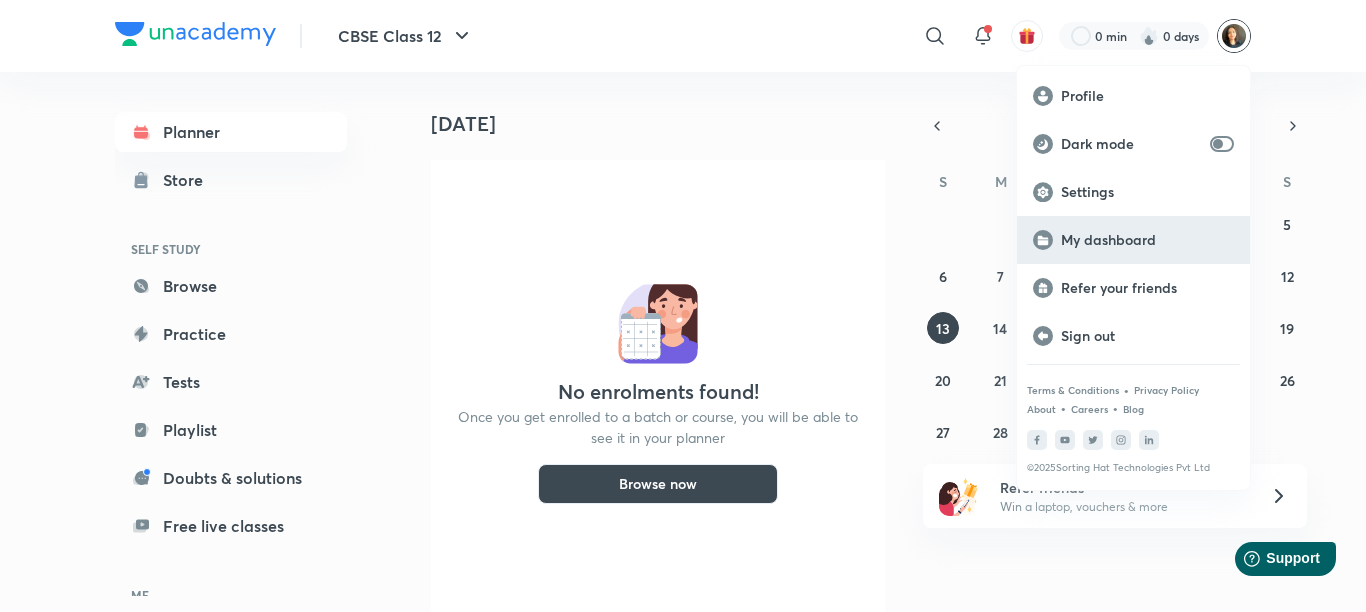 click on "My dashboard" at bounding box center [1147, 240] 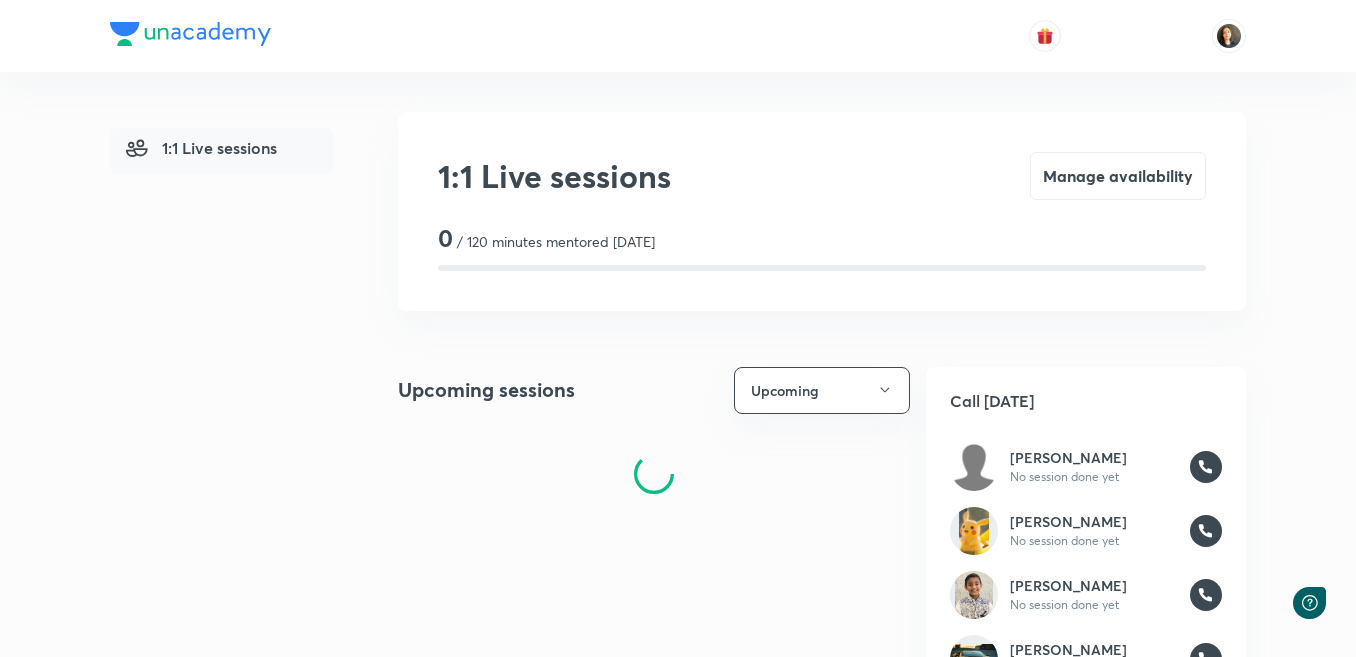 scroll, scrollTop: 0, scrollLeft: 0, axis: both 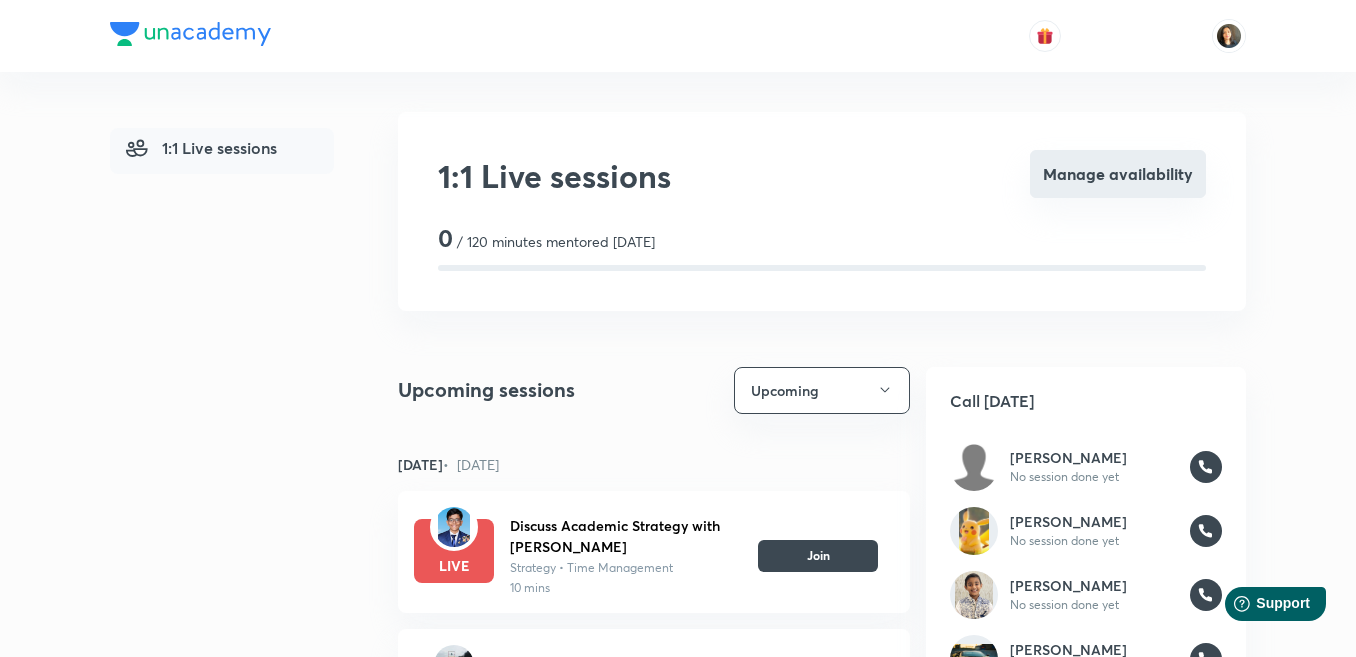 click on "Manage availability" at bounding box center [1118, 174] 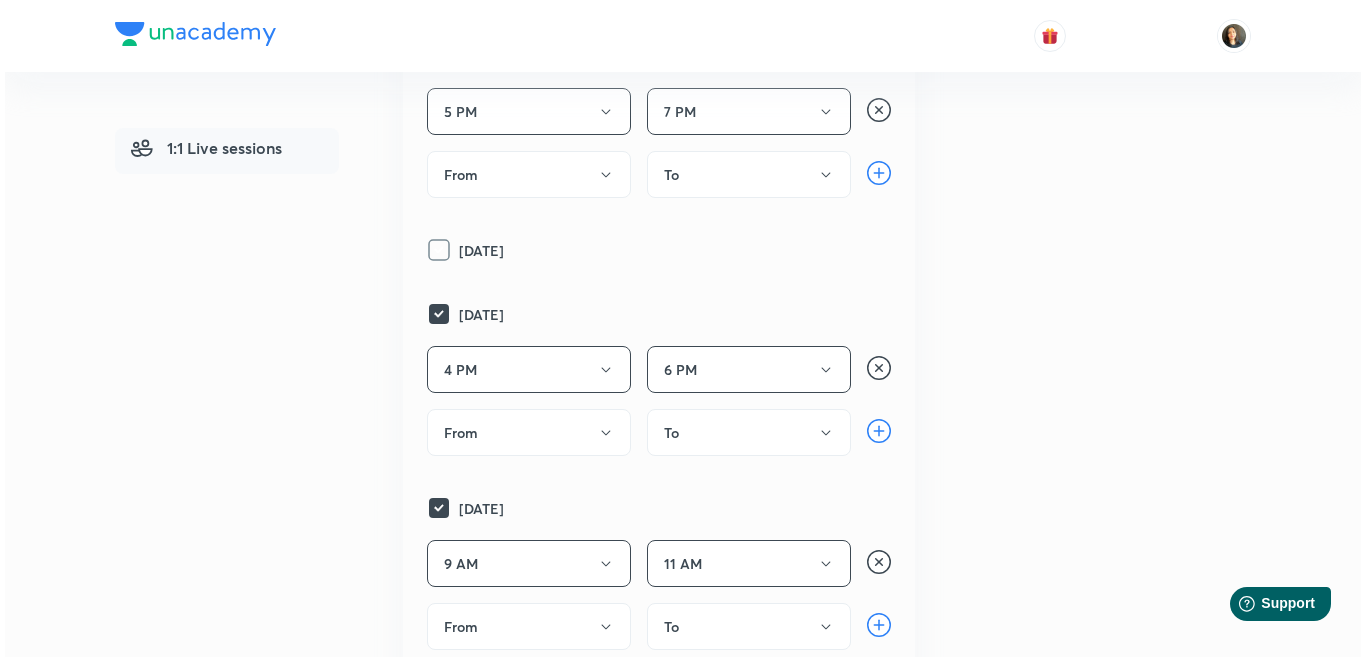 scroll, scrollTop: 1000, scrollLeft: 0, axis: vertical 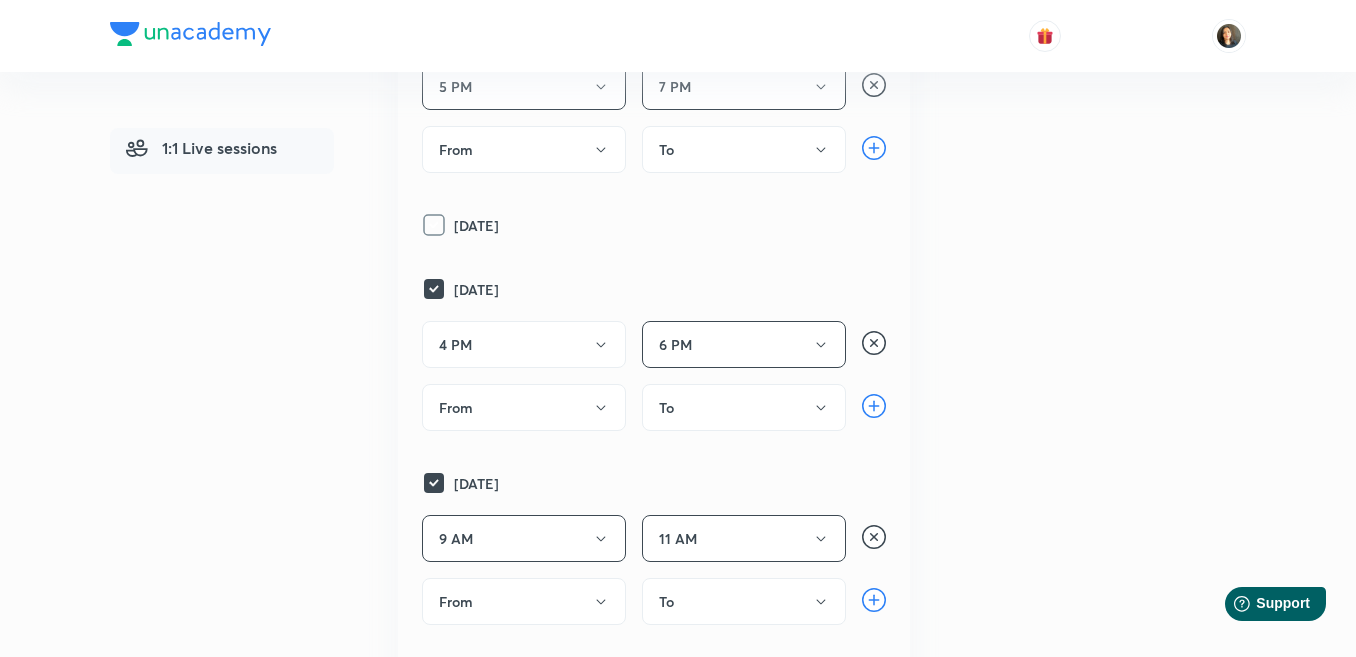 click 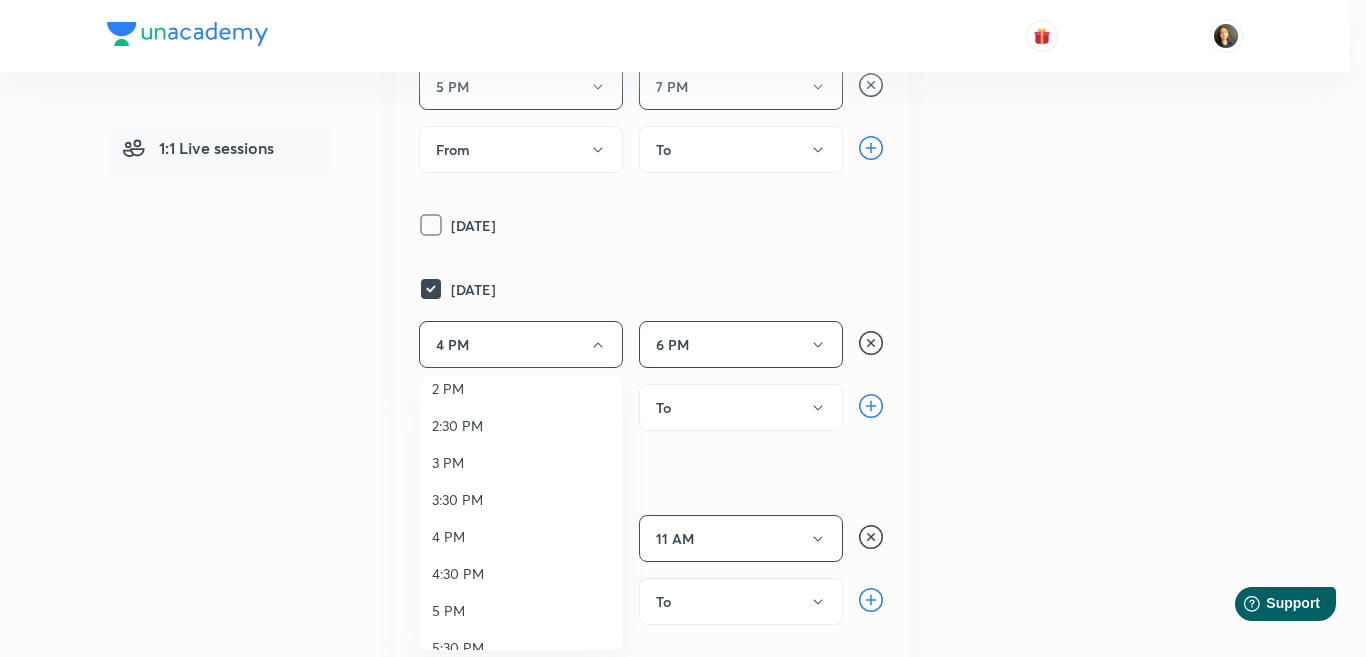 scroll, scrollTop: 500, scrollLeft: 0, axis: vertical 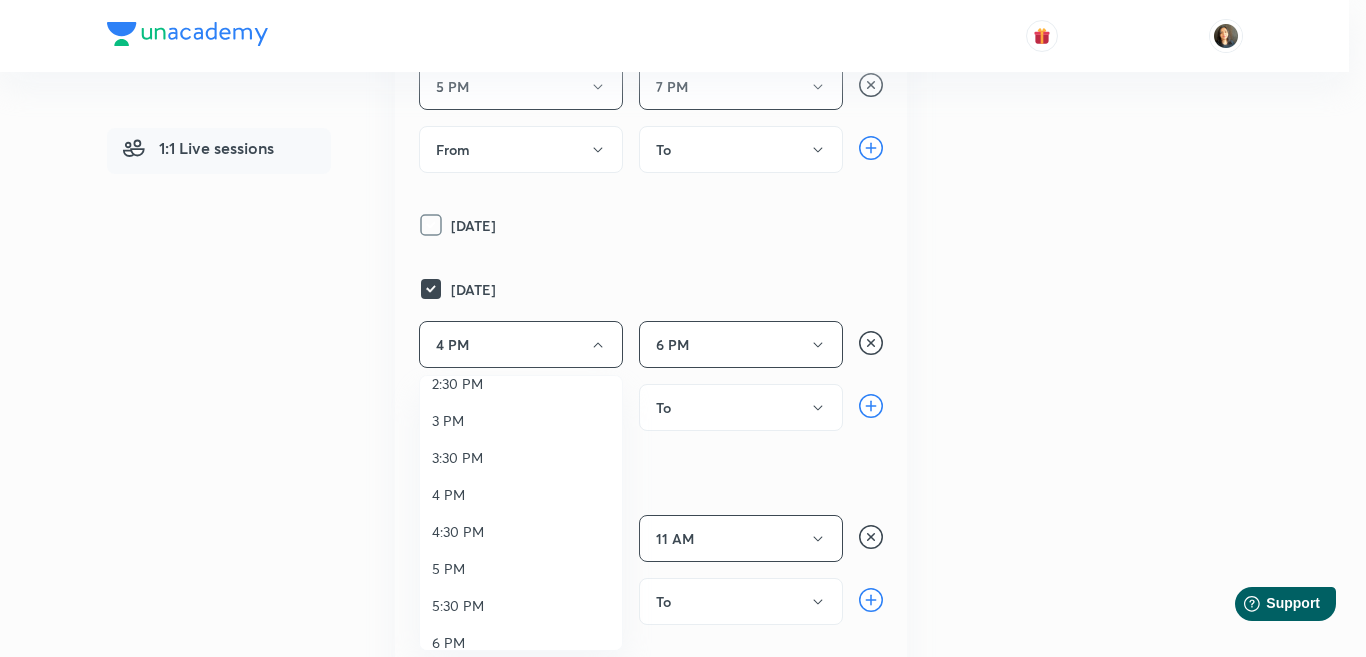 click on "5 PM" at bounding box center (521, 568) 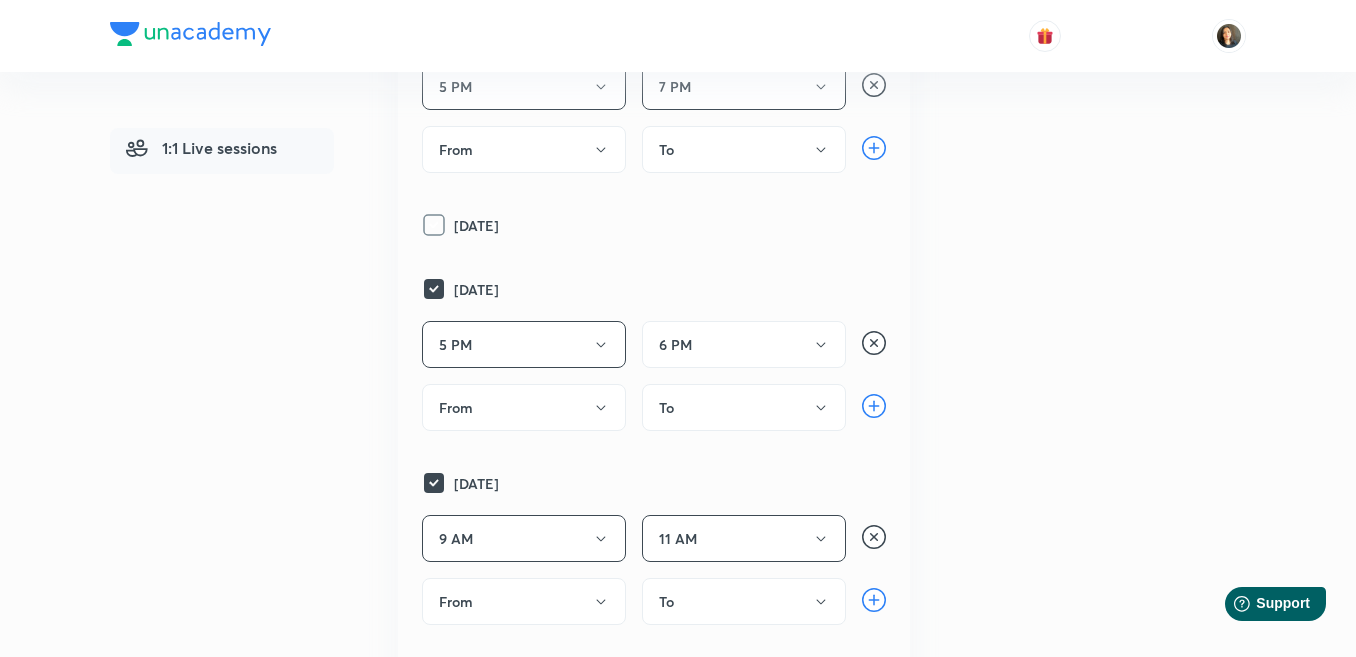 click 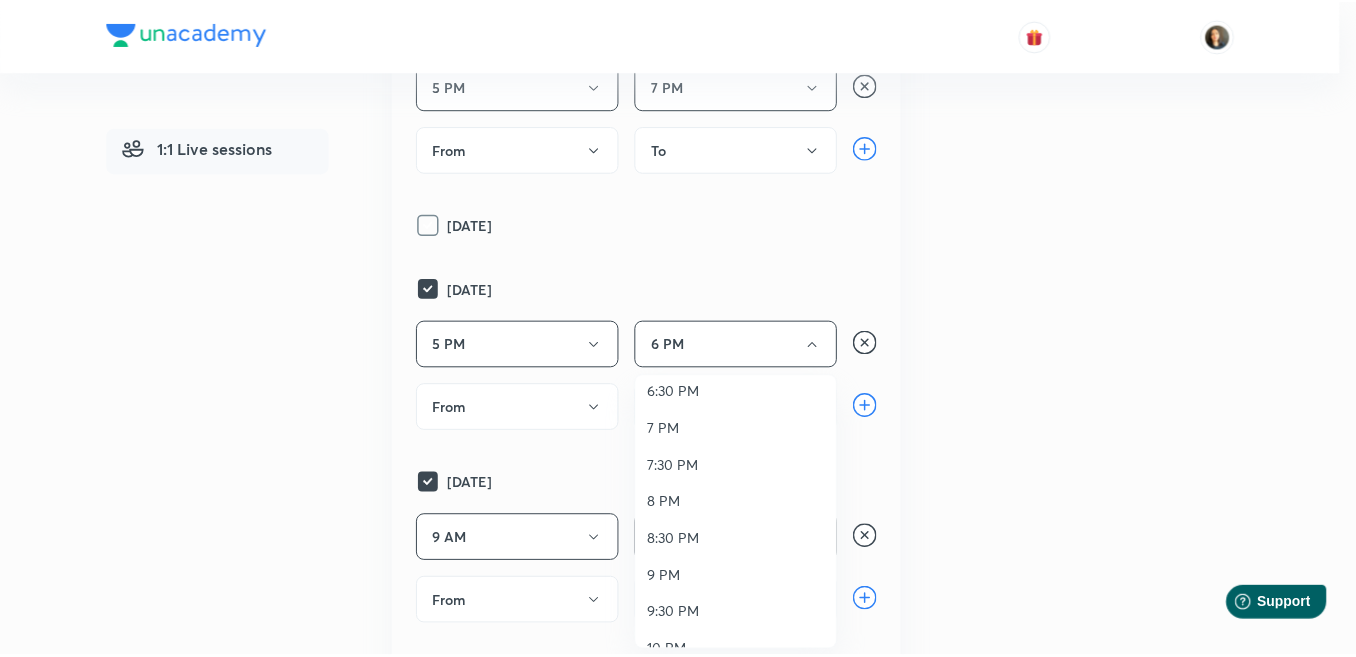 scroll, scrollTop: 800, scrollLeft: 0, axis: vertical 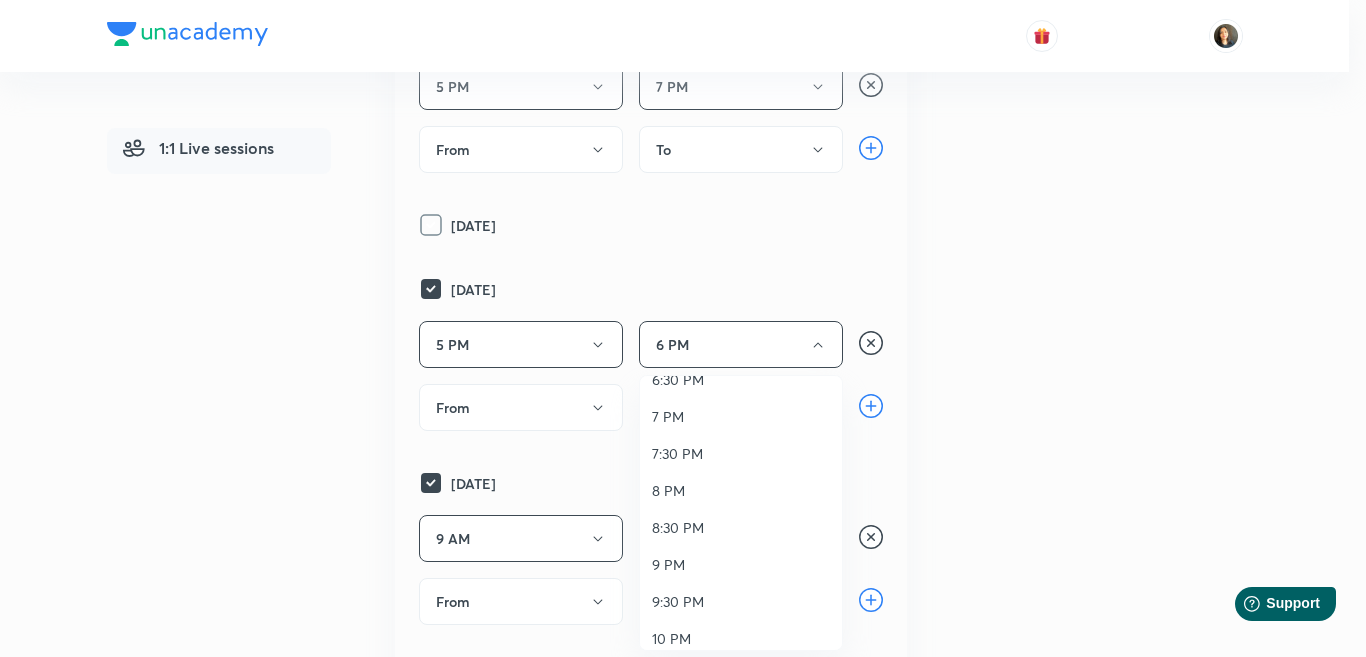 click on "7 PM" at bounding box center [741, 416] 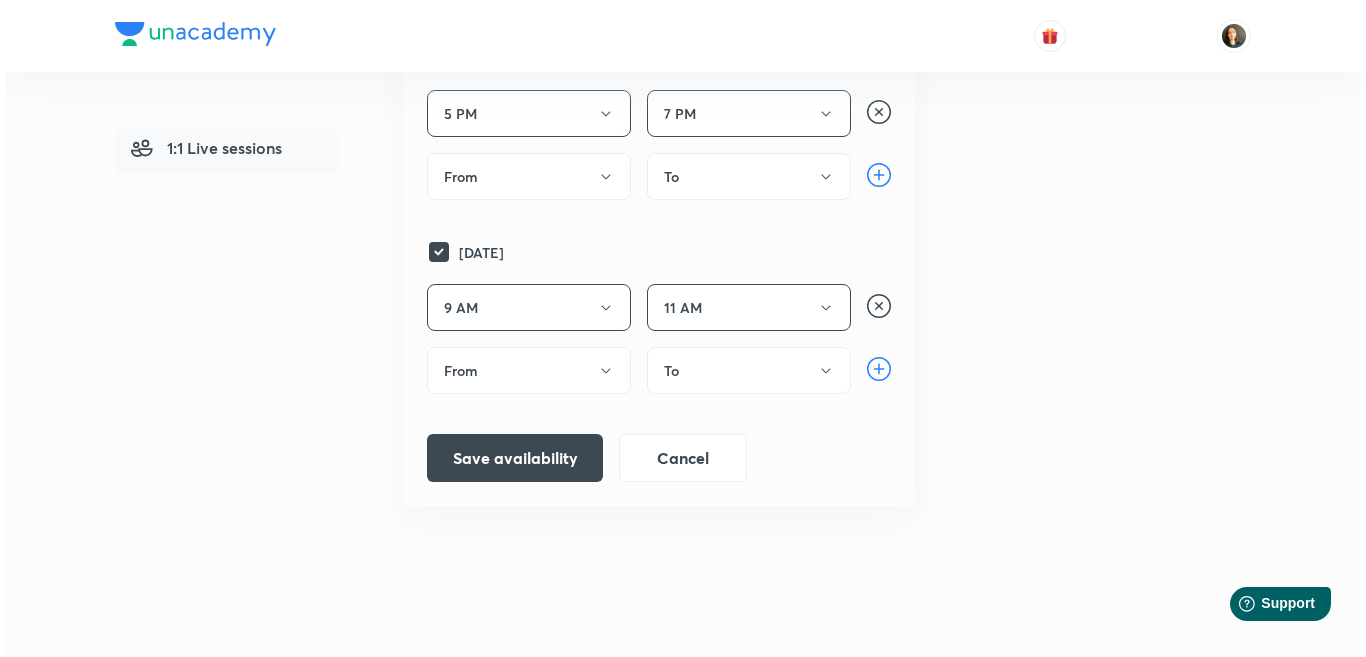 scroll, scrollTop: 1244, scrollLeft: 0, axis: vertical 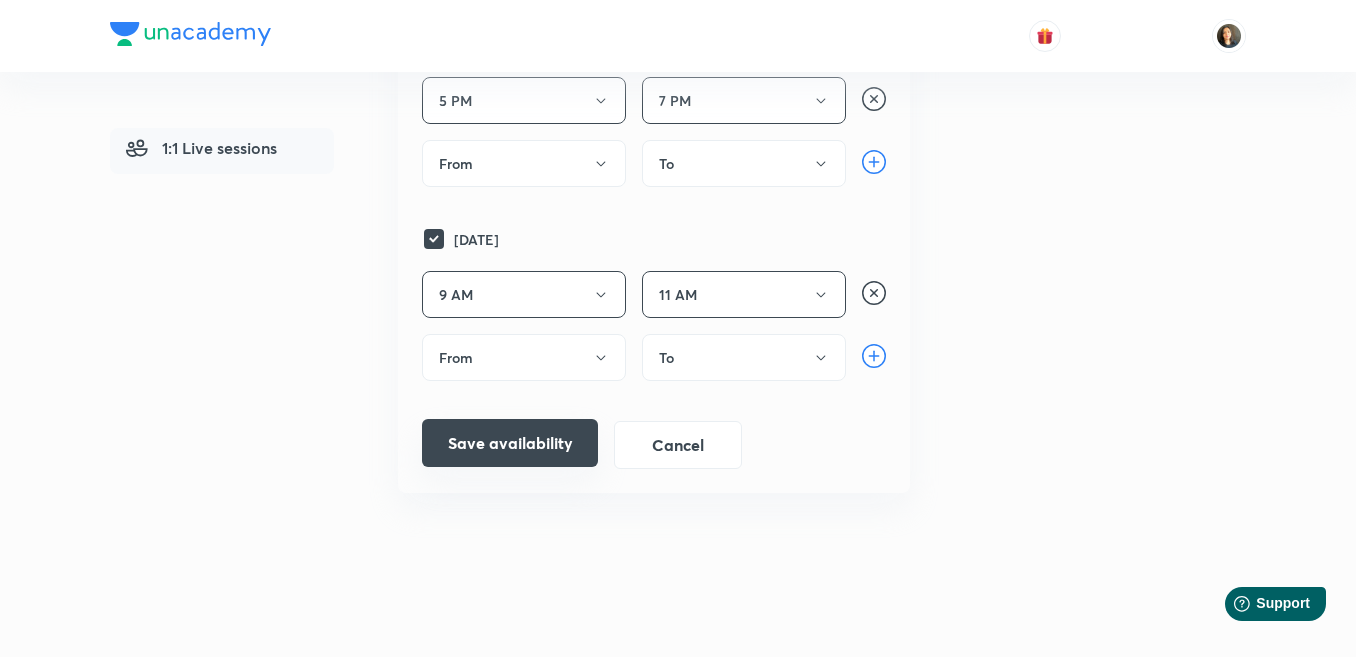 click on "Save availability" at bounding box center [510, 443] 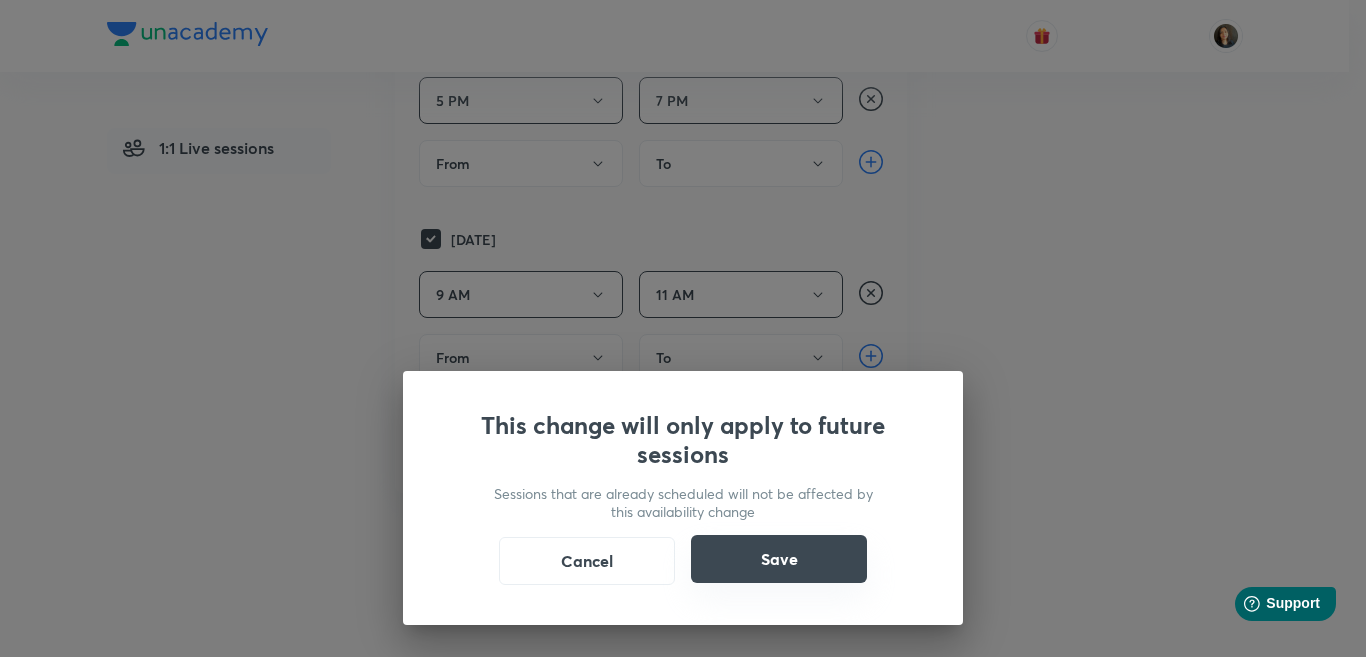 click on "Save" at bounding box center (779, 559) 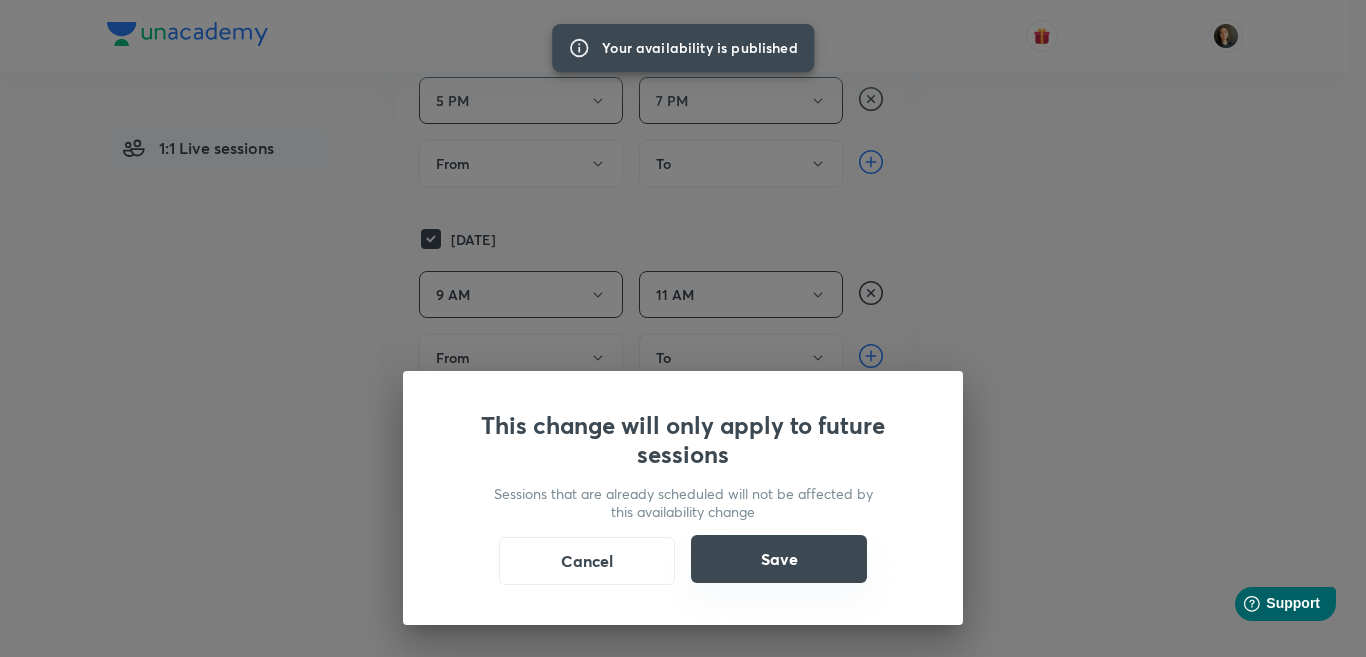 click on "Save" at bounding box center [779, 559] 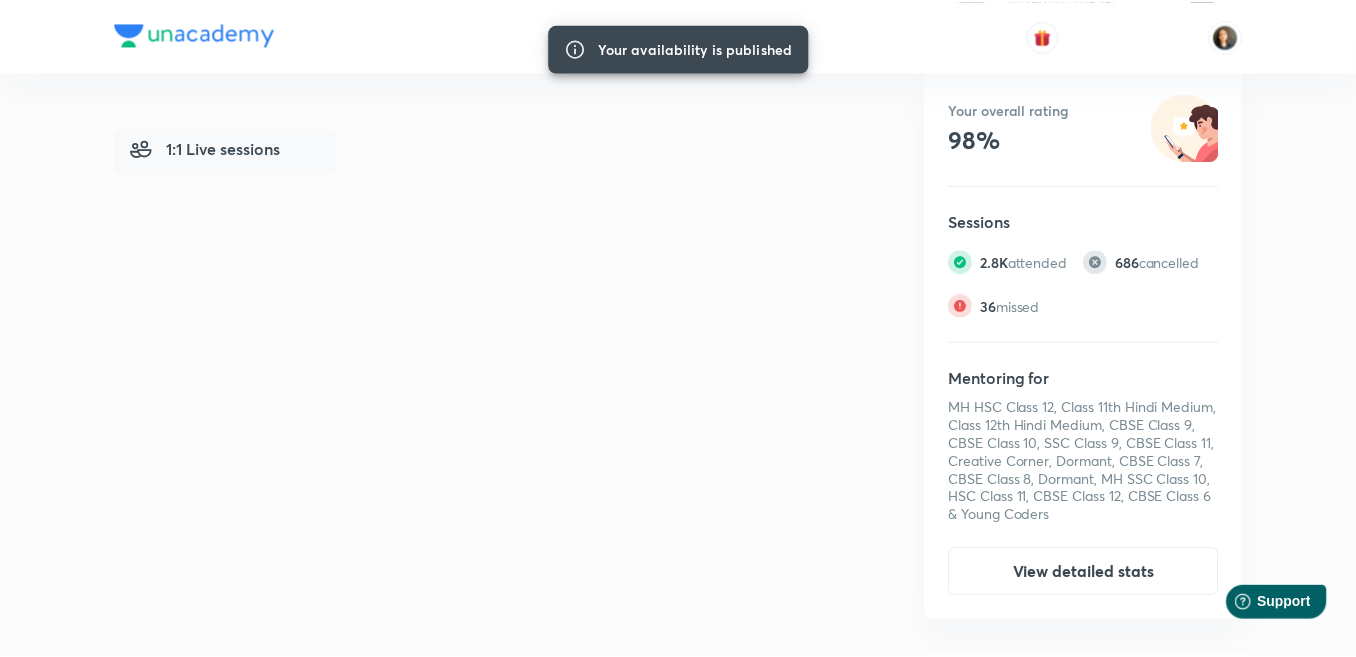 scroll, scrollTop: 0, scrollLeft: 0, axis: both 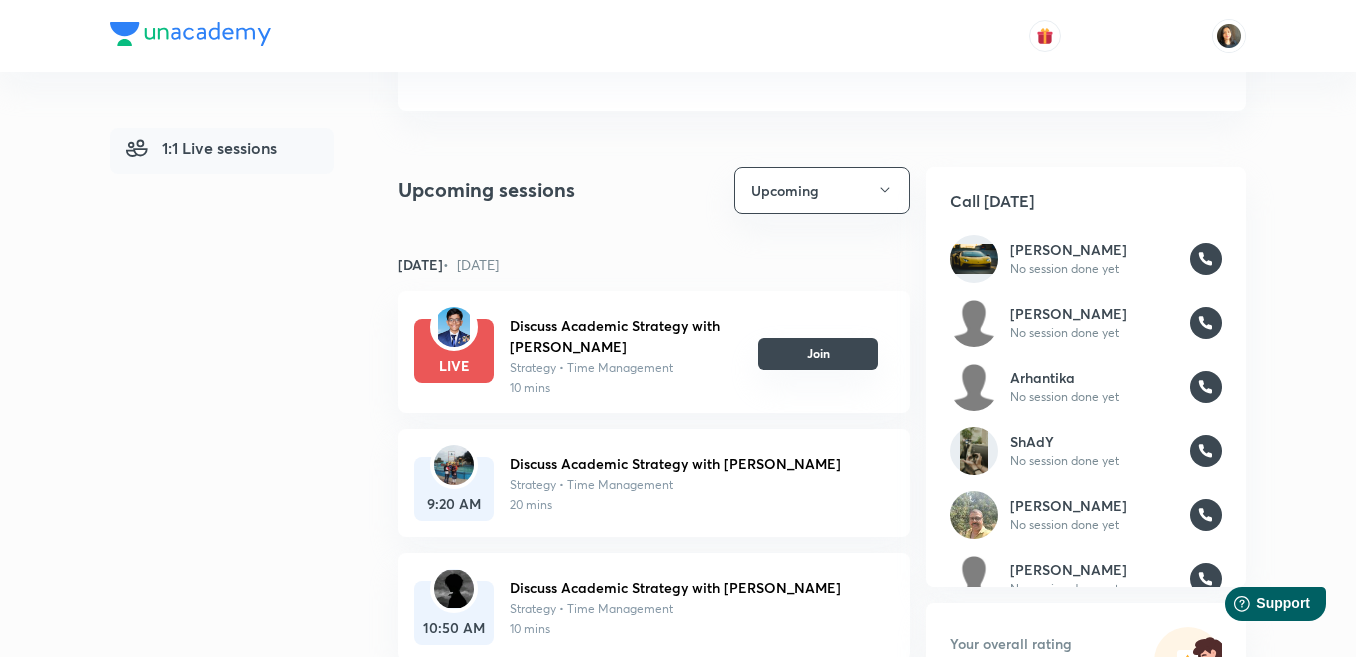 click on "LIVE Discuss Academic Strategy with Venkat Strategy • Time Management 10 mins Join" at bounding box center (654, 352) 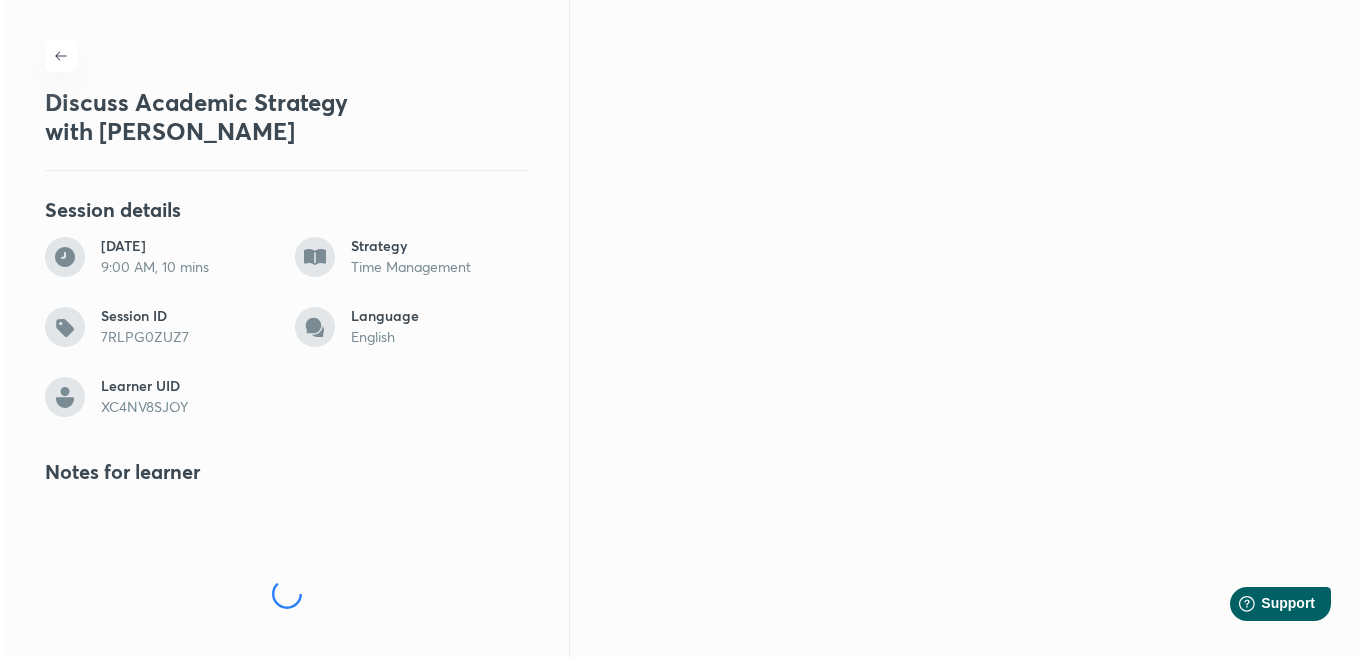 scroll, scrollTop: 0, scrollLeft: 0, axis: both 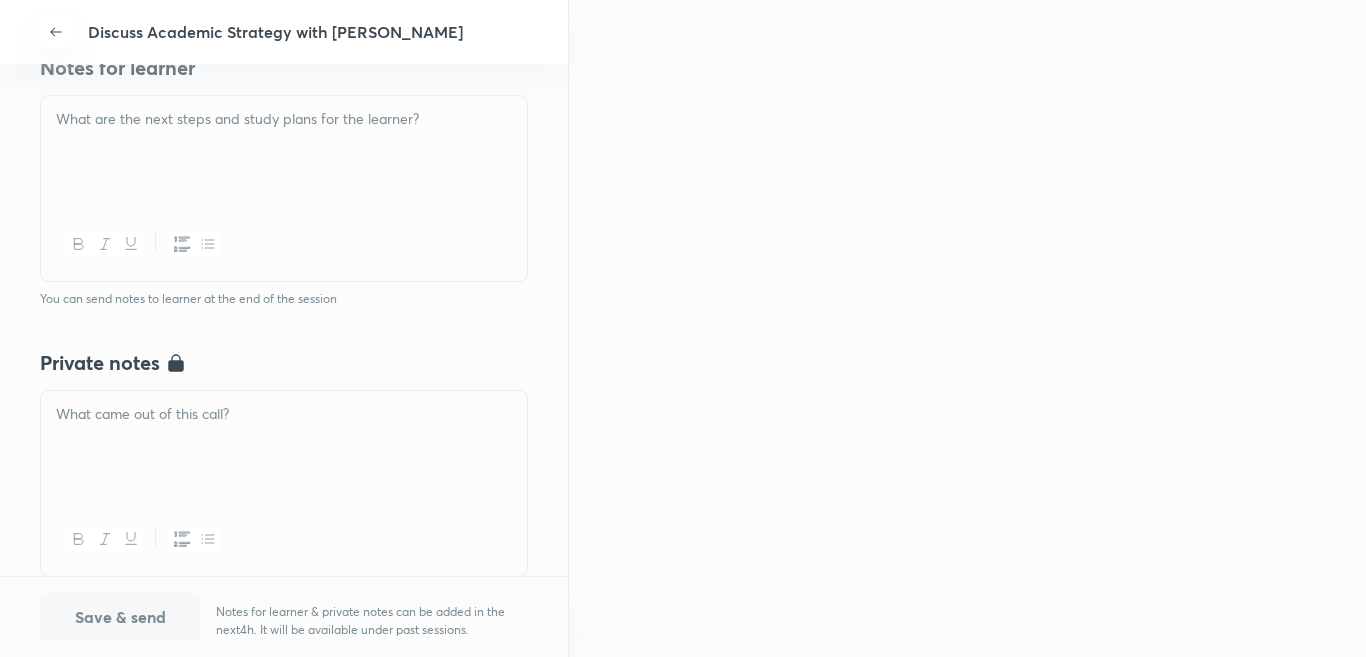 click at bounding box center (284, 152) 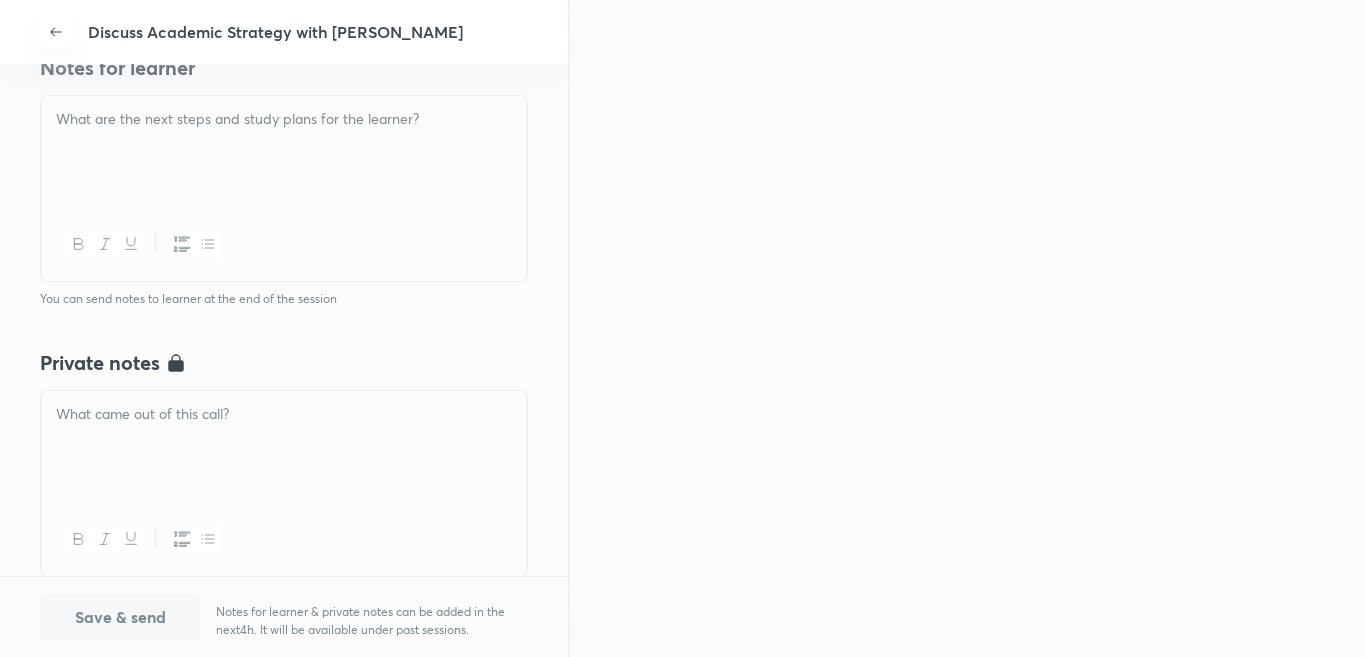 type 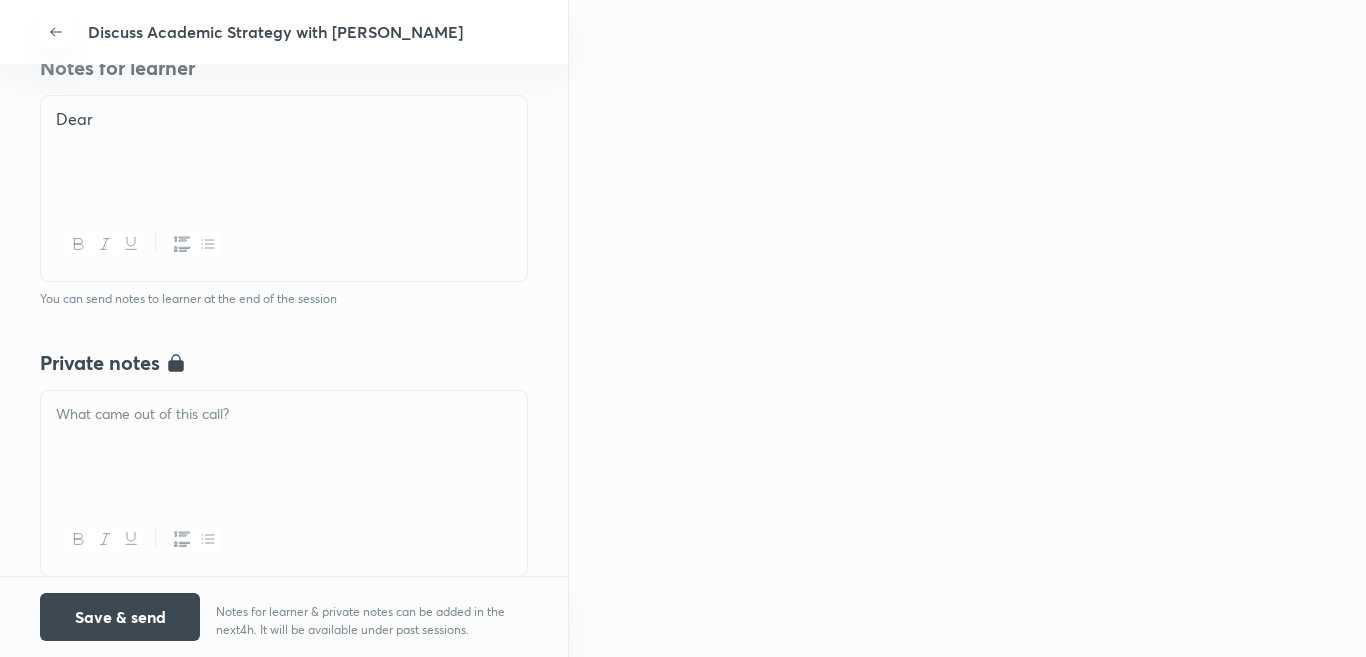 click on "Dear" at bounding box center (284, 152) 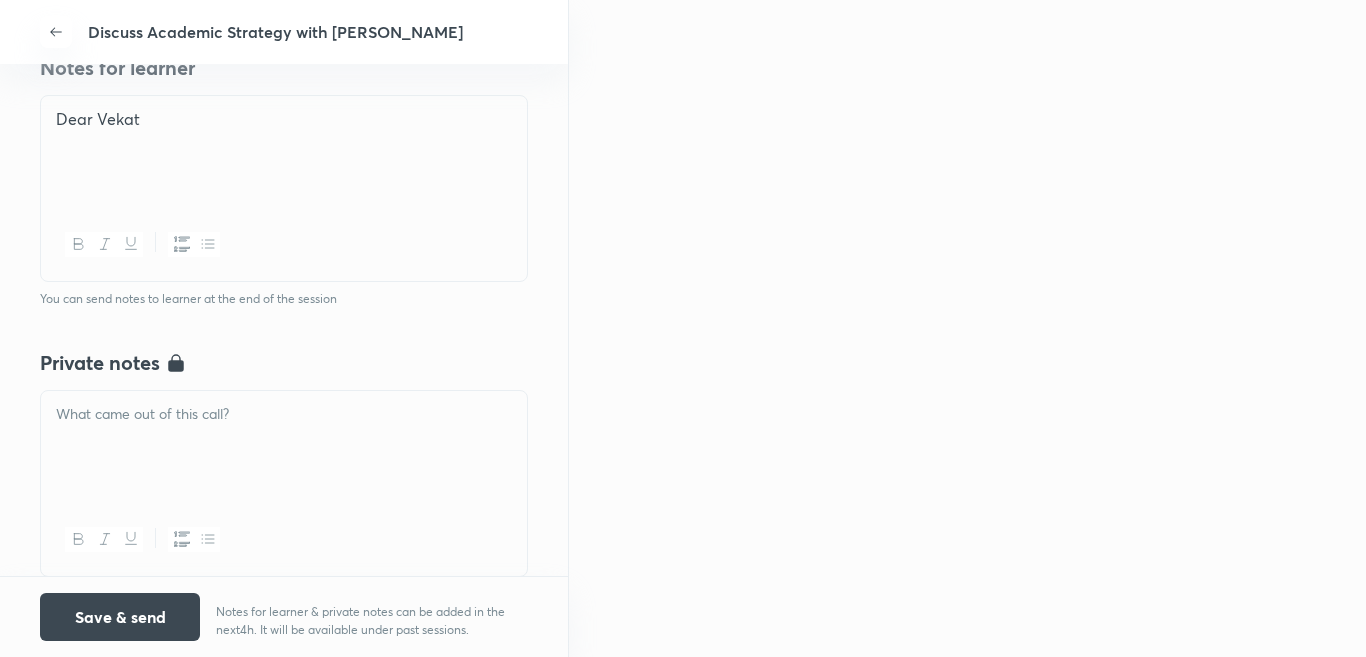click on "Dear Vekat" at bounding box center [284, 119] 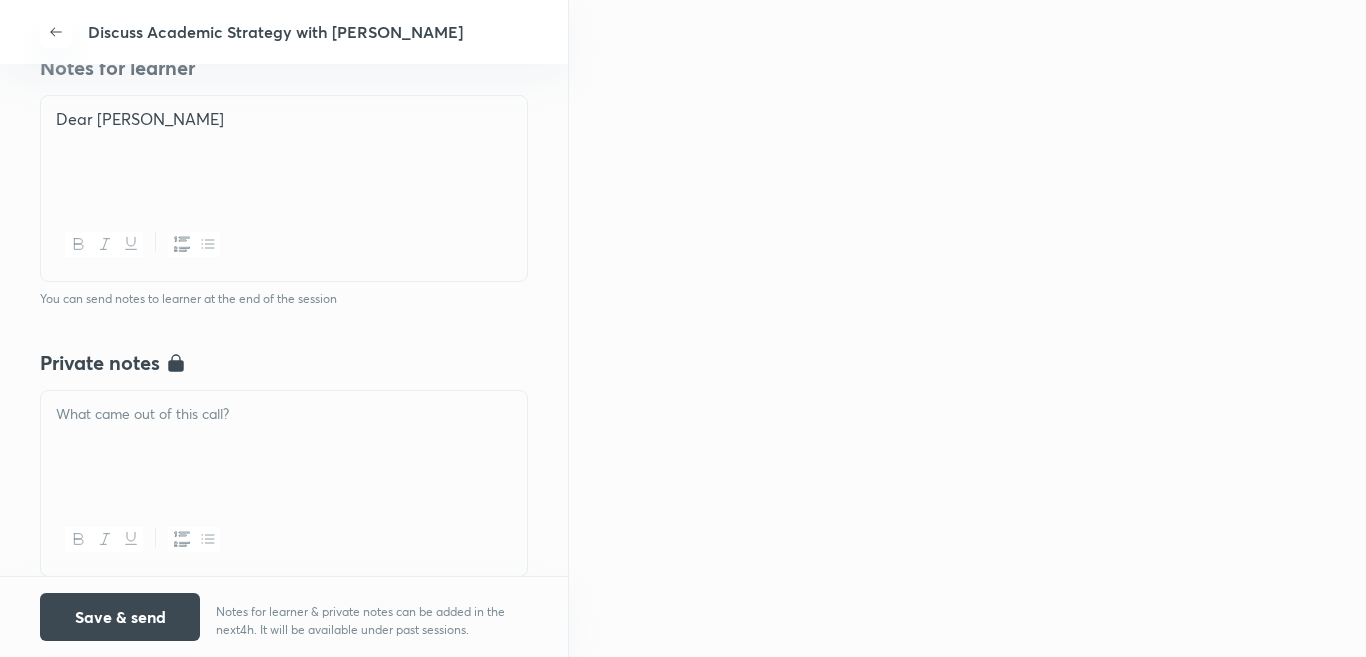 click on "Dear Venkat" at bounding box center (284, 119) 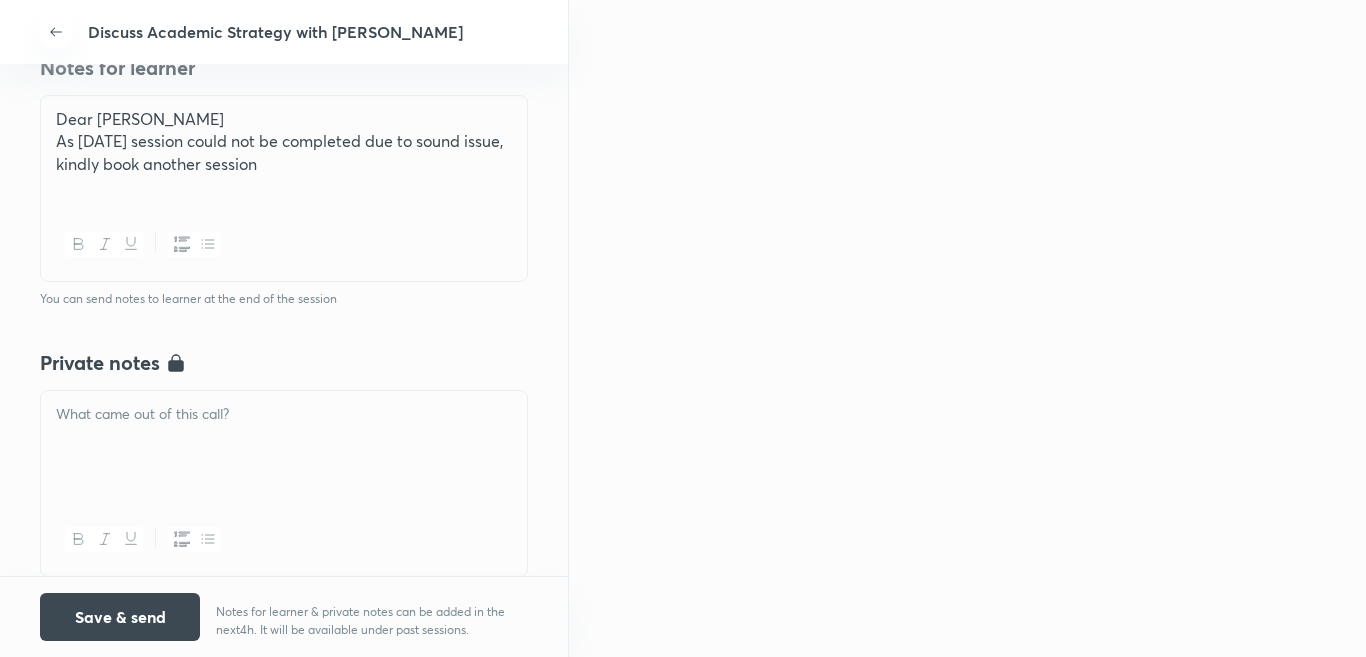 click on "Dear Venkat As today's session could not be completed due to sound issue, kindly book another session" at bounding box center [284, 152] 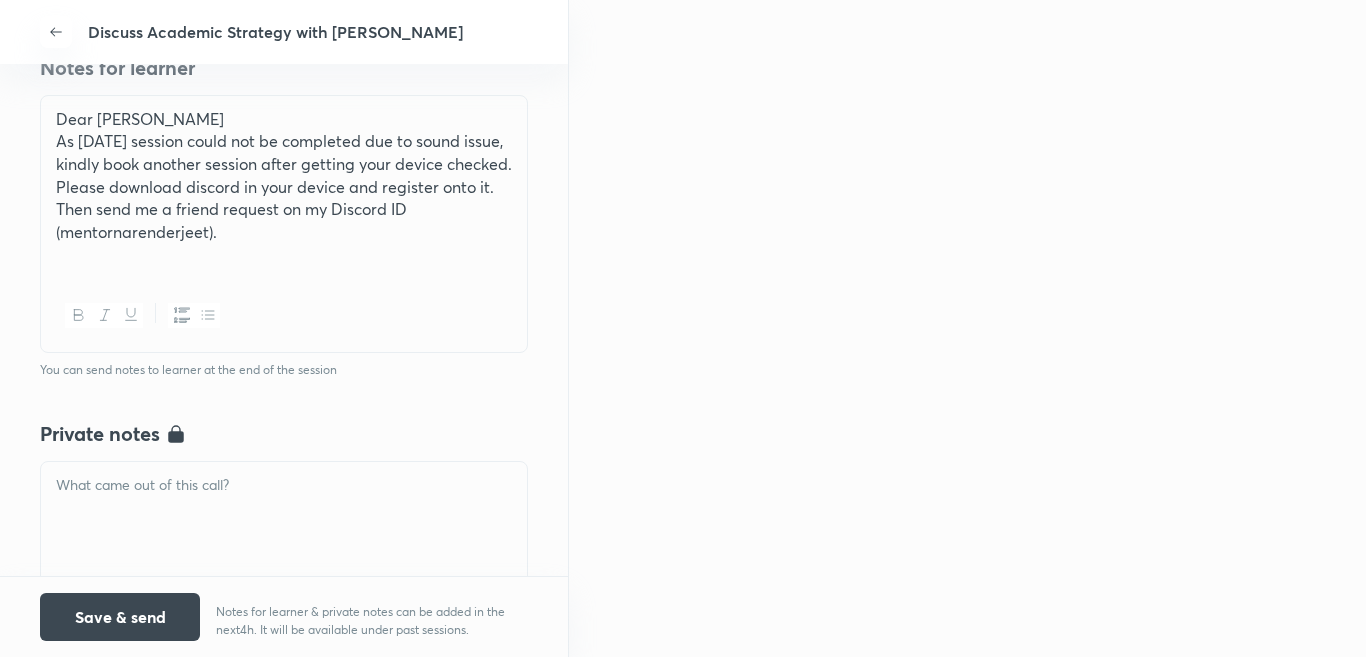 click on "Please download discord in your device and register onto it. Then send me a friend request on my Discord ID (mentornarenderjeet)." at bounding box center [284, 210] 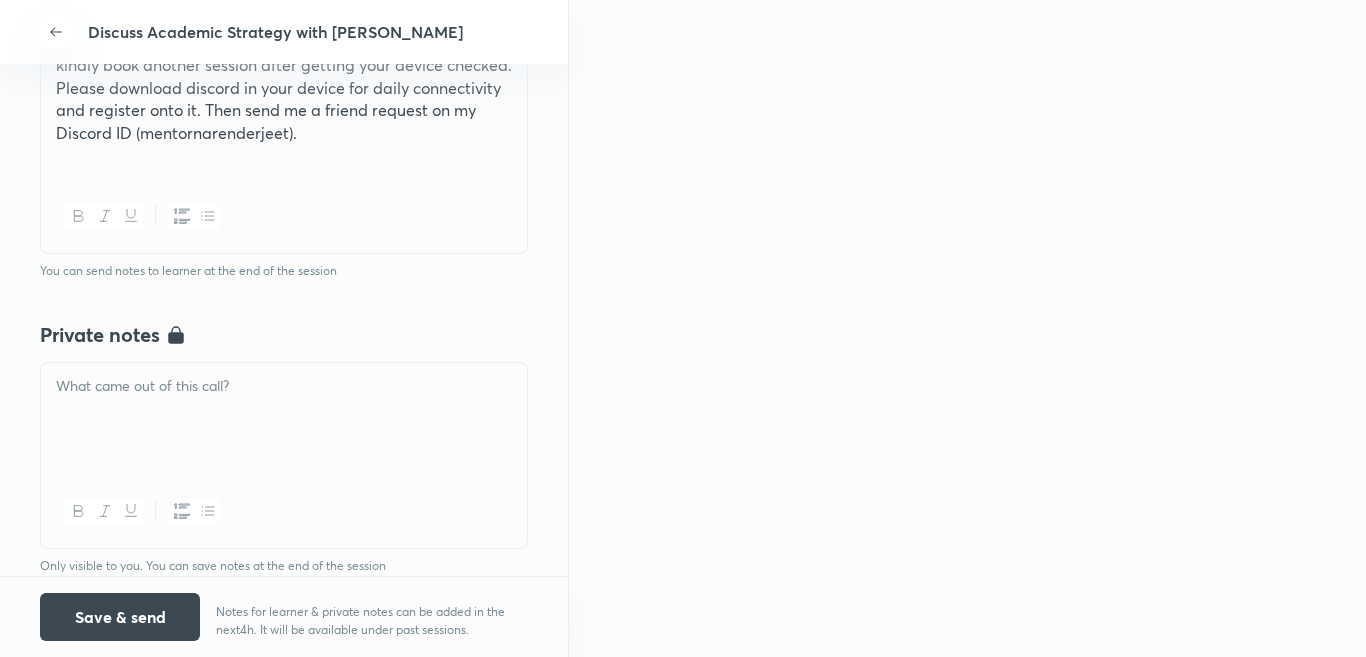 scroll, scrollTop: 600, scrollLeft: 0, axis: vertical 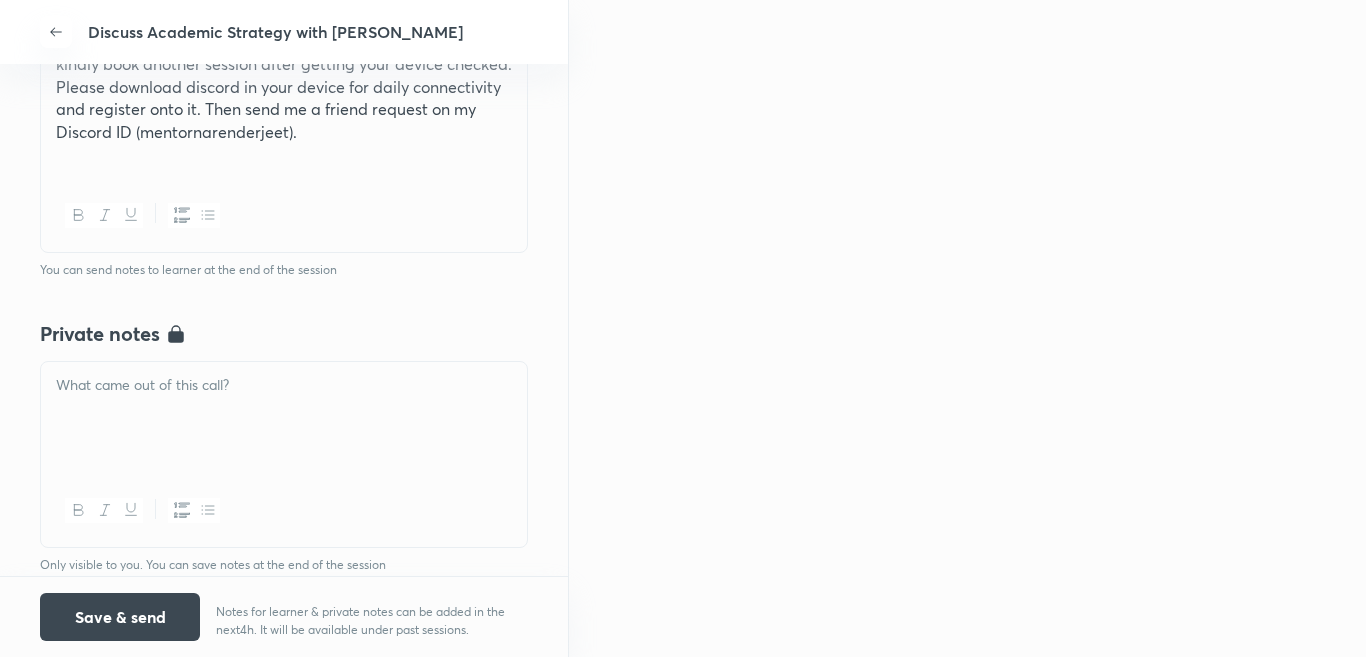 click at bounding box center (284, 418) 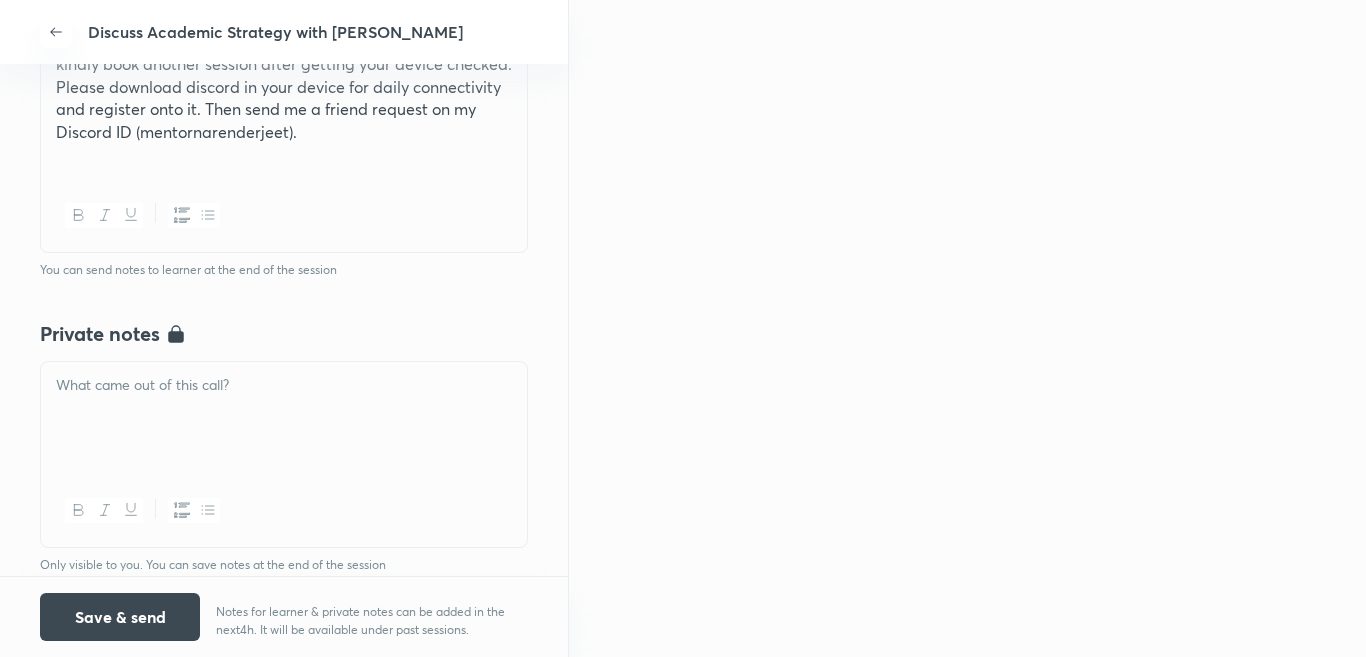 click at bounding box center (284, 155) 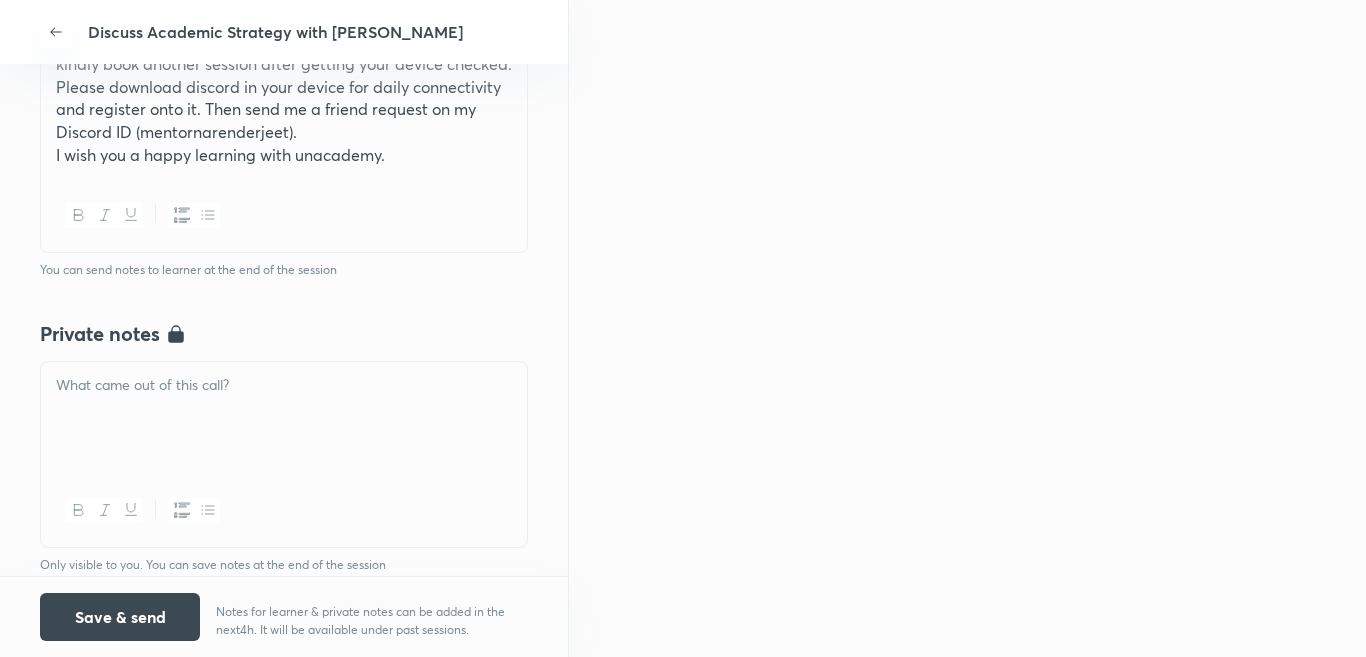 click at bounding box center (284, 385) 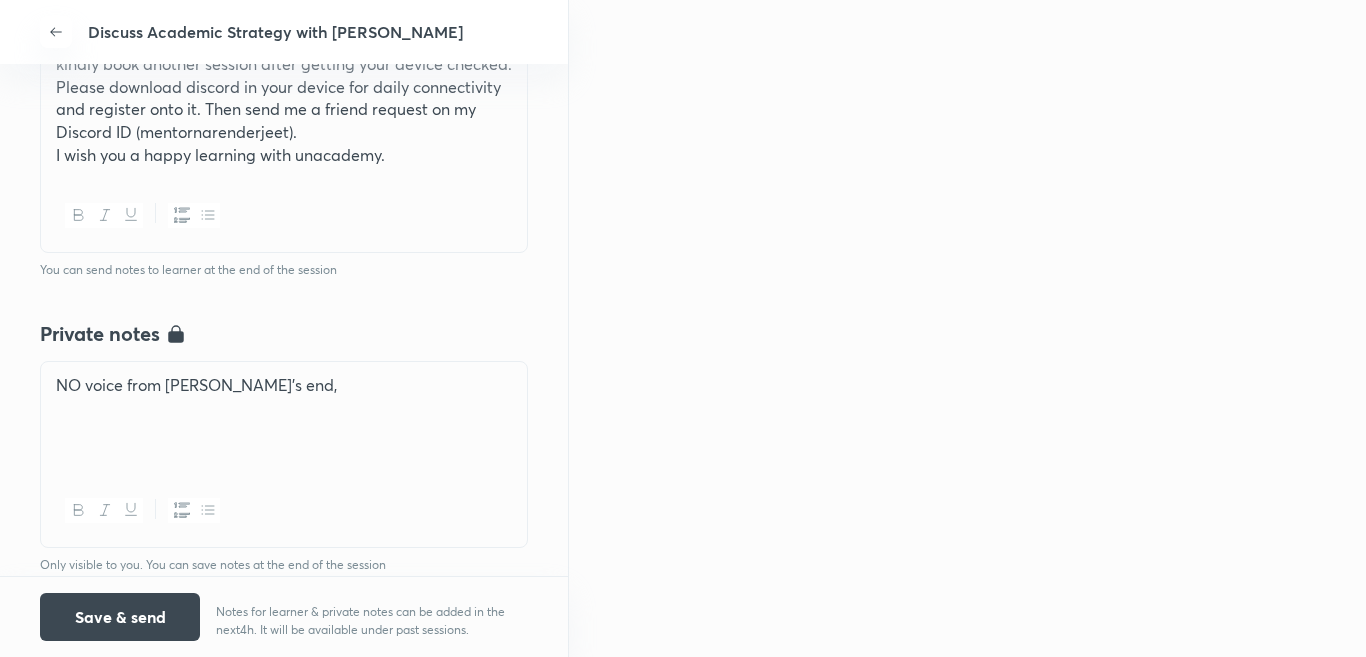 scroll, scrollTop: 700, scrollLeft: 0, axis: vertical 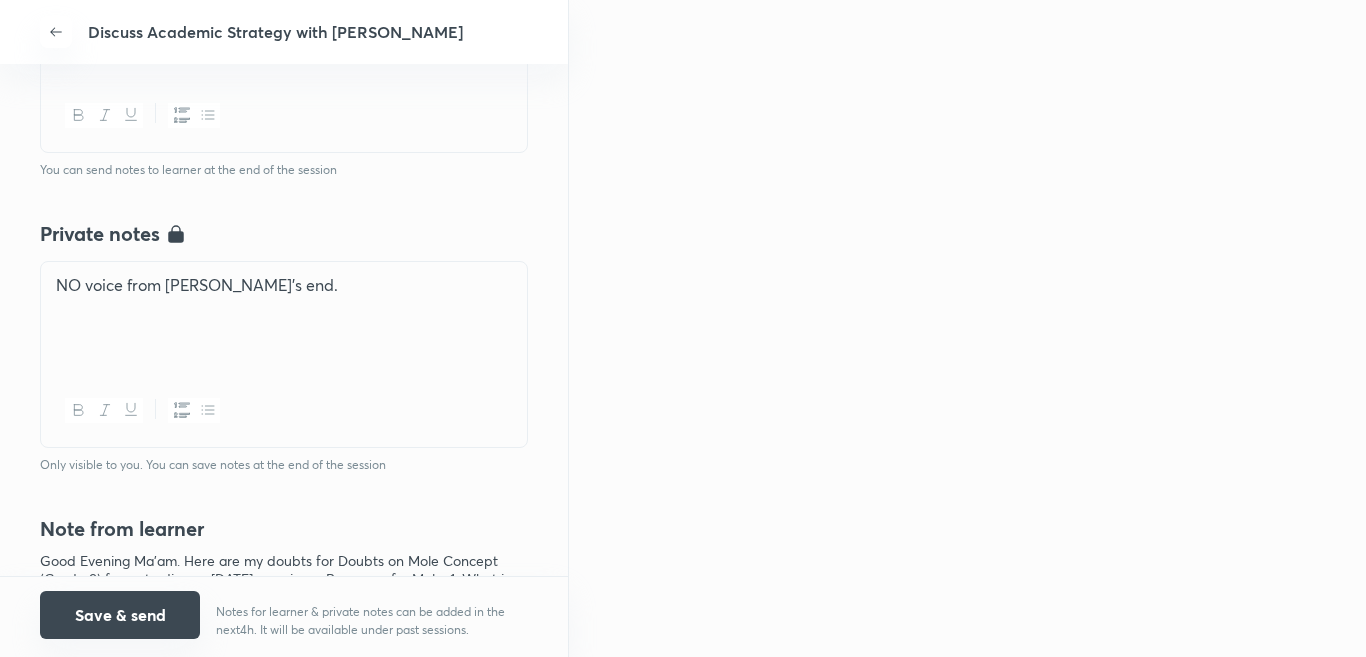 click on "Save & send" at bounding box center [120, 615] 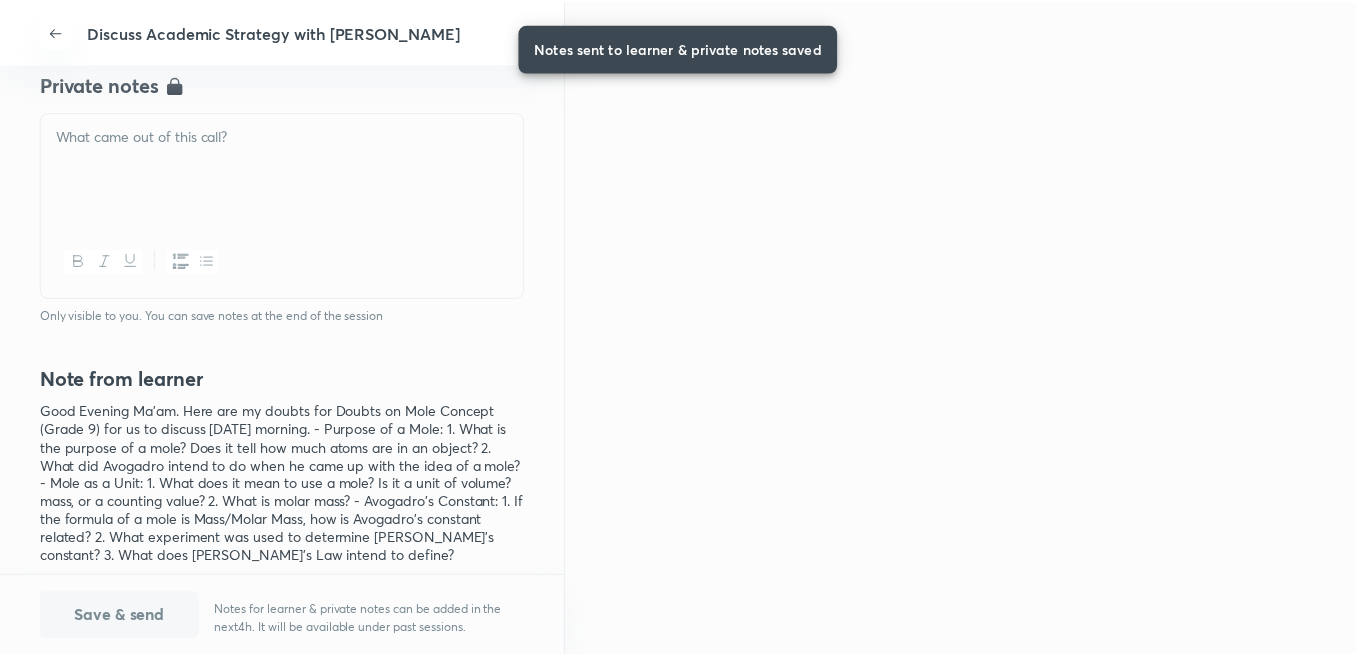 scroll, scrollTop: 800, scrollLeft: 0, axis: vertical 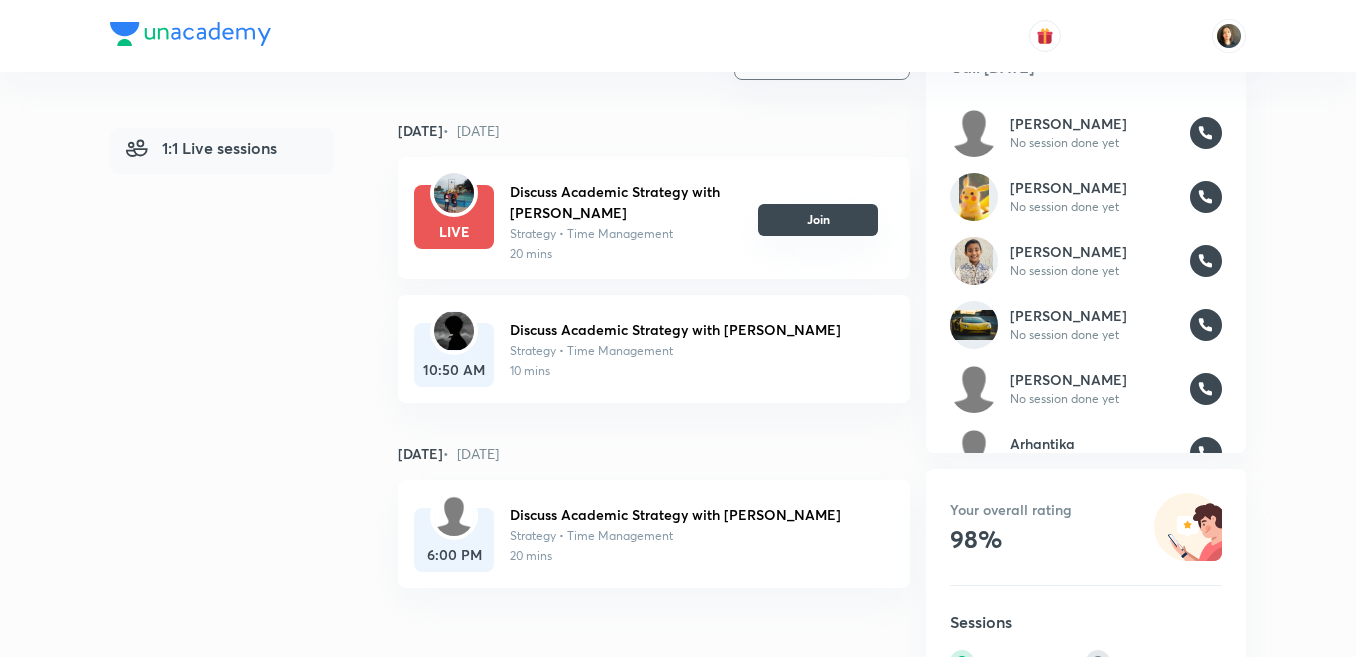 click on "Join" at bounding box center [818, 220] 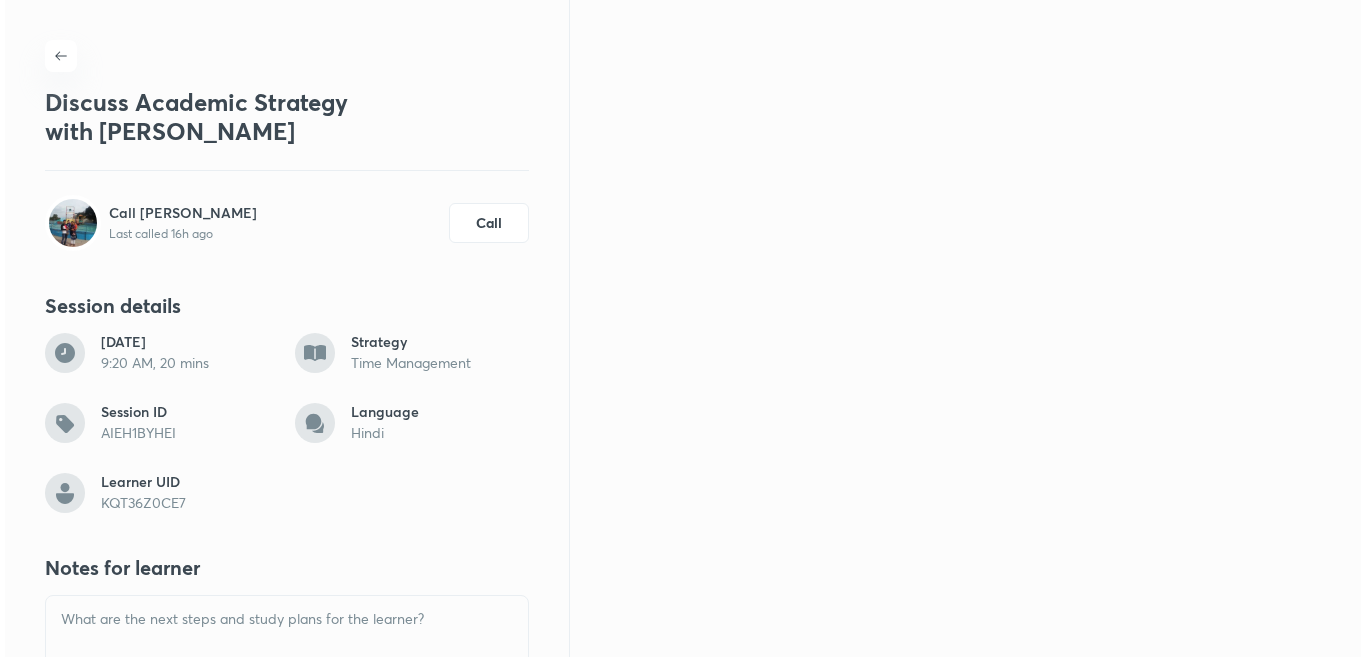 scroll, scrollTop: 0, scrollLeft: 0, axis: both 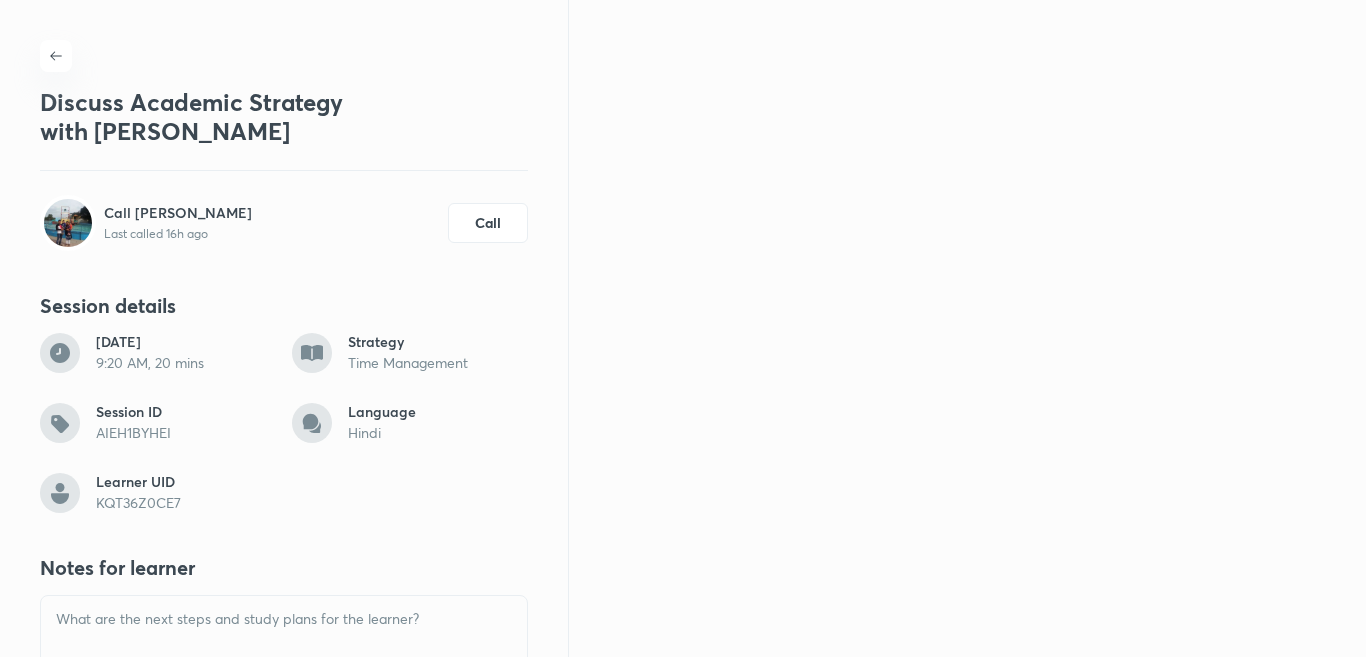 click on "Call MANAVI Last called 16h ago Call" at bounding box center (284, 223) 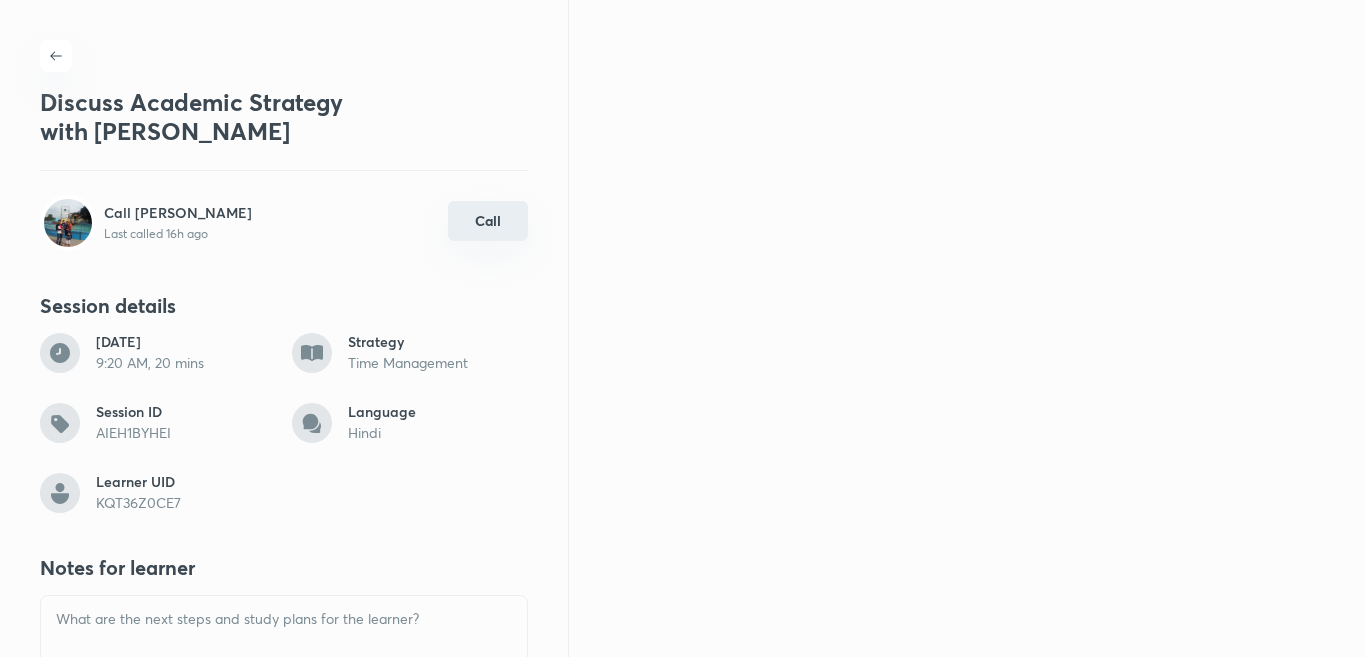 click on "Call" at bounding box center [488, 221] 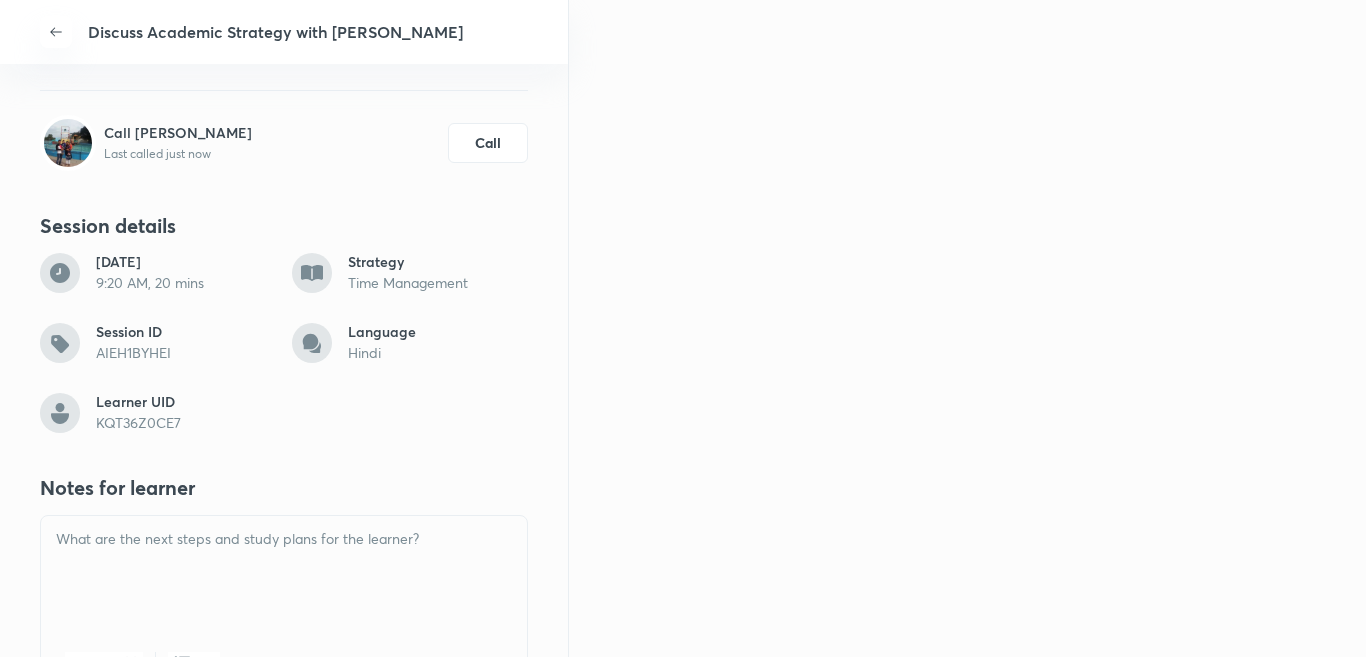 scroll, scrollTop: 500, scrollLeft: 0, axis: vertical 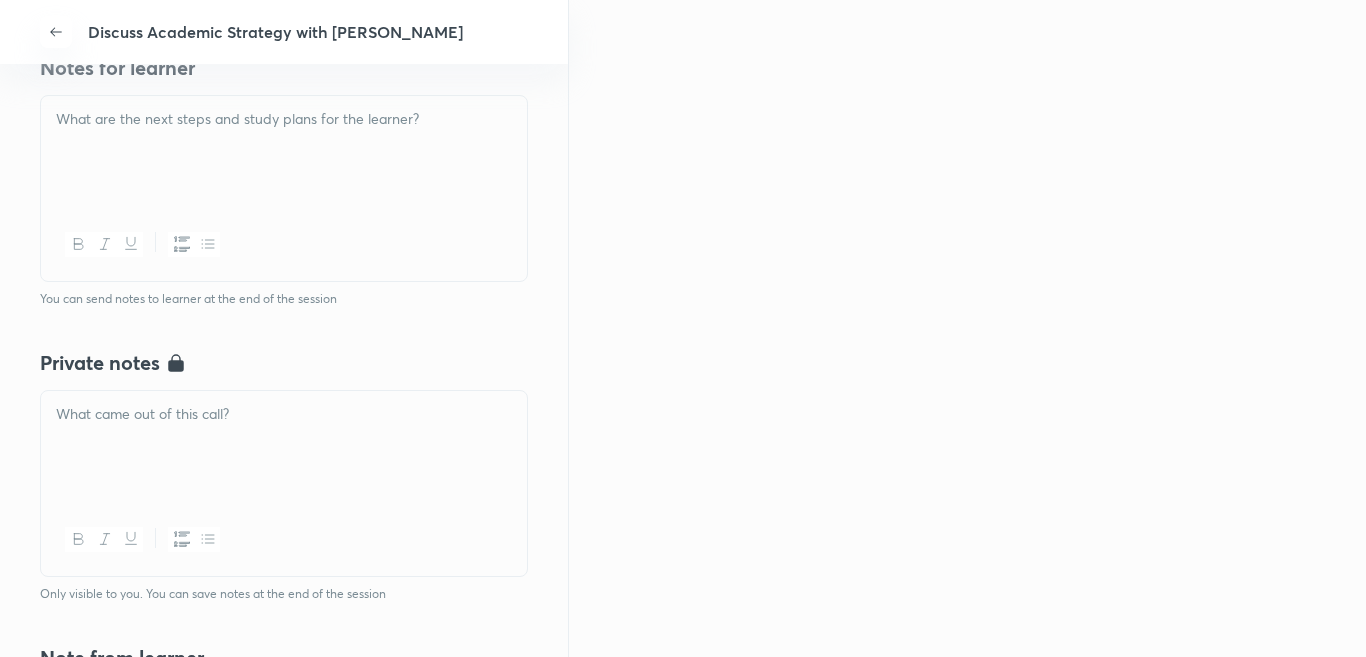 click at bounding box center (284, 152) 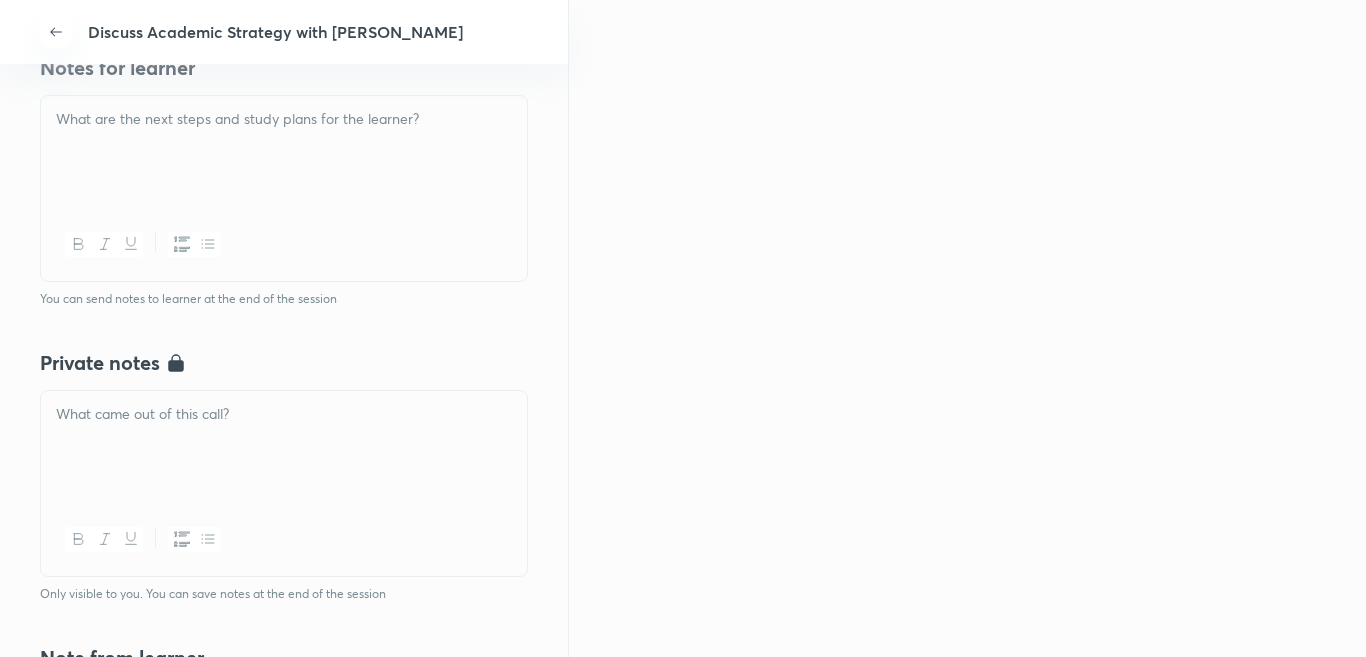 type 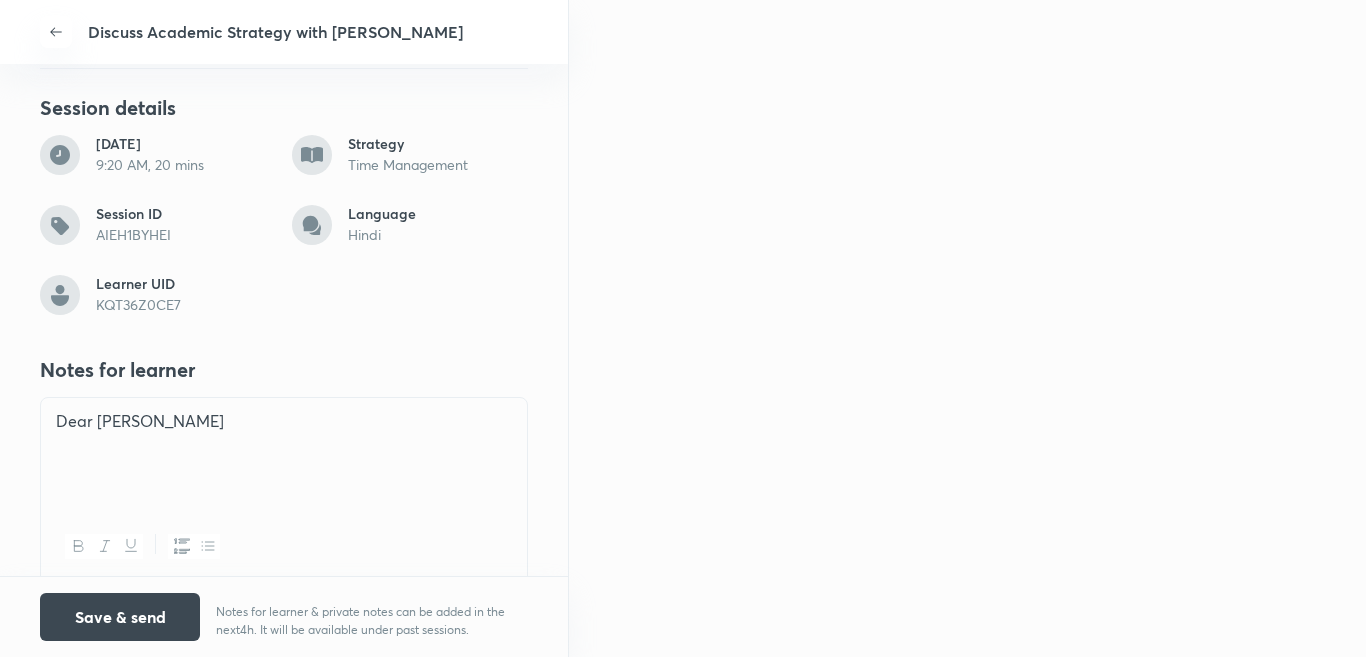 scroll, scrollTop: 300, scrollLeft: 0, axis: vertical 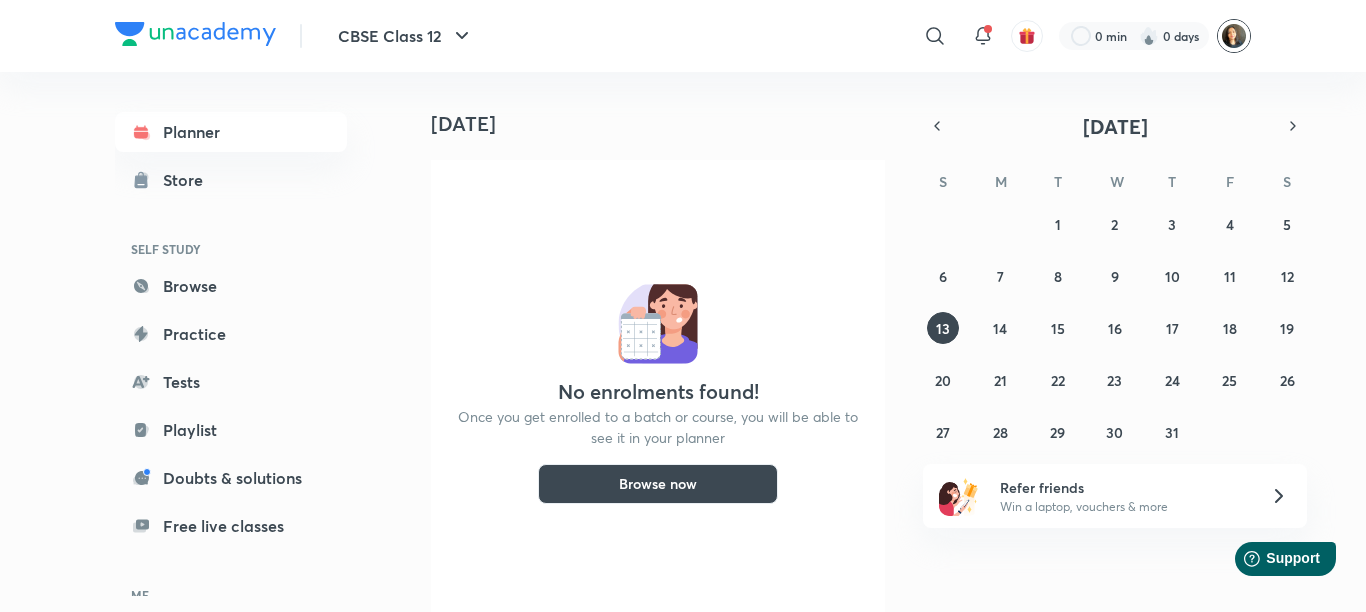 click at bounding box center (1234, 36) 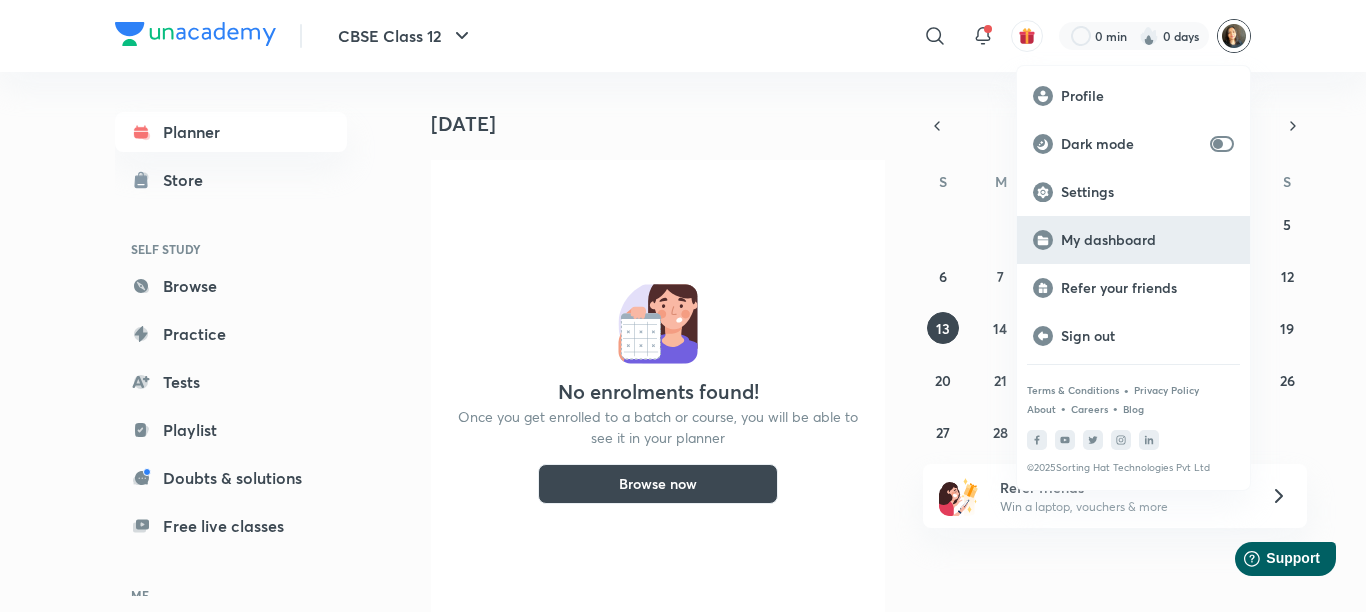 click on "My dashboard" at bounding box center [1147, 240] 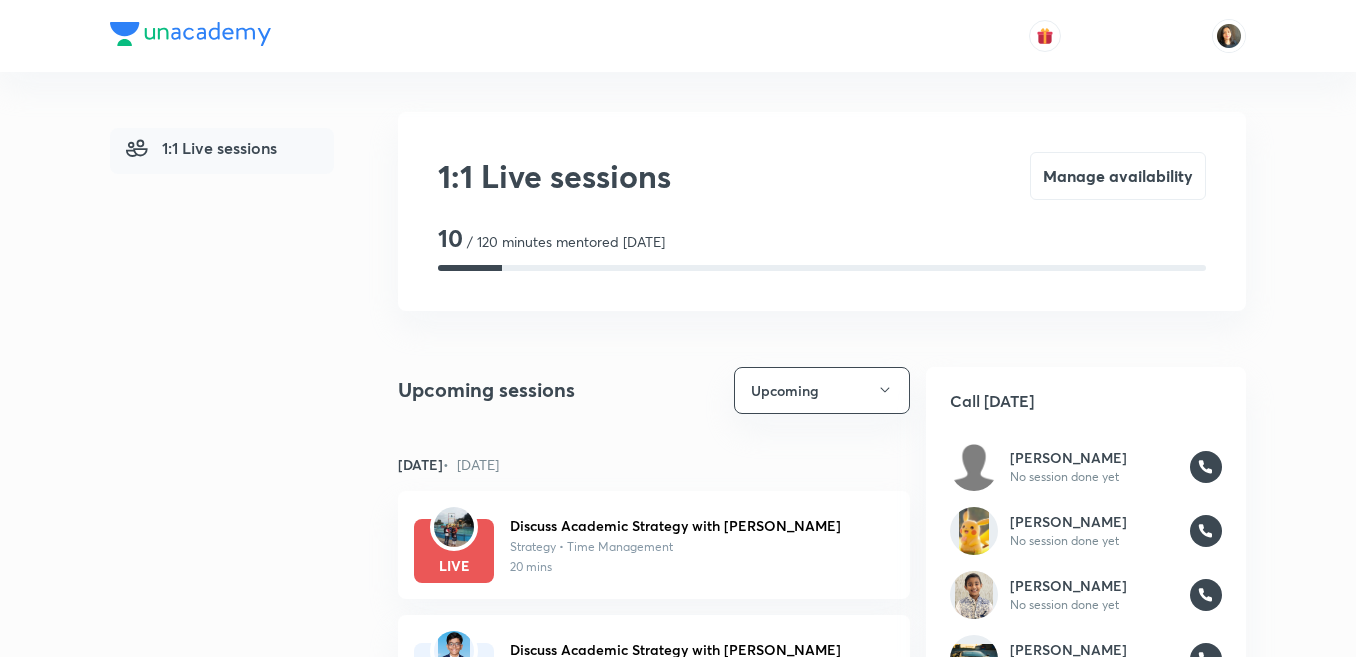 scroll, scrollTop: 0, scrollLeft: 0, axis: both 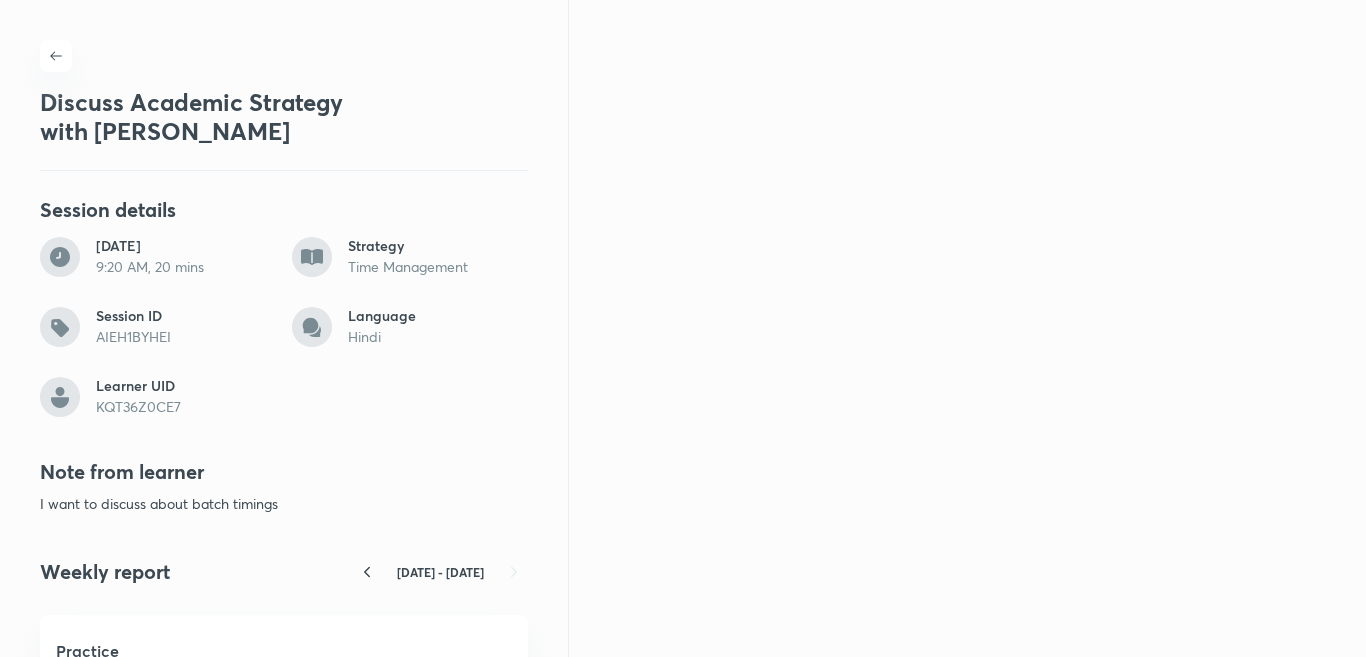 drag, startPoint x: 55, startPoint y: 53, endPoint x: 299, endPoint y: 69, distance: 244.52403 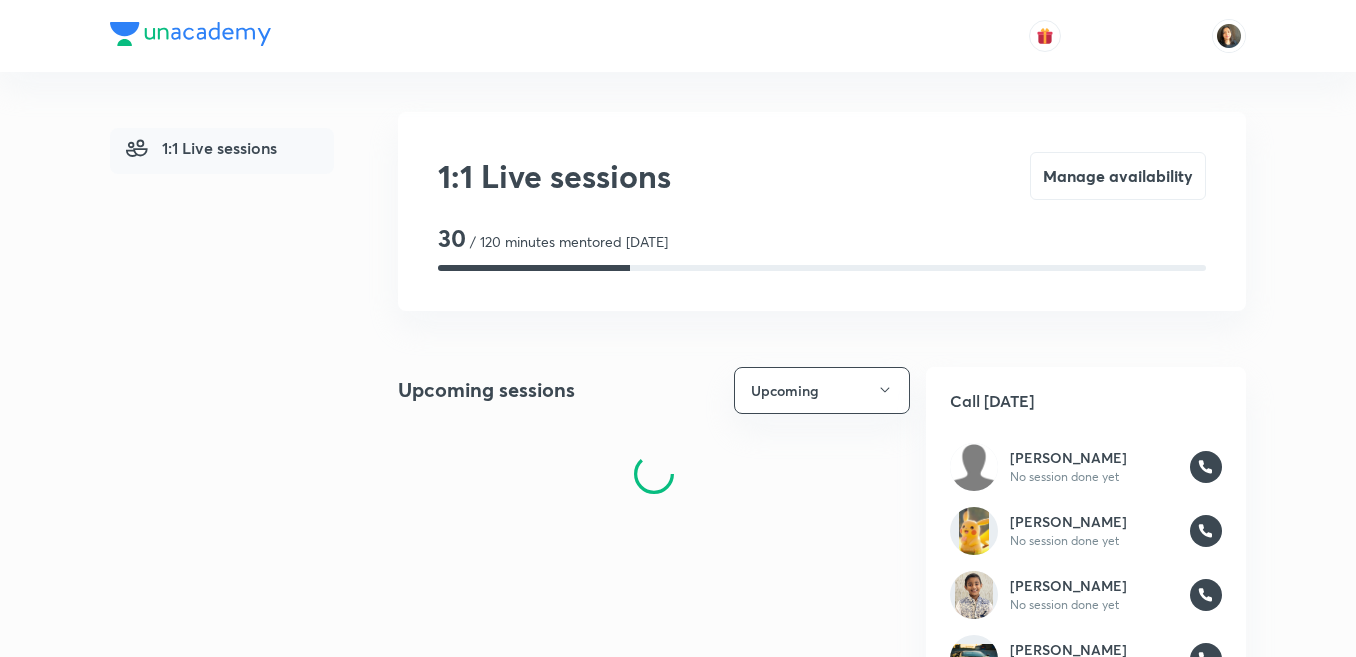 scroll, scrollTop: 3, scrollLeft: 0, axis: vertical 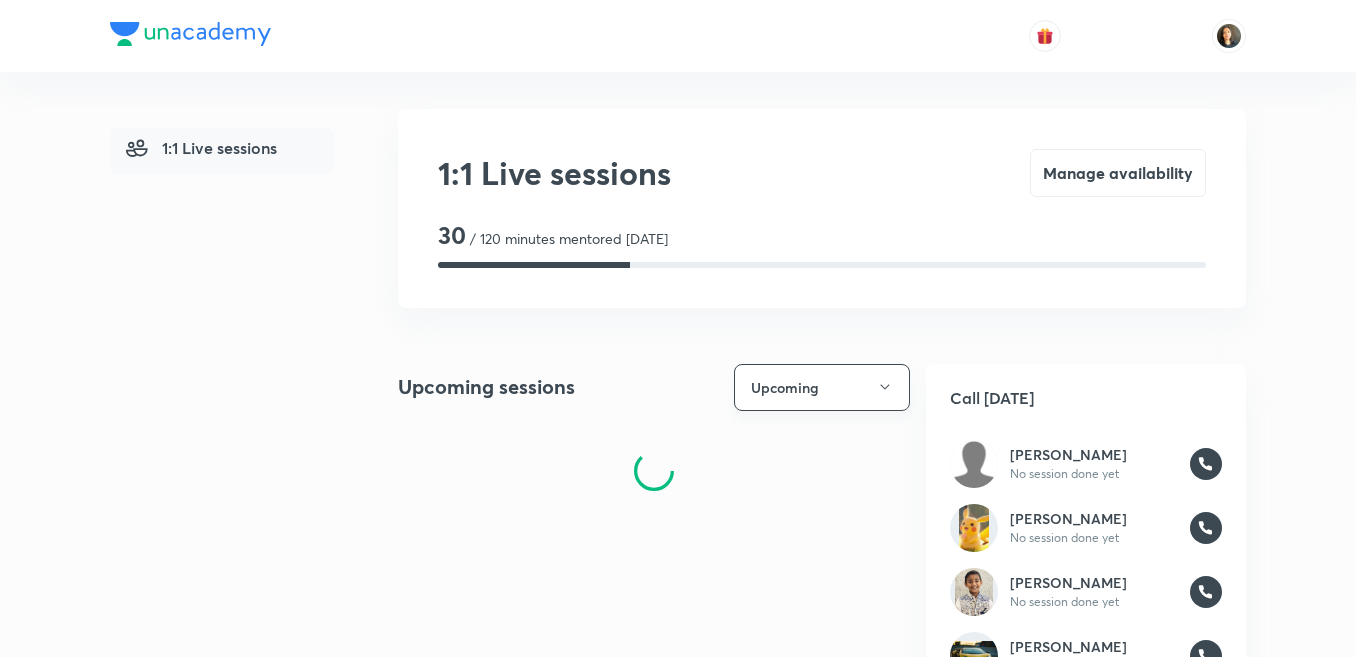 click 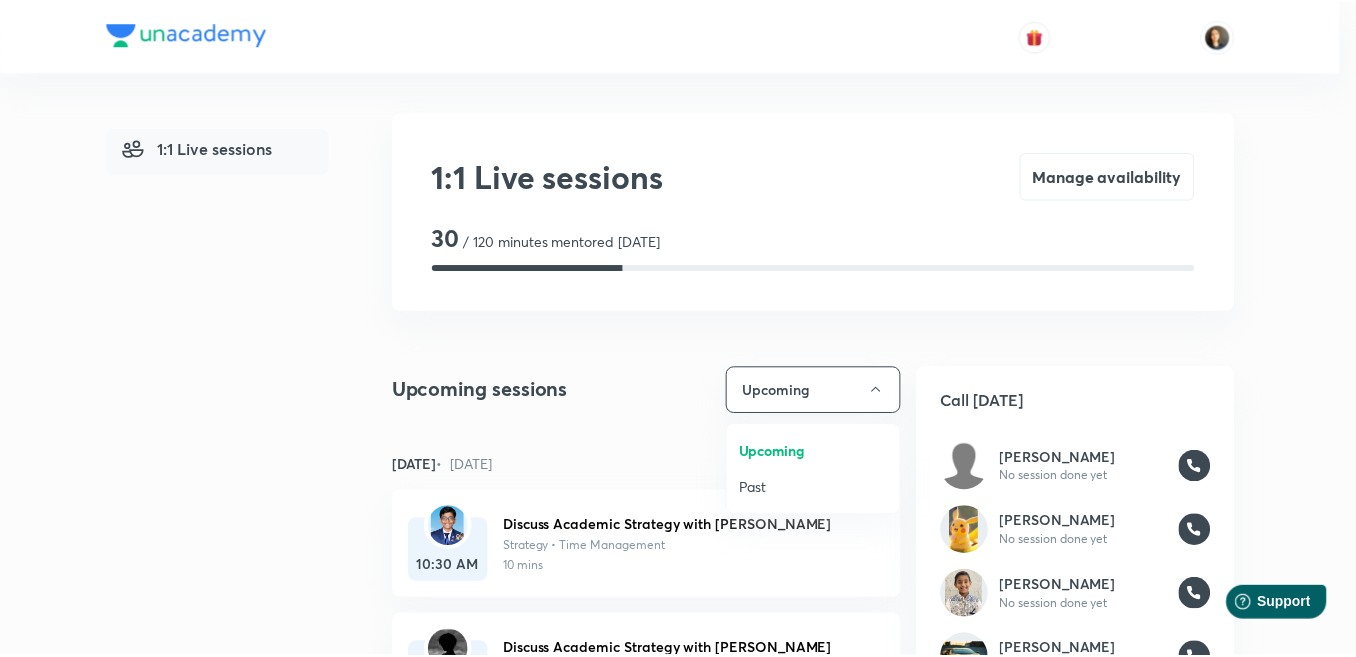 scroll, scrollTop: 0, scrollLeft: 0, axis: both 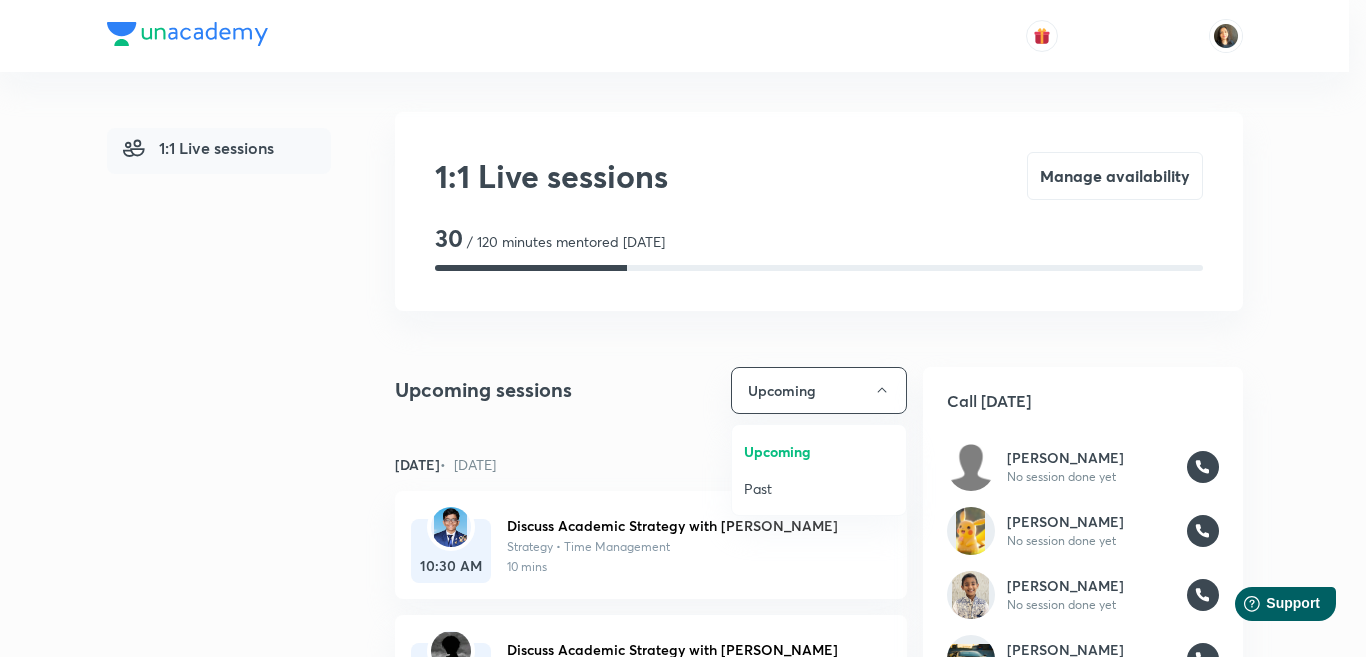 click on "Past" at bounding box center [819, 488] 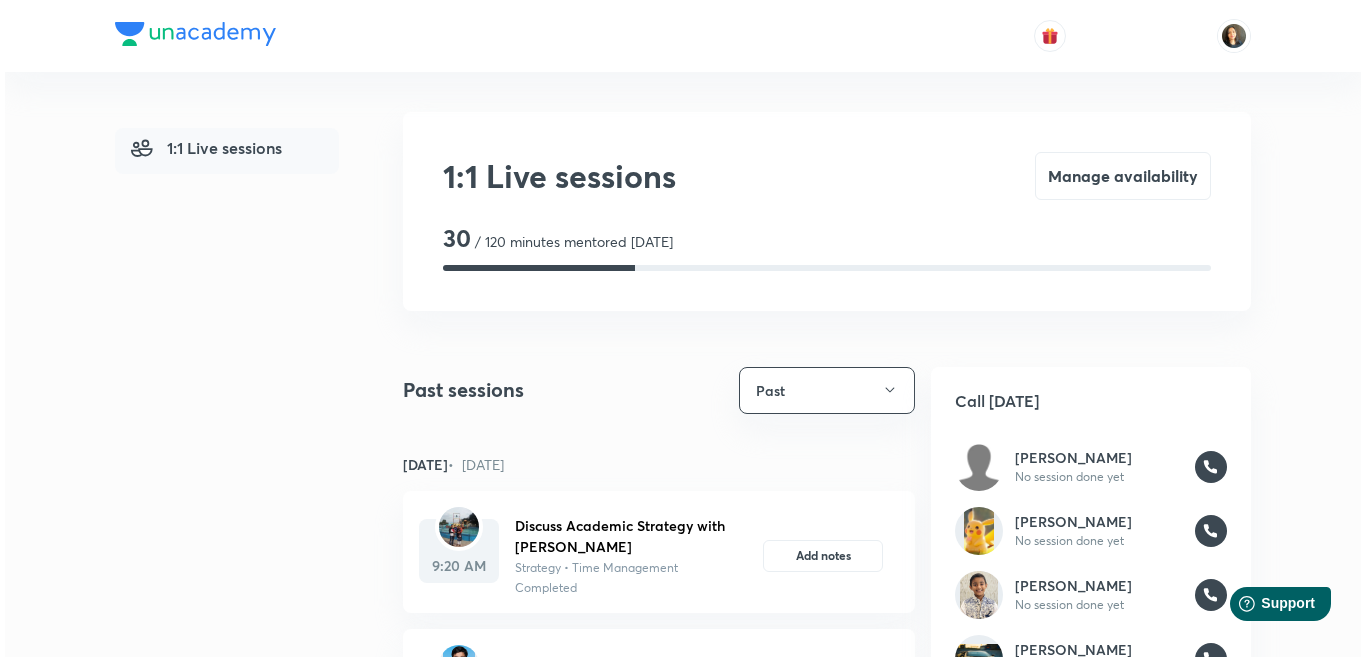 scroll, scrollTop: 200, scrollLeft: 0, axis: vertical 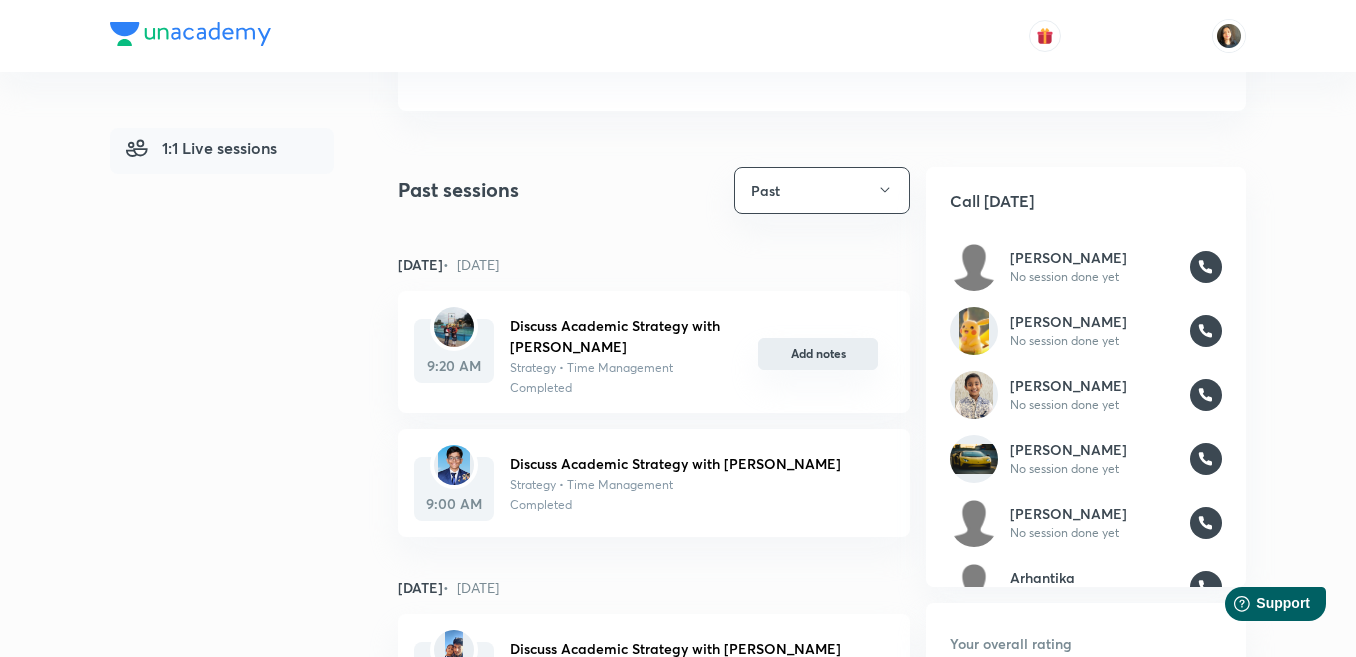 click on "Add notes" at bounding box center (818, 354) 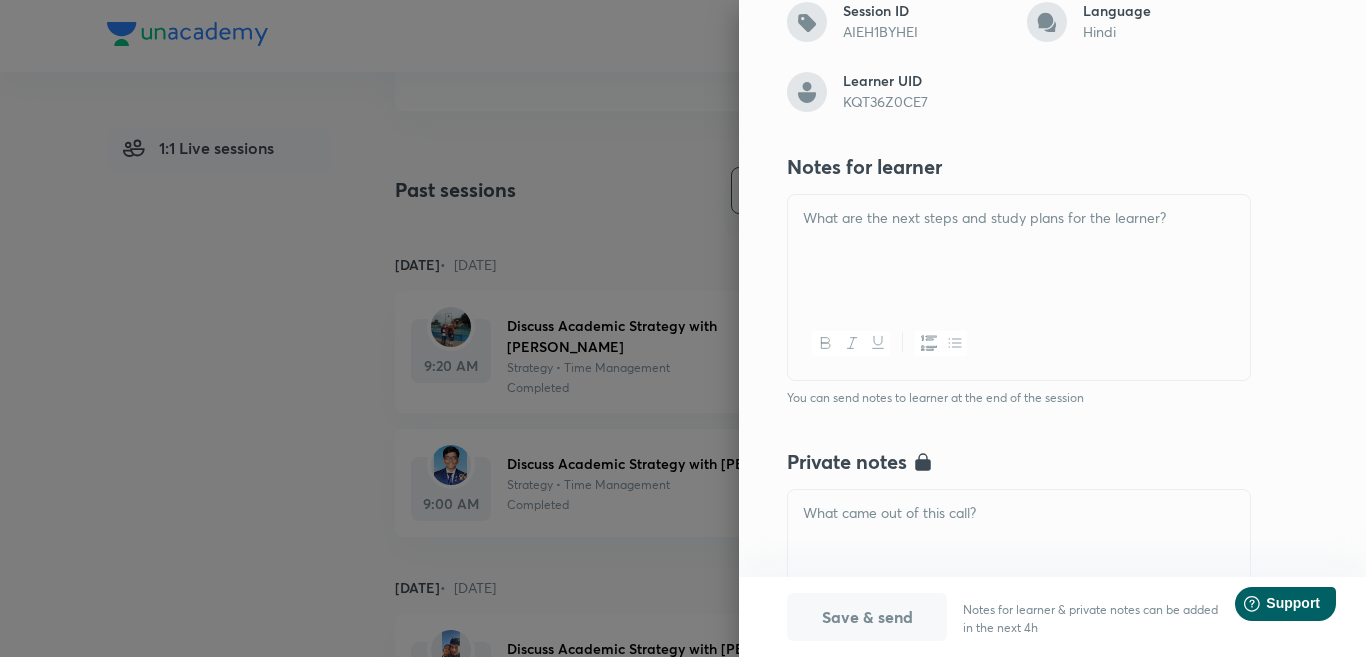 scroll, scrollTop: 400, scrollLeft: 0, axis: vertical 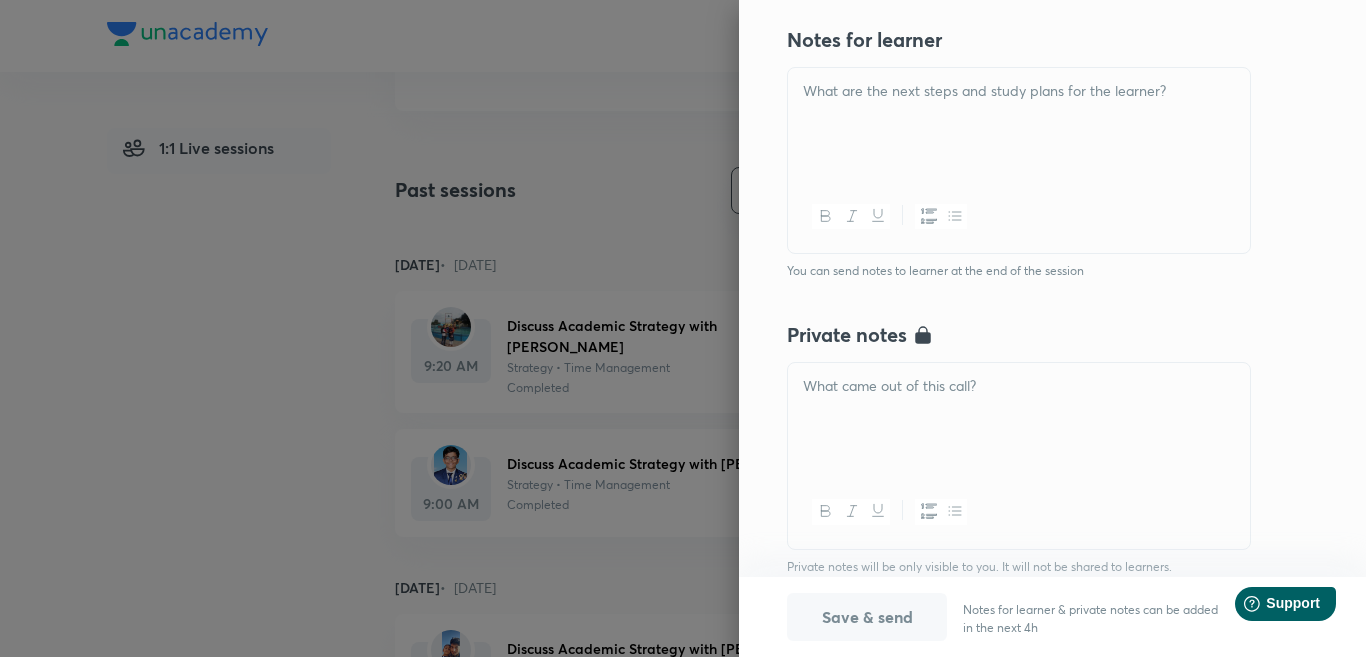click at bounding box center [1019, 124] 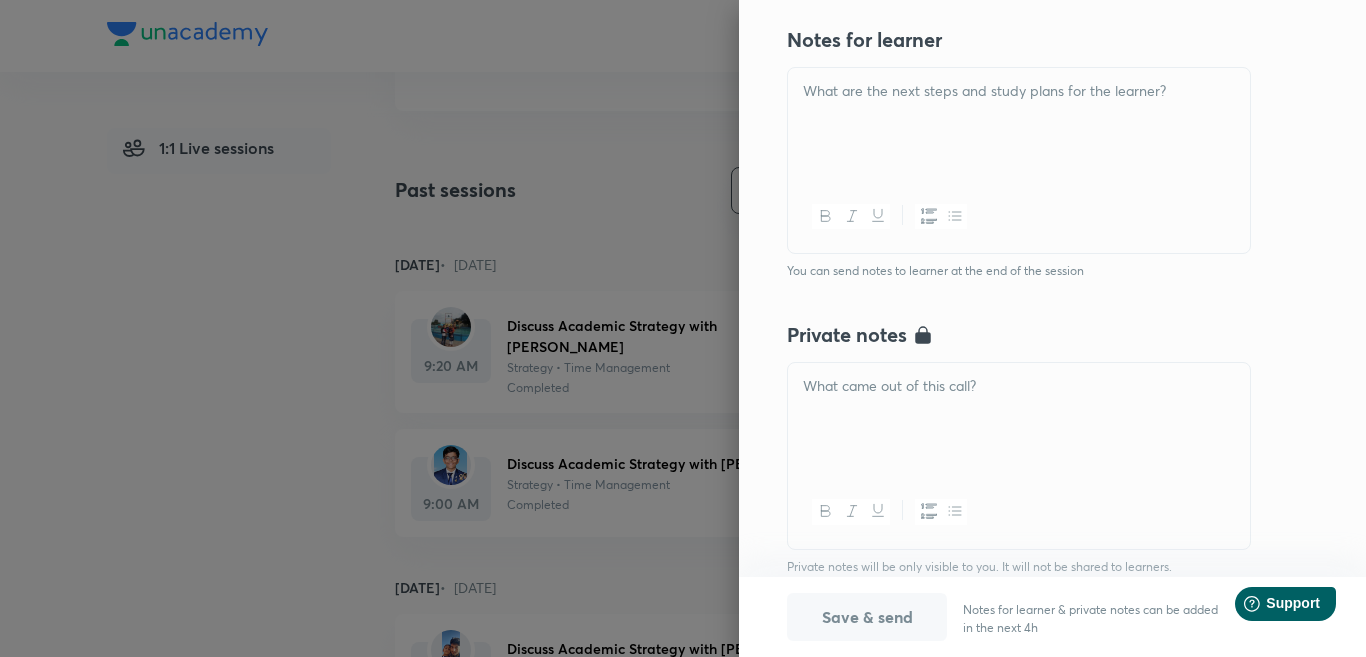type 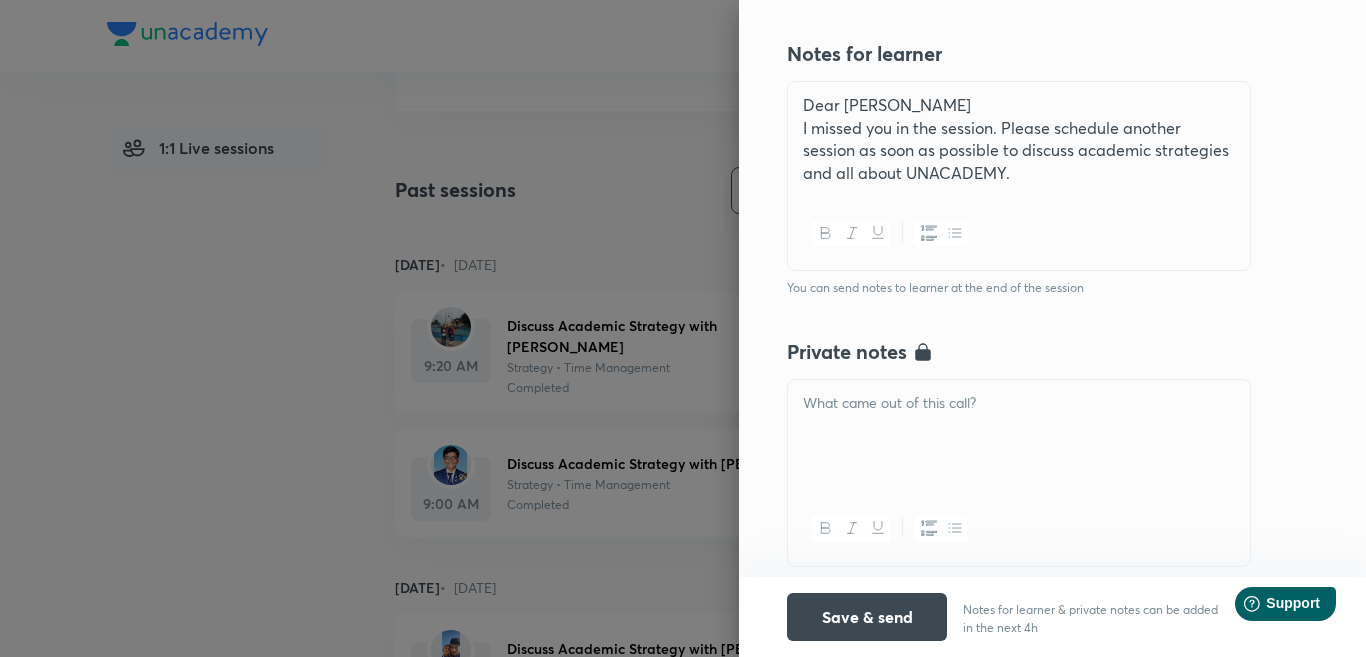 scroll, scrollTop: 300, scrollLeft: 0, axis: vertical 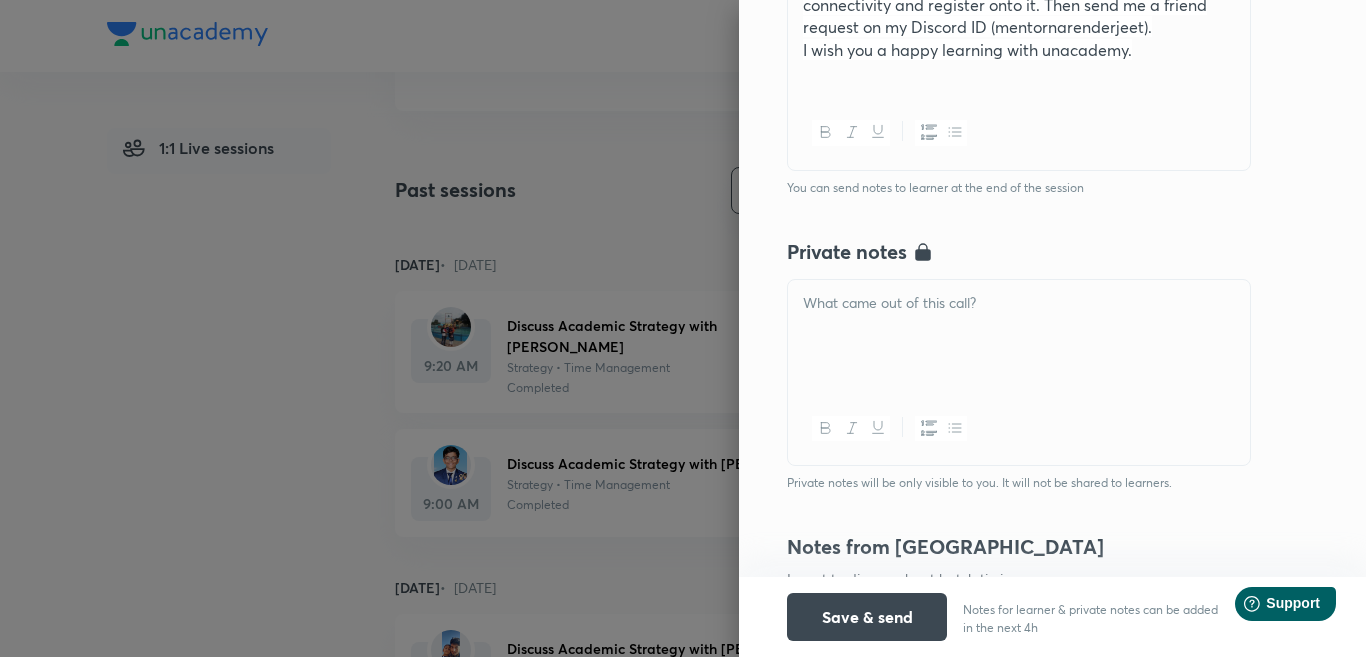 click at bounding box center (1019, 303) 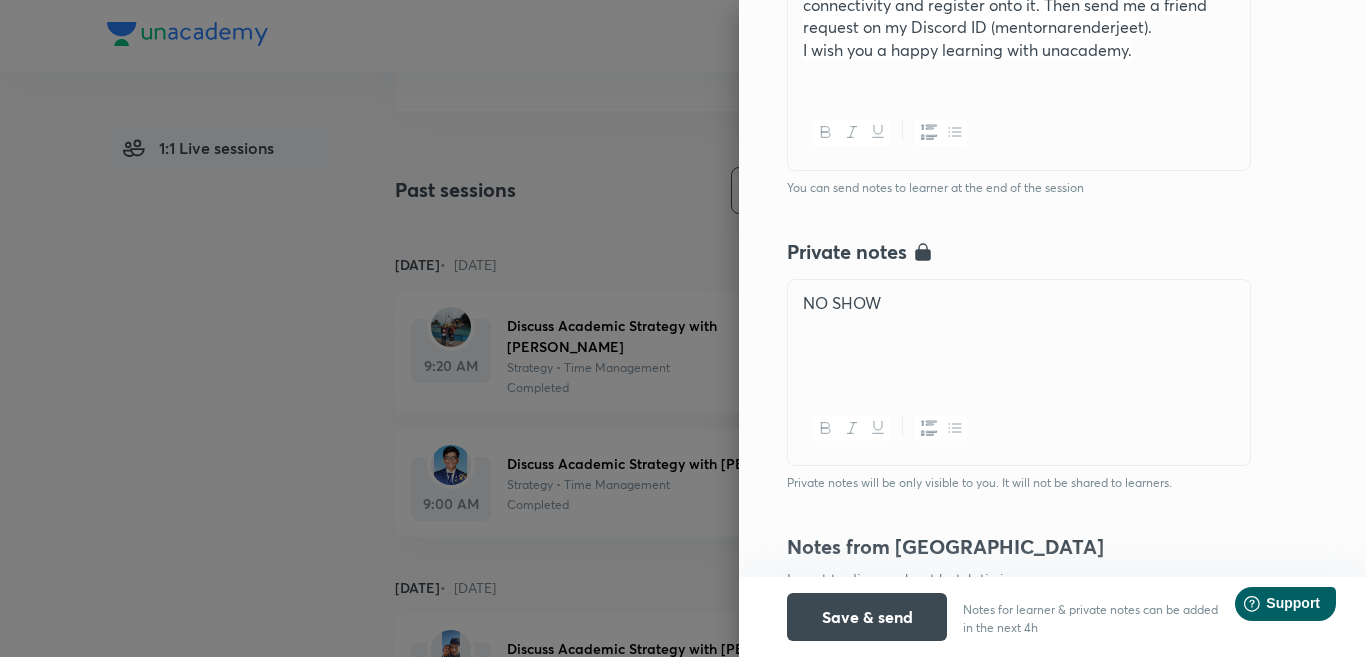 type 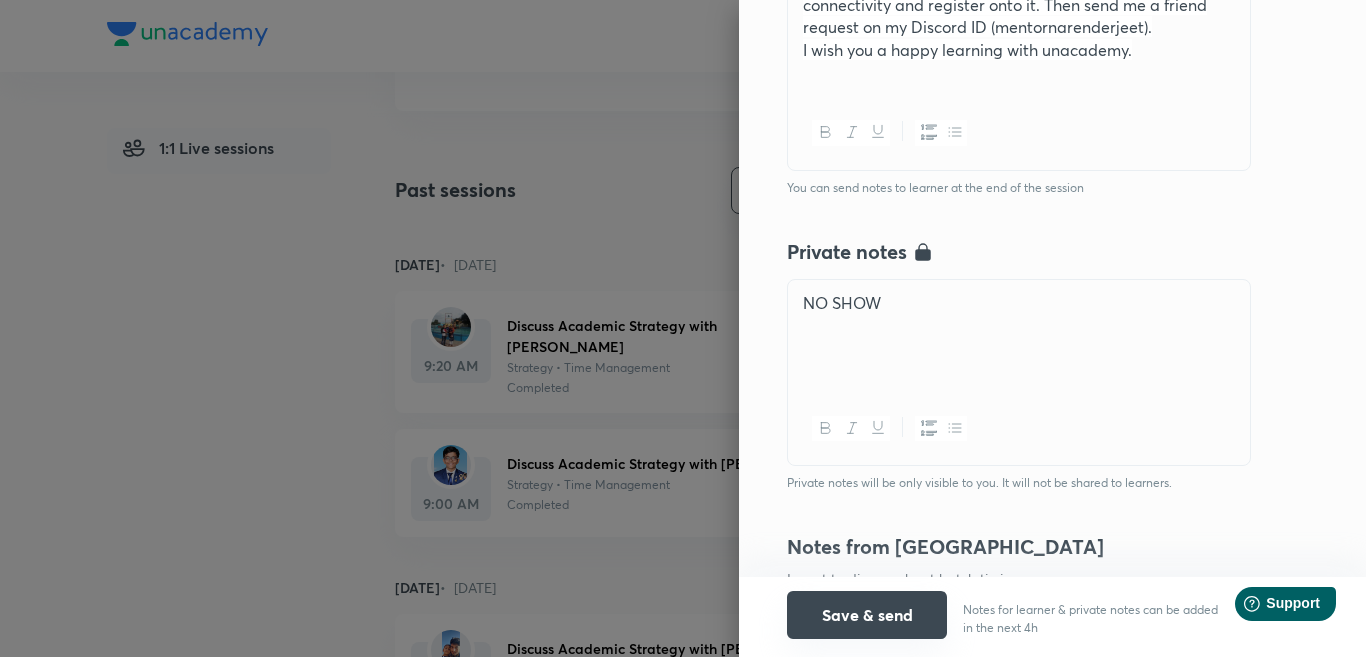click on "Save & send" at bounding box center [867, 615] 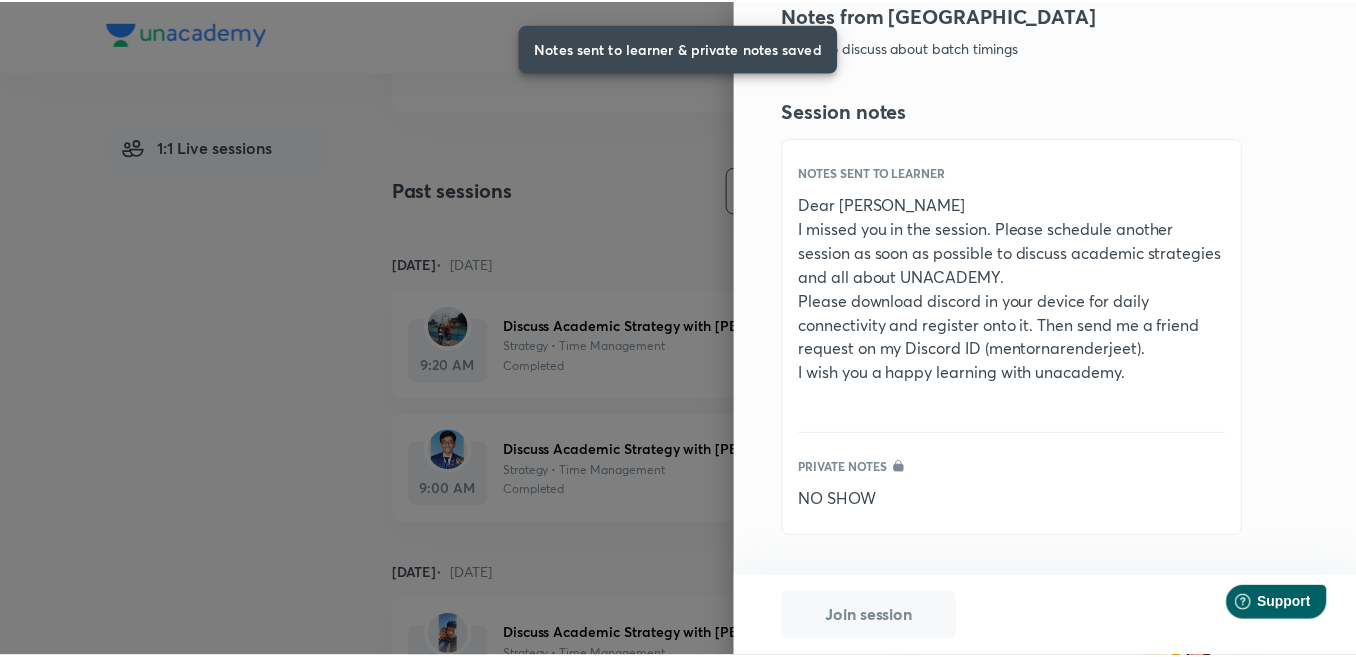 scroll, scrollTop: 0, scrollLeft: 0, axis: both 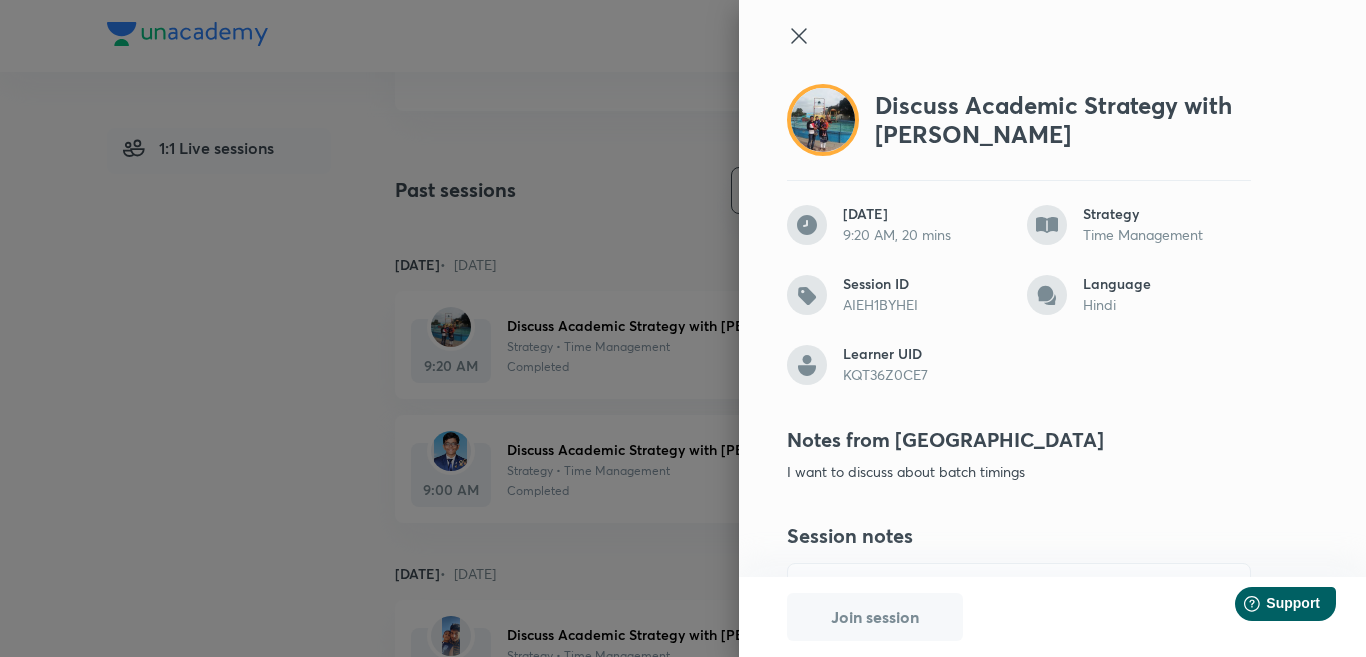 click 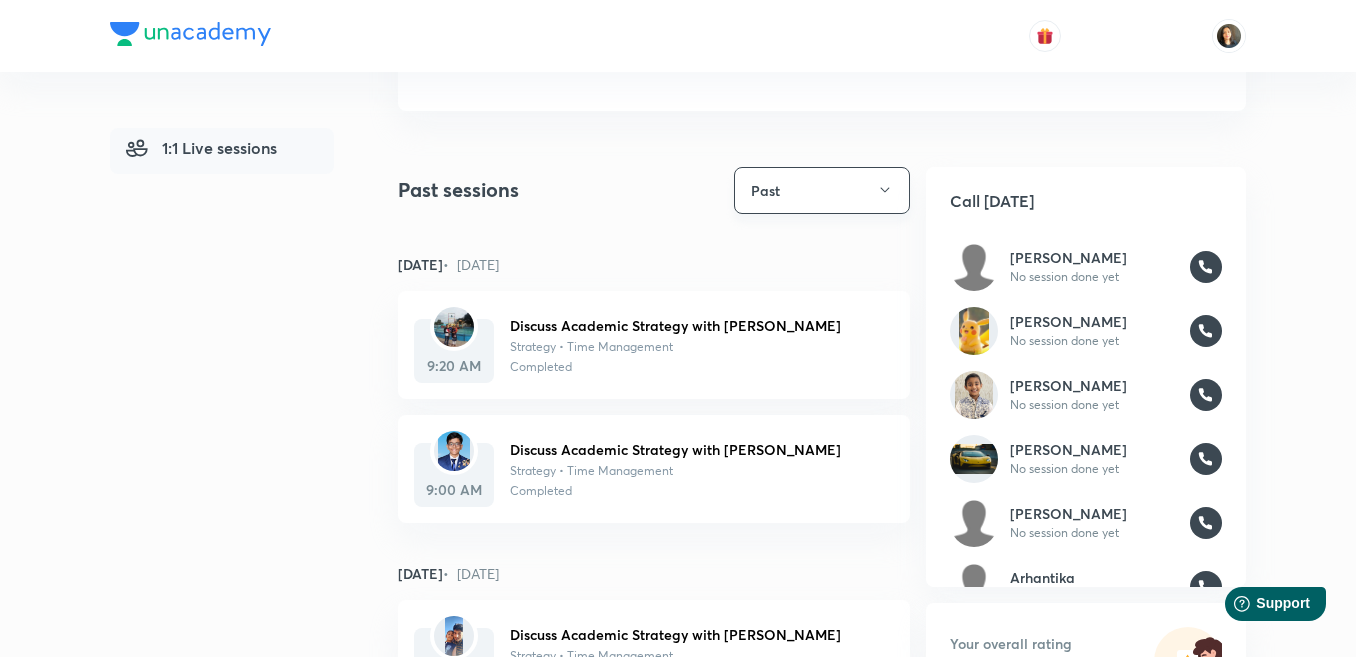 click 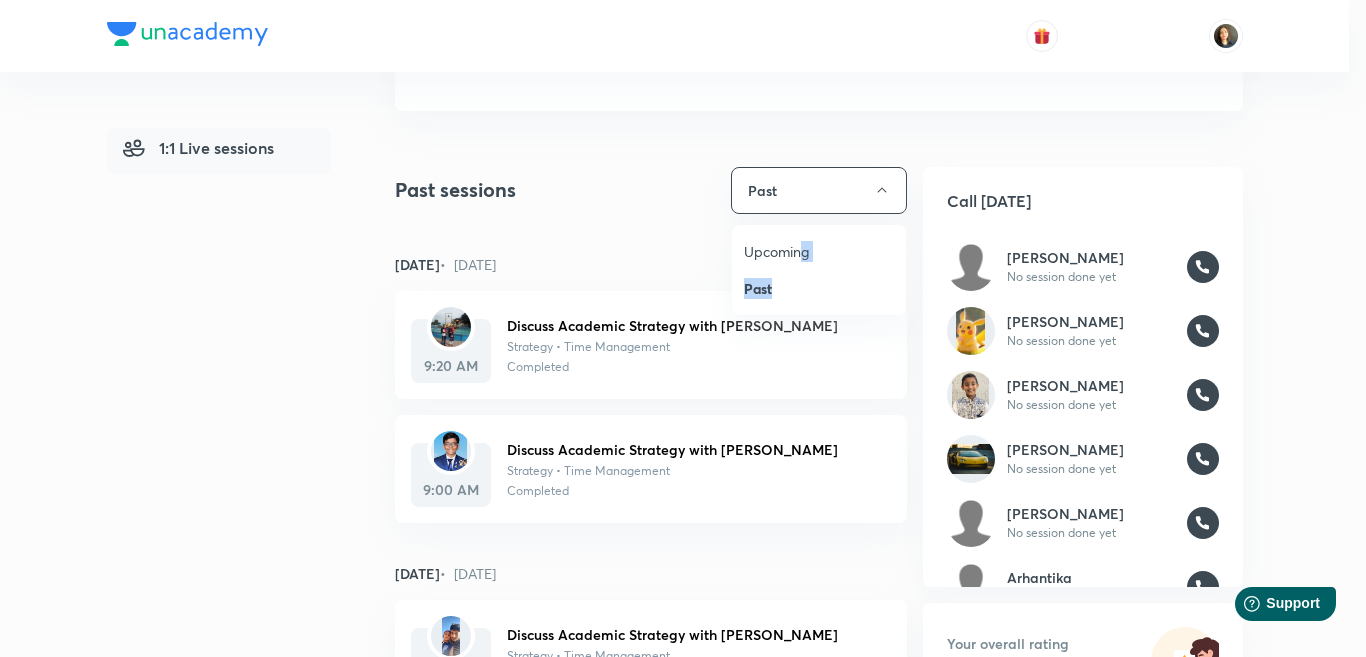 drag, startPoint x: 801, startPoint y: 270, endPoint x: 801, endPoint y: 254, distance: 16 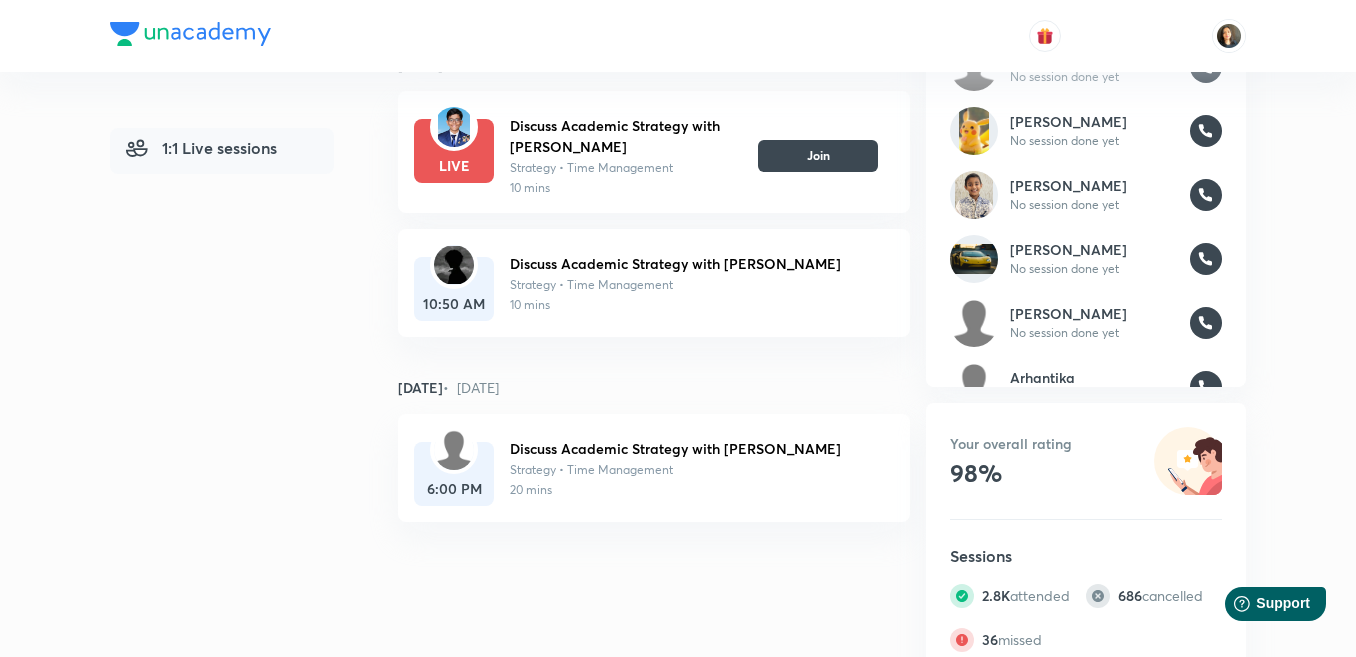 scroll, scrollTop: 0, scrollLeft: 0, axis: both 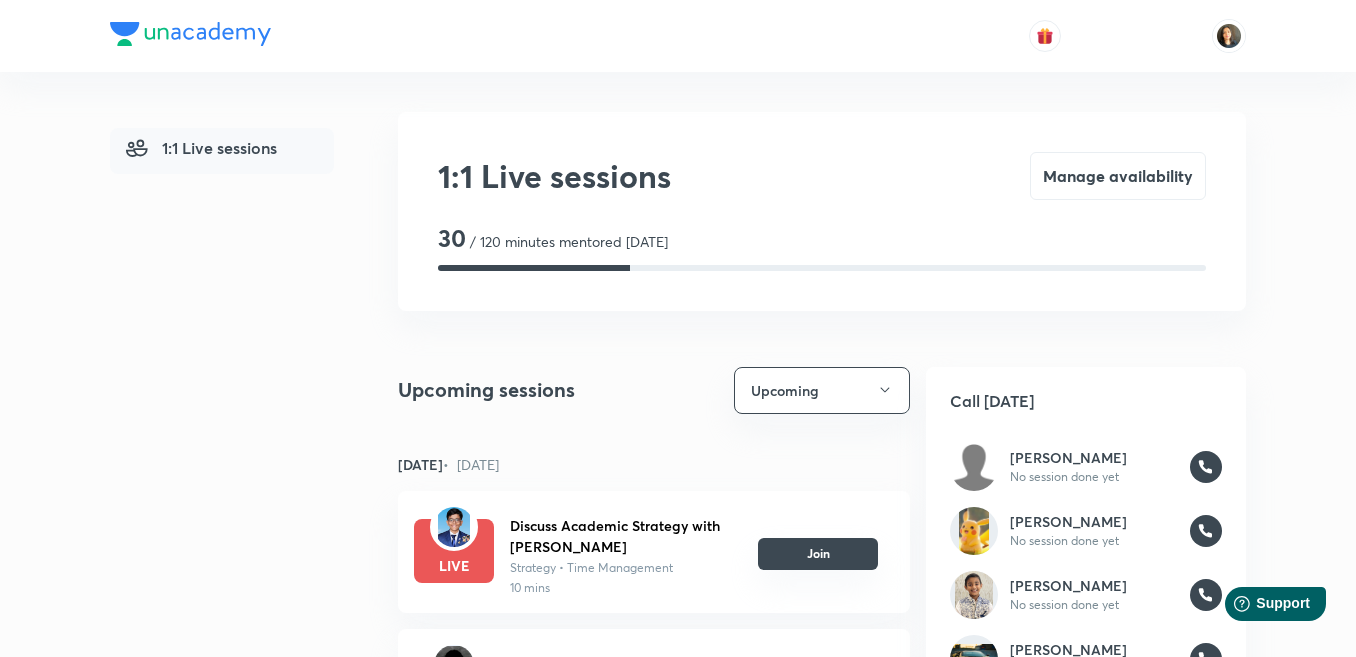 click on "Join" at bounding box center (818, 554) 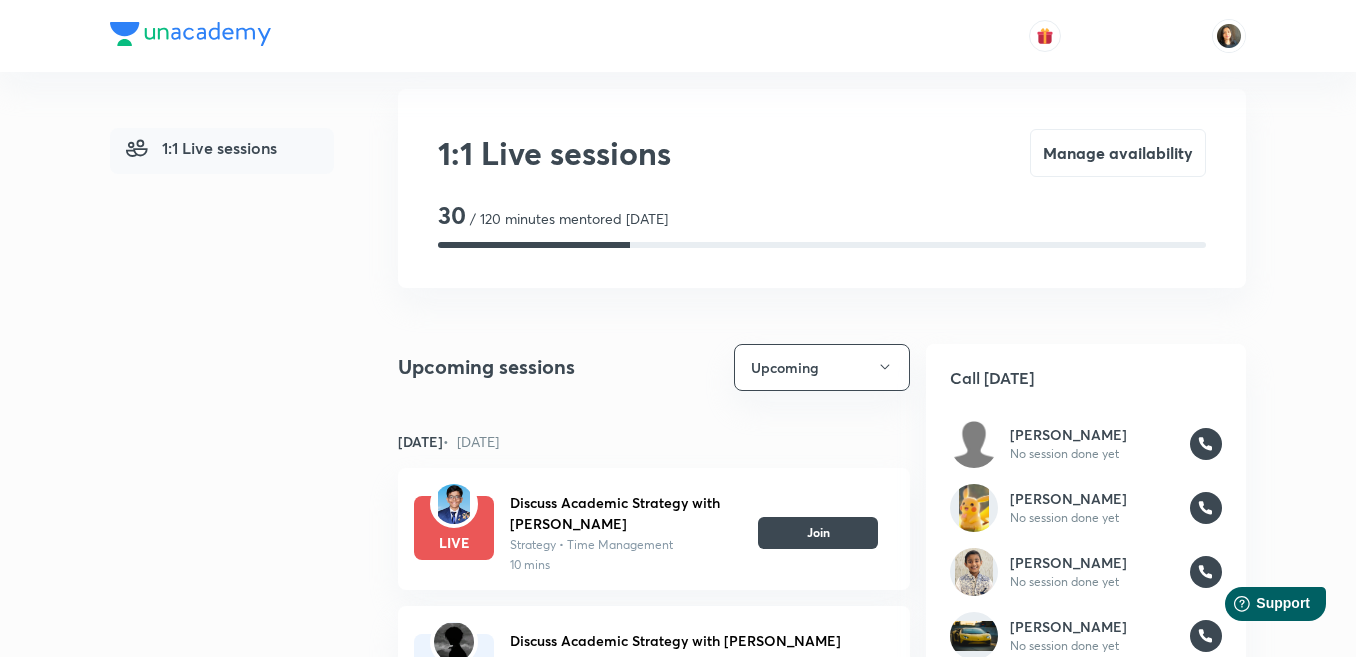 scroll, scrollTop: 100, scrollLeft: 0, axis: vertical 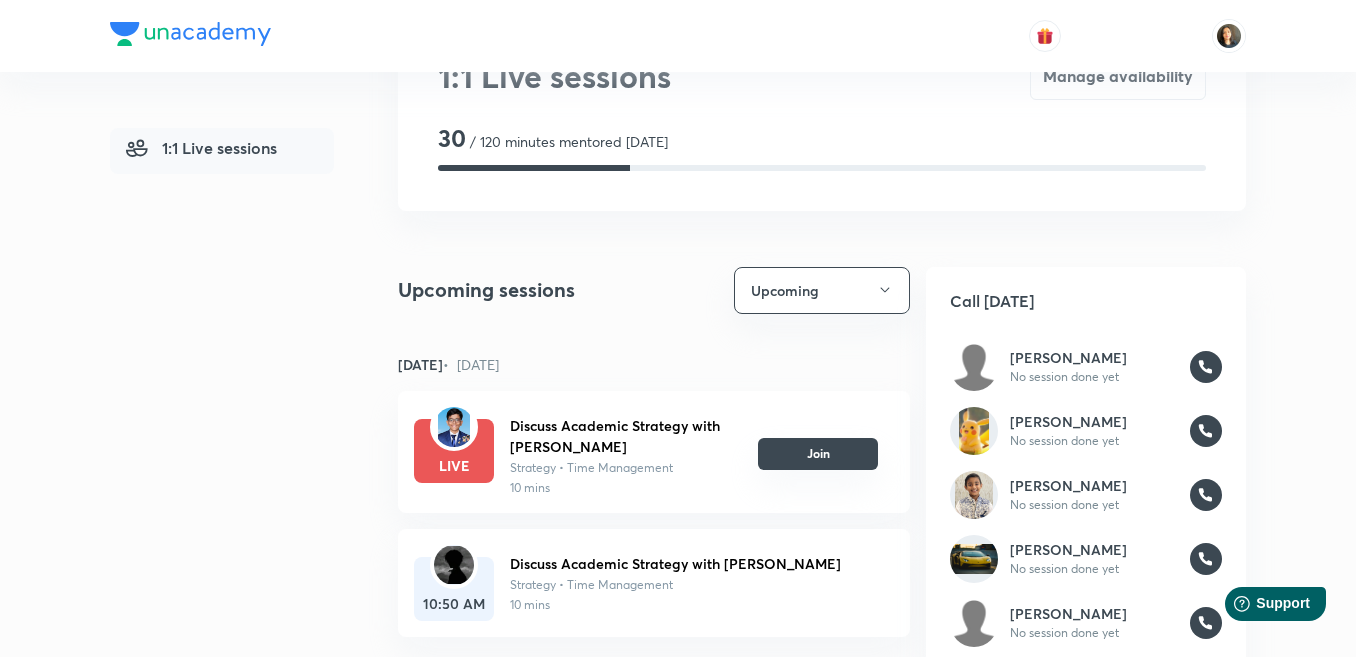 click on "Join" at bounding box center (818, 454) 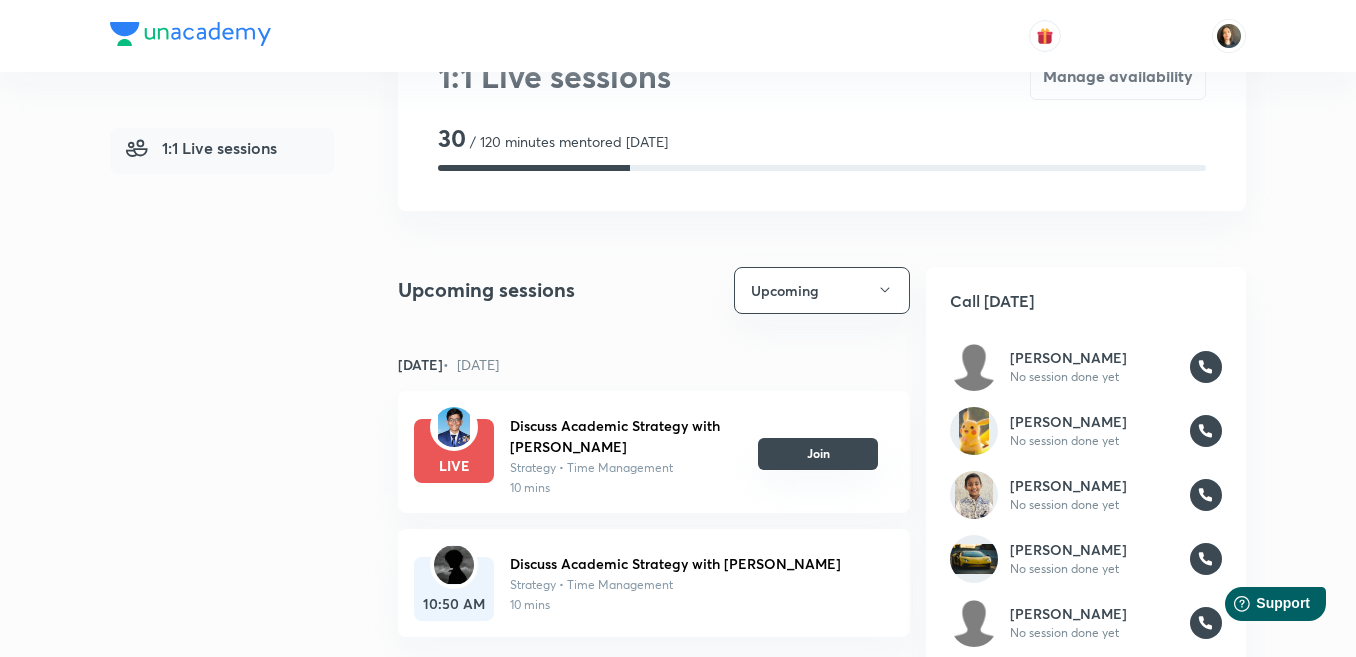 click on "Join" at bounding box center (818, 454) 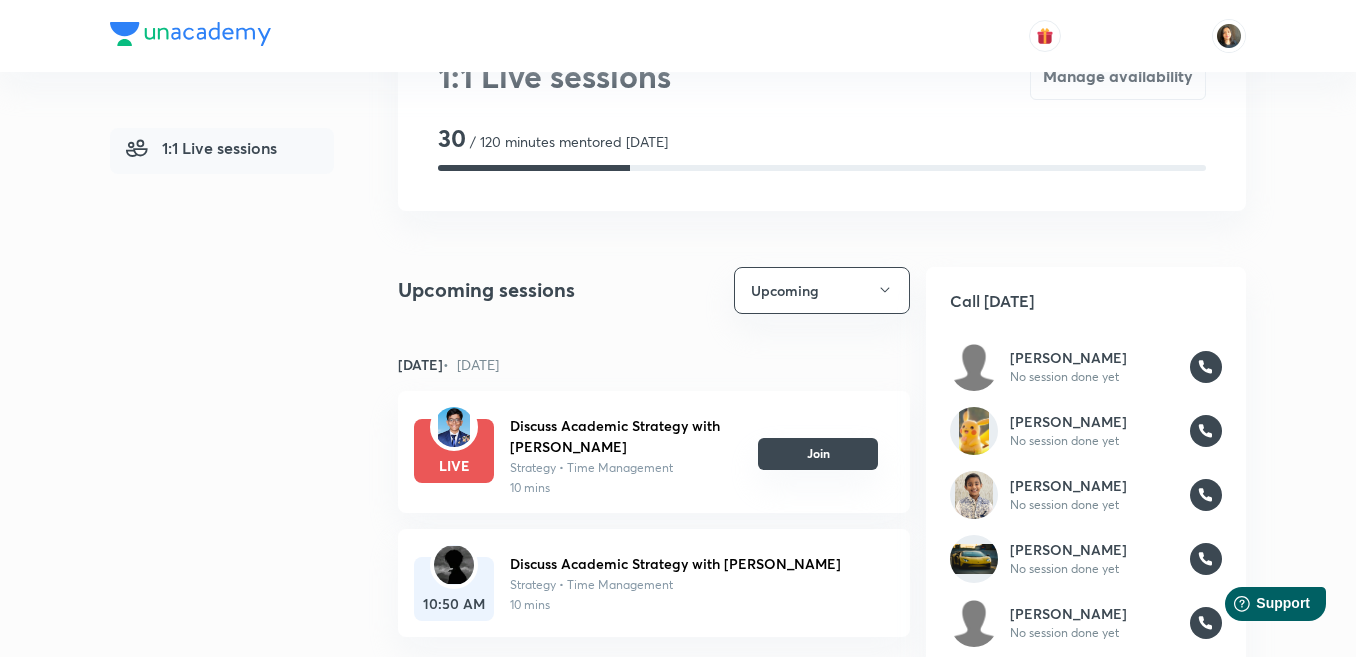click on "Join" at bounding box center (818, 454) 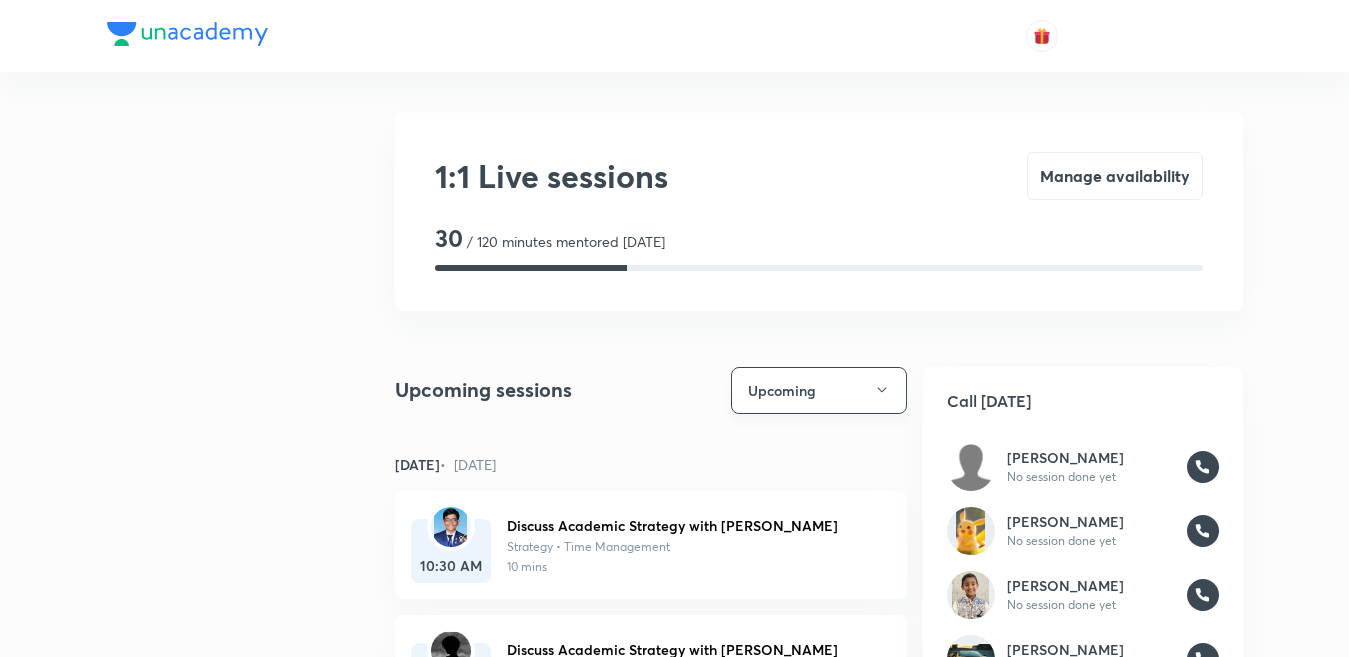 click 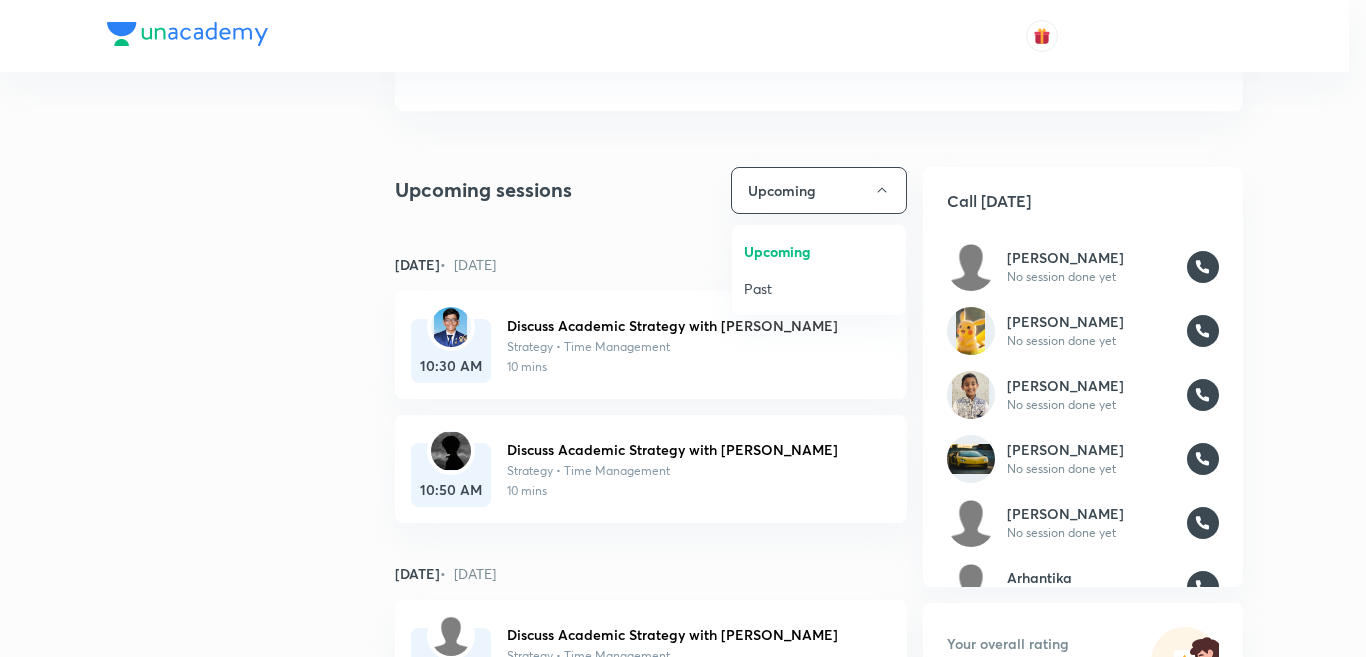 scroll, scrollTop: 200, scrollLeft: 0, axis: vertical 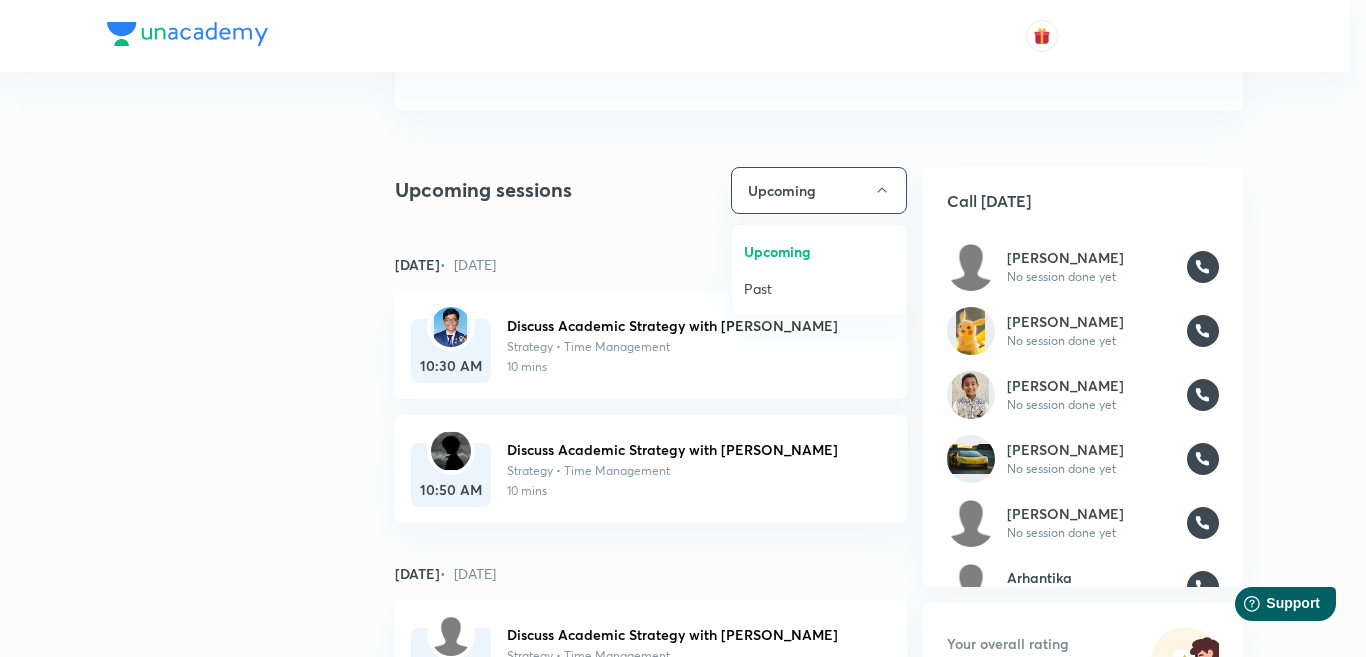 drag, startPoint x: 754, startPoint y: 275, endPoint x: 599, endPoint y: 434, distance: 222.04955 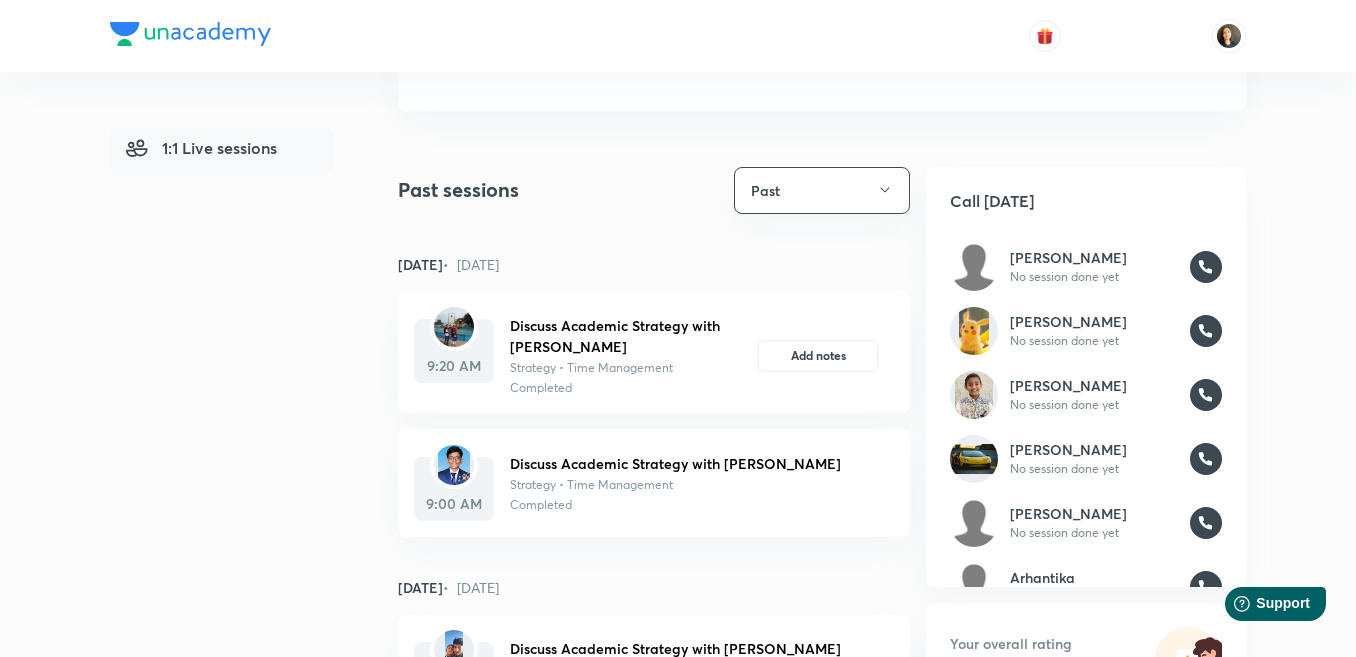 click on "Discuss Academic Strategy with [PERSON_NAME]" at bounding box center (694, 463) 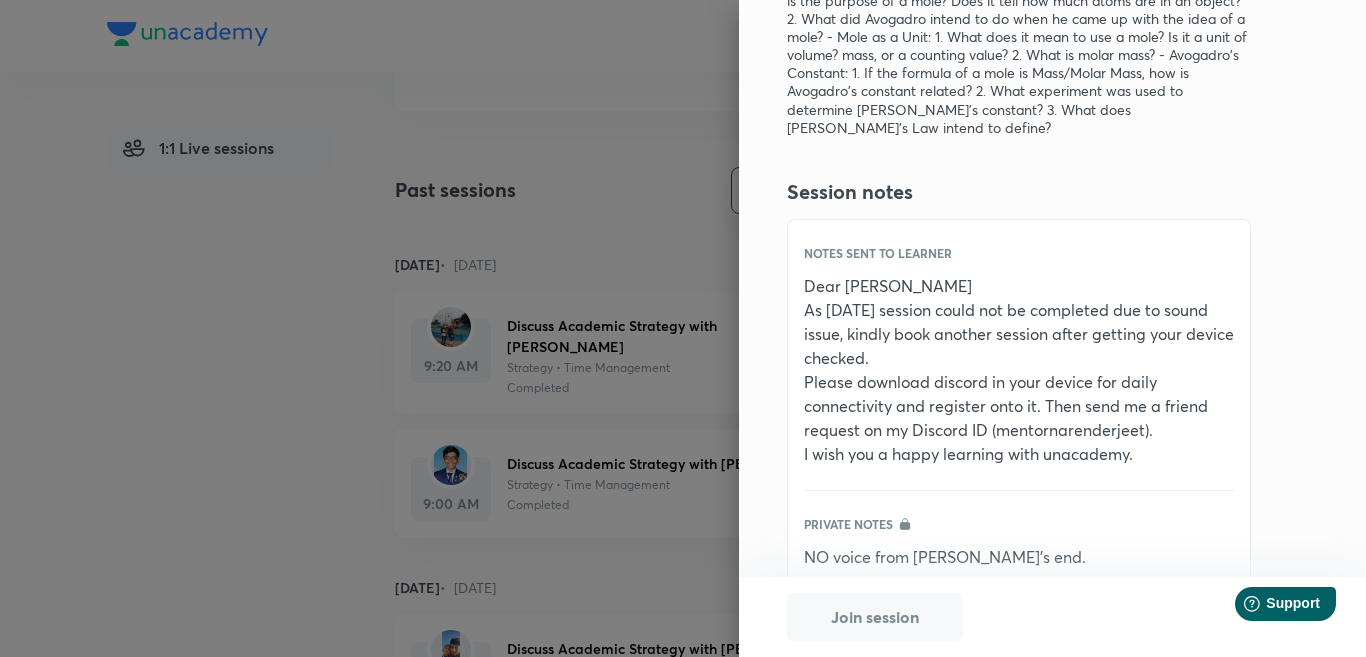 scroll, scrollTop: 563, scrollLeft: 0, axis: vertical 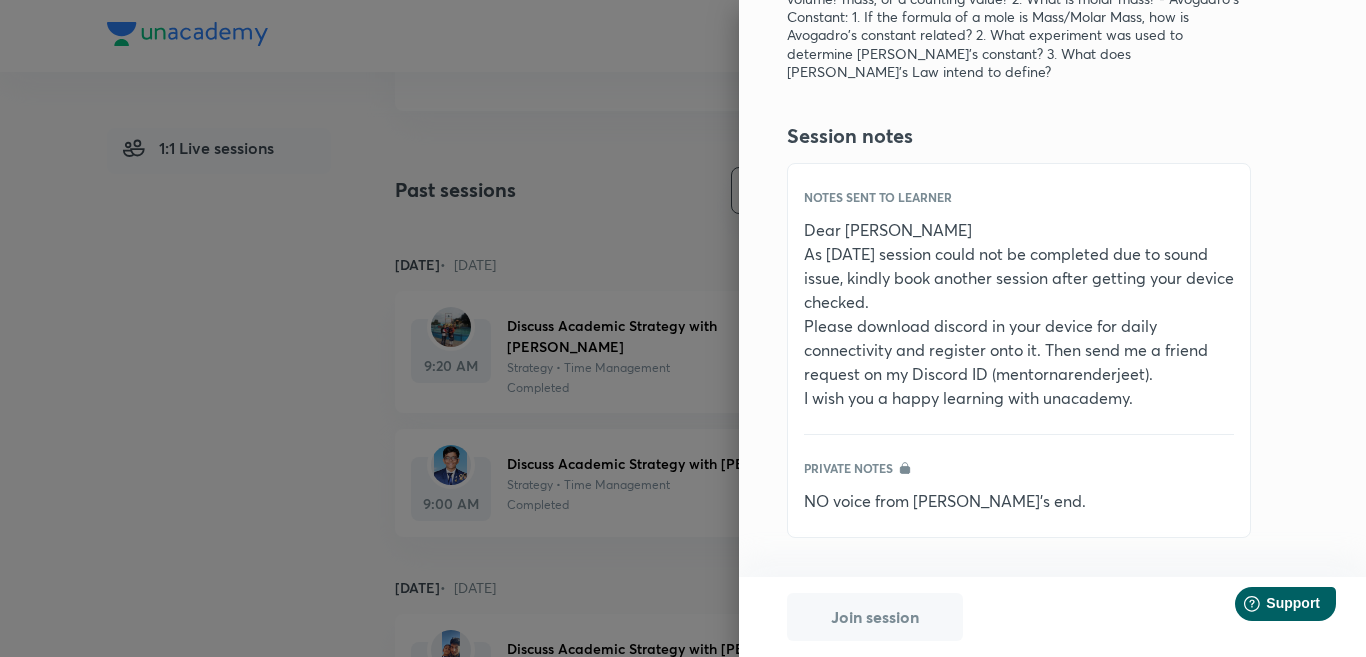 drag, startPoint x: 1122, startPoint y: 400, endPoint x: 787, endPoint y: 318, distance: 344.88983 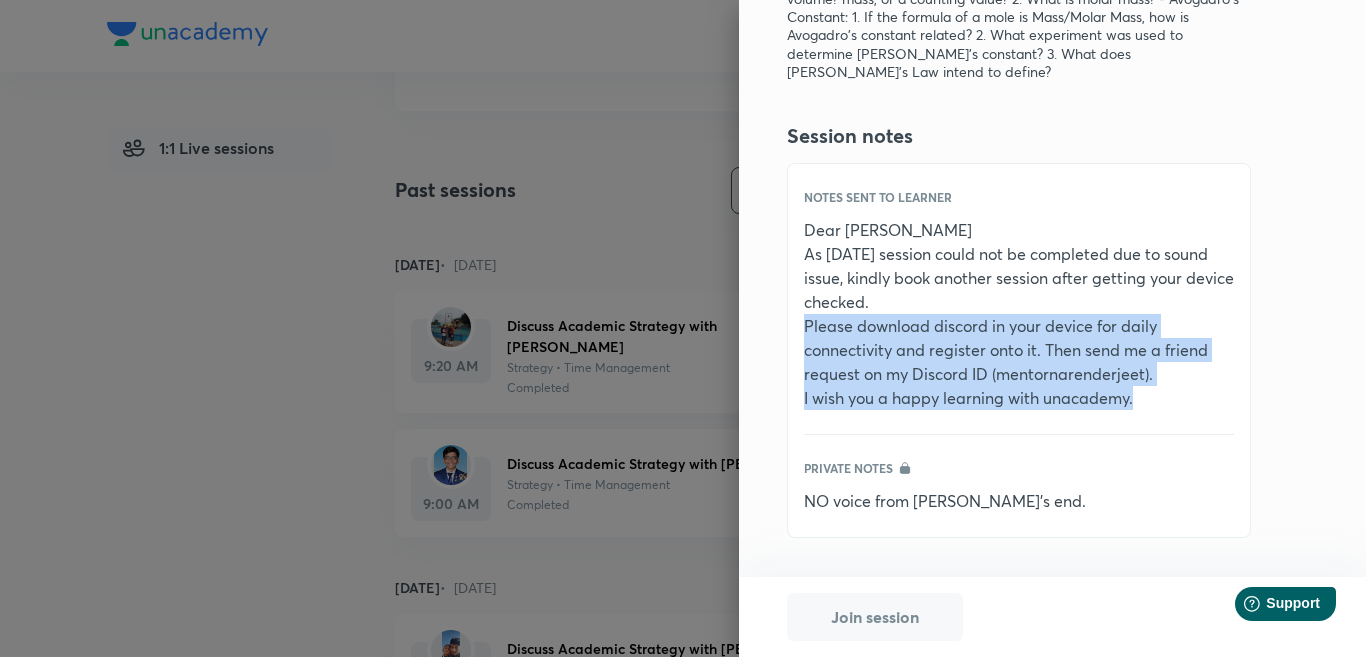 copy on "Please download discord in your device for daily connectivity and register onto it. Then send me a friend request on my Discord ID (mentornarenderjeet). I wish you a happy learning with unacademy." 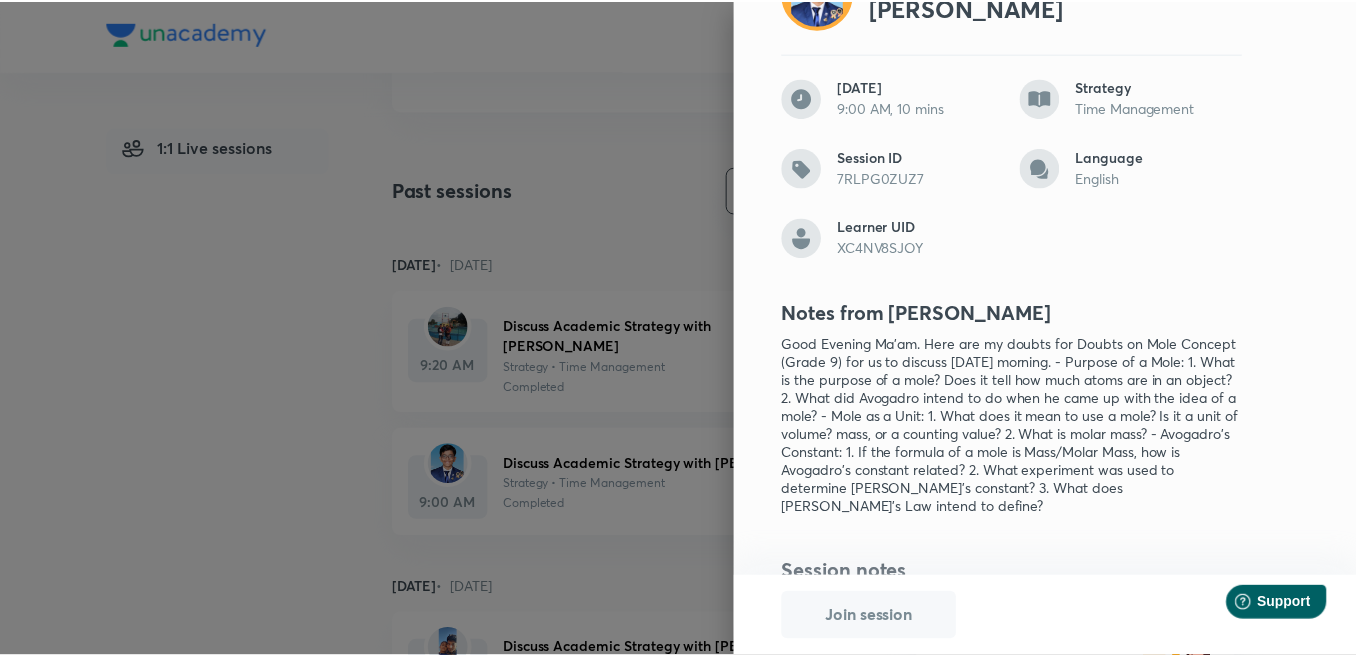 scroll, scrollTop: 0, scrollLeft: 0, axis: both 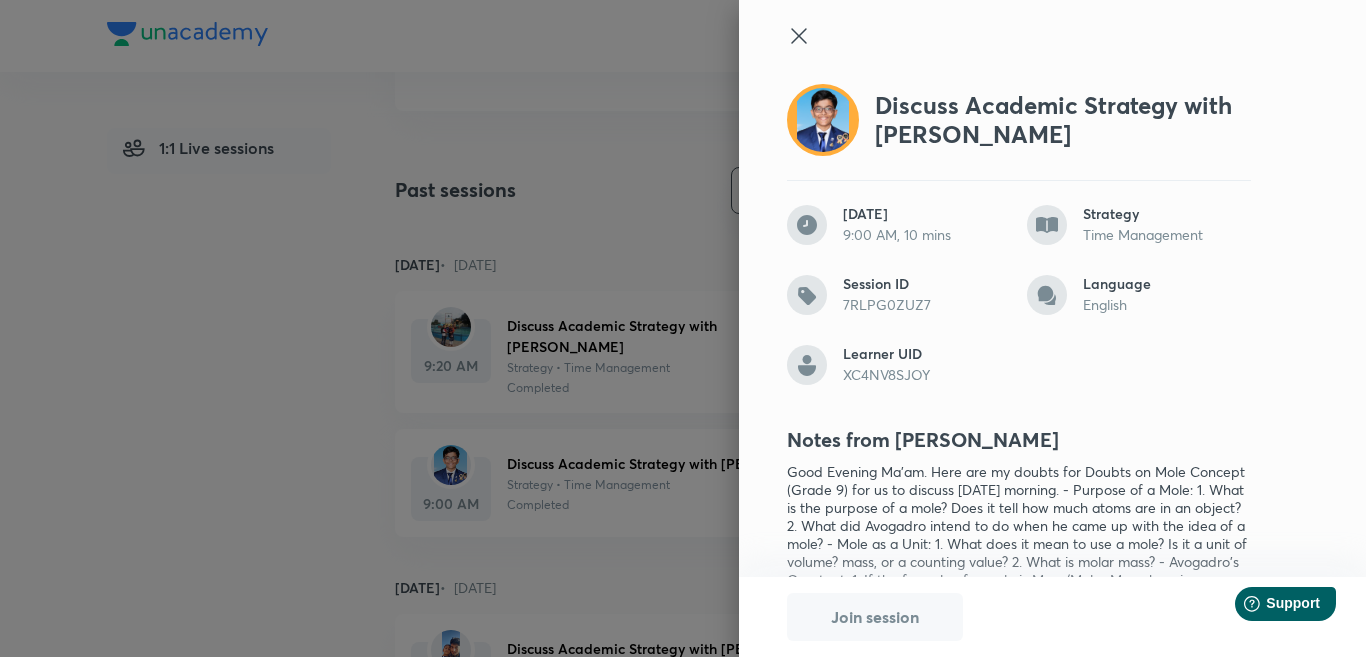 click 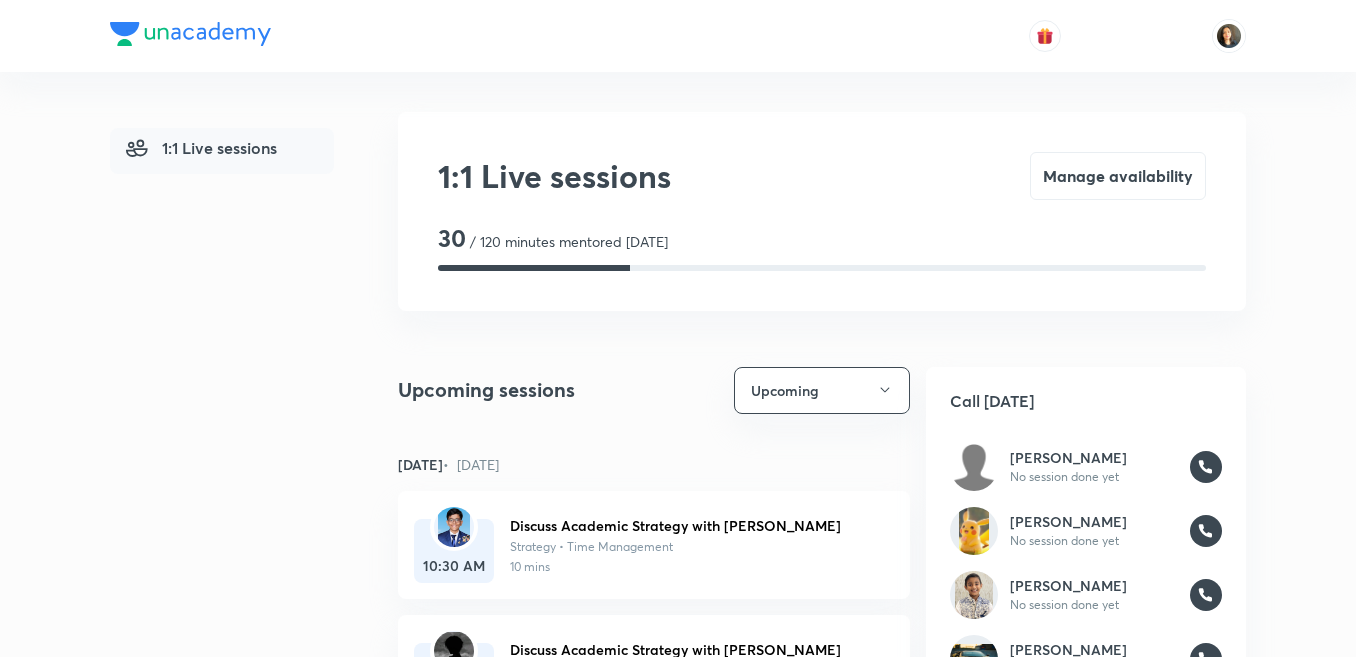 scroll, scrollTop: 0, scrollLeft: 0, axis: both 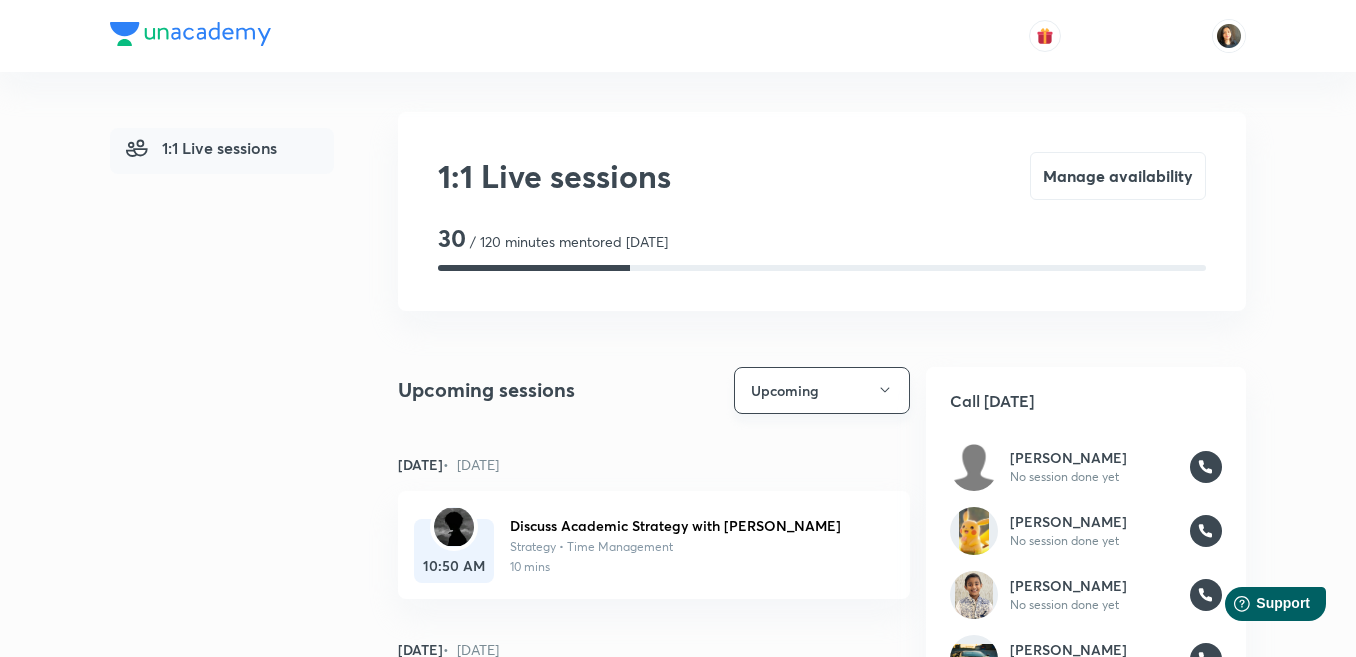 click 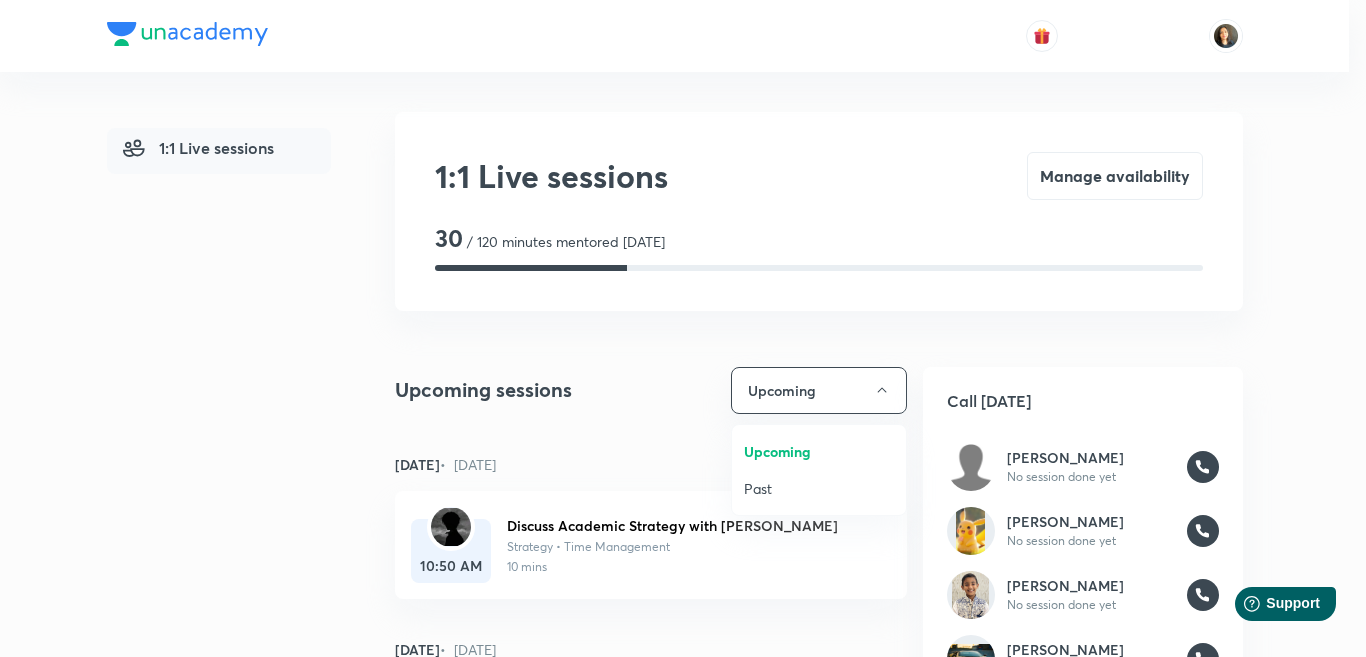 click on "Past" at bounding box center (819, 488) 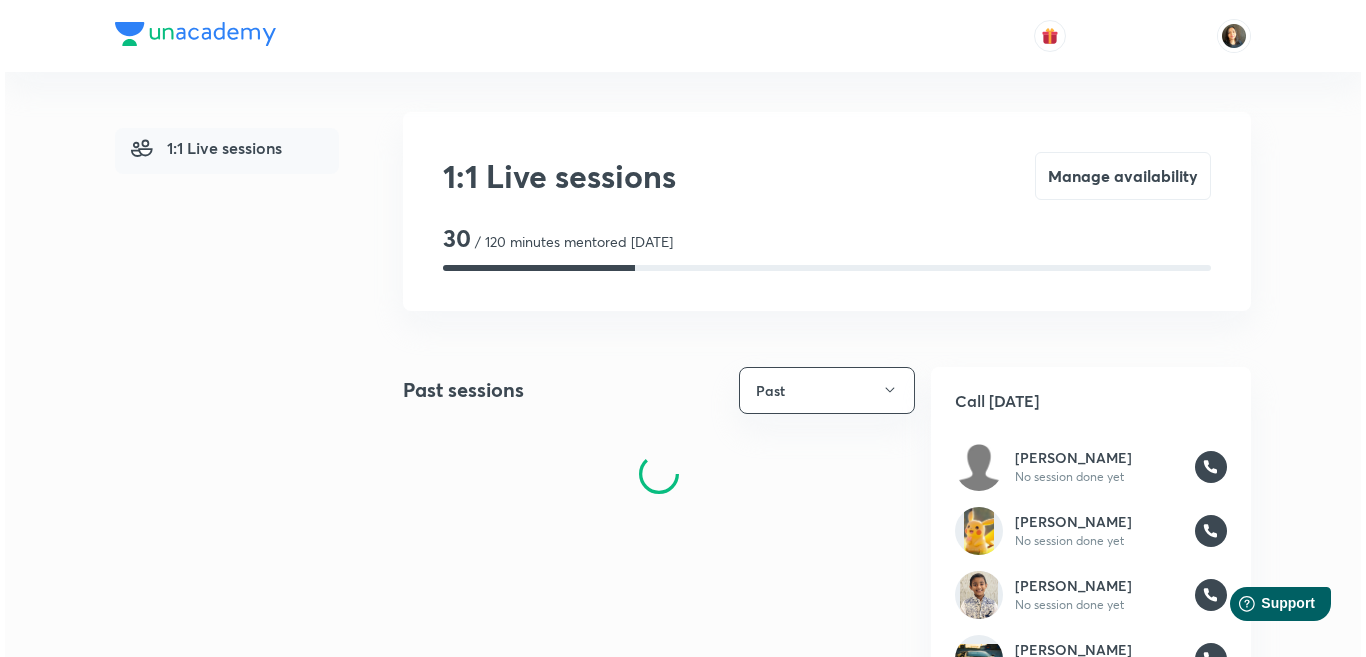 scroll, scrollTop: 100, scrollLeft: 0, axis: vertical 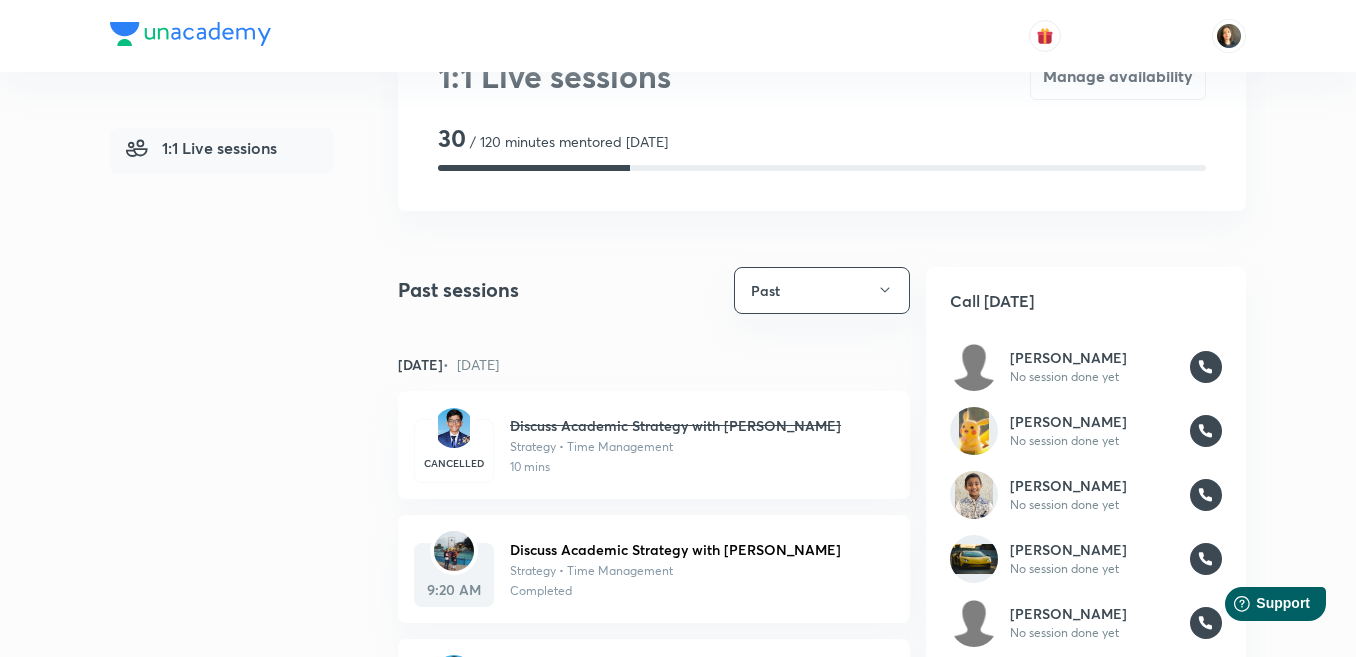 click on "Discuss Academic Strategy with [PERSON_NAME]" at bounding box center (694, 425) 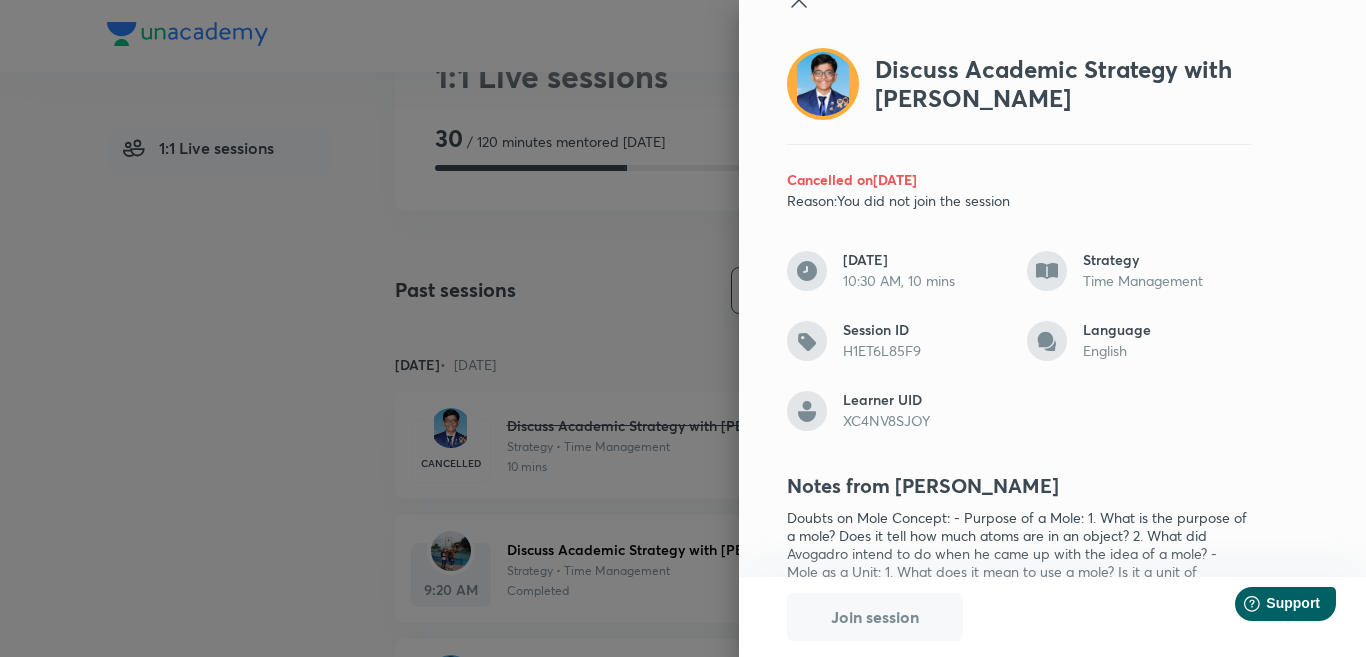 scroll, scrollTop: 0, scrollLeft: 0, axis: both 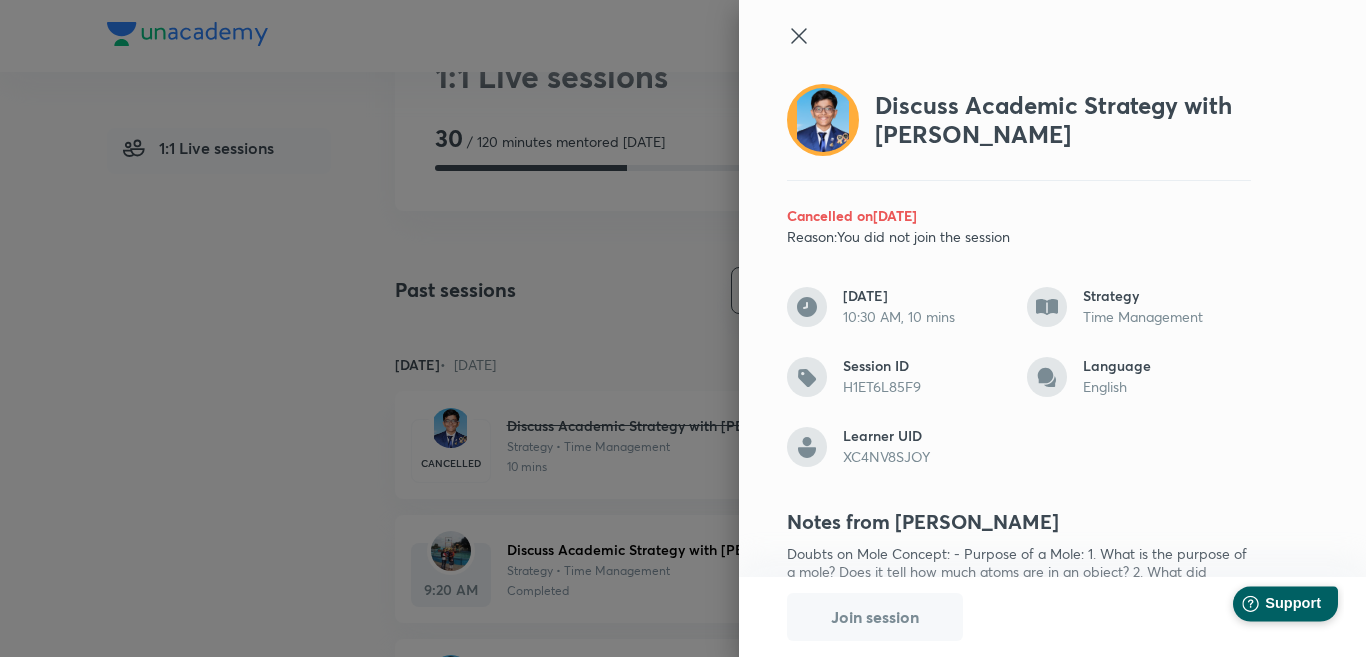 click on "Support" at bounding box center (1294, 603) 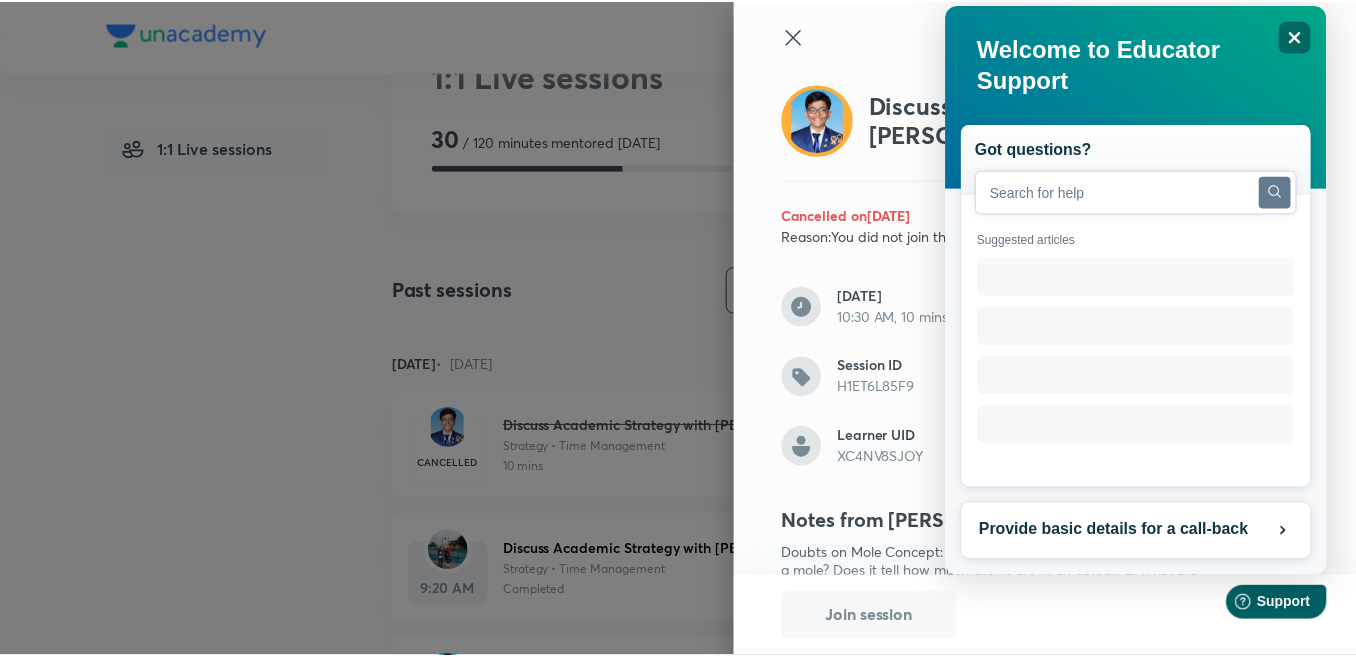 scroll, scrollTop: 0, scrollLeft: 0, axis: both 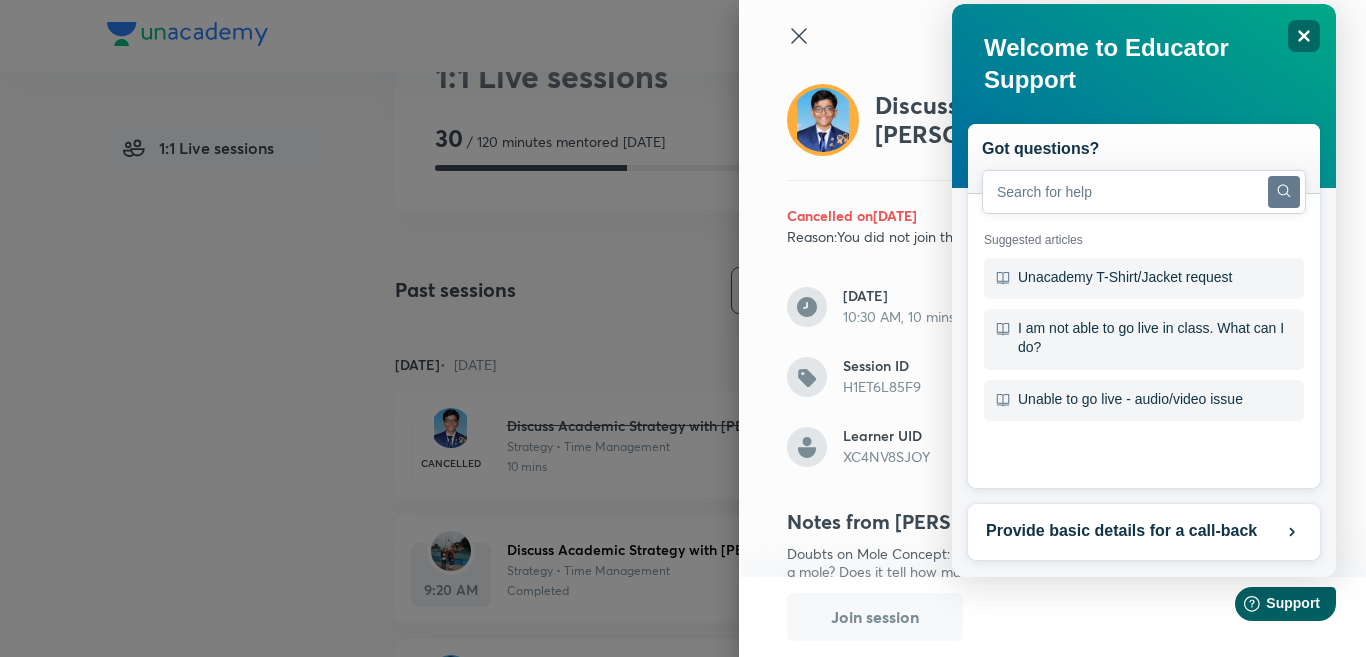 click on "Search" 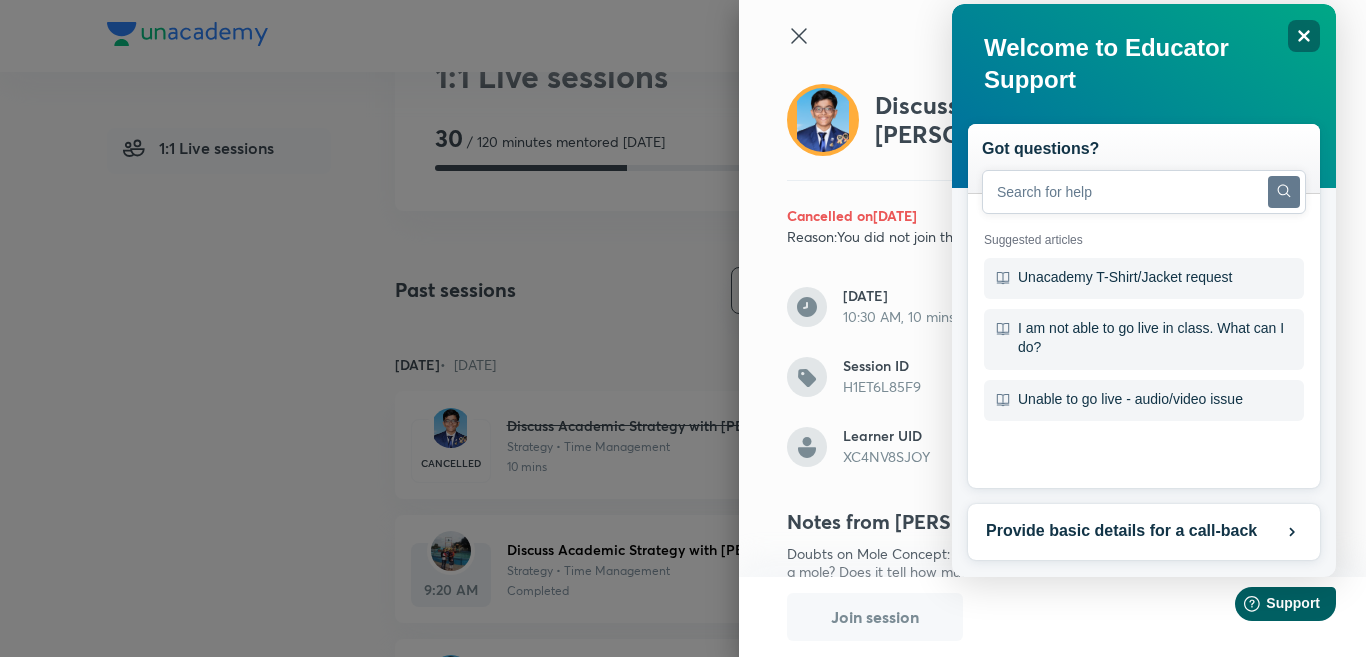 click 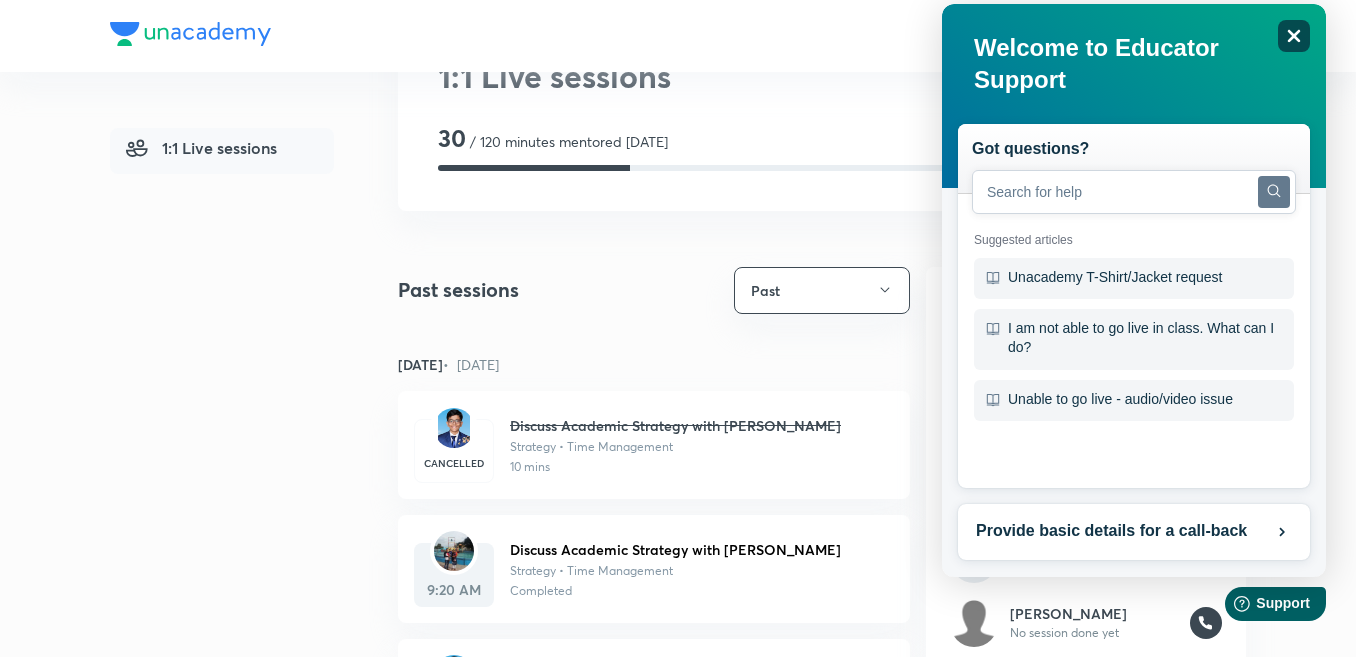 click on "Close" 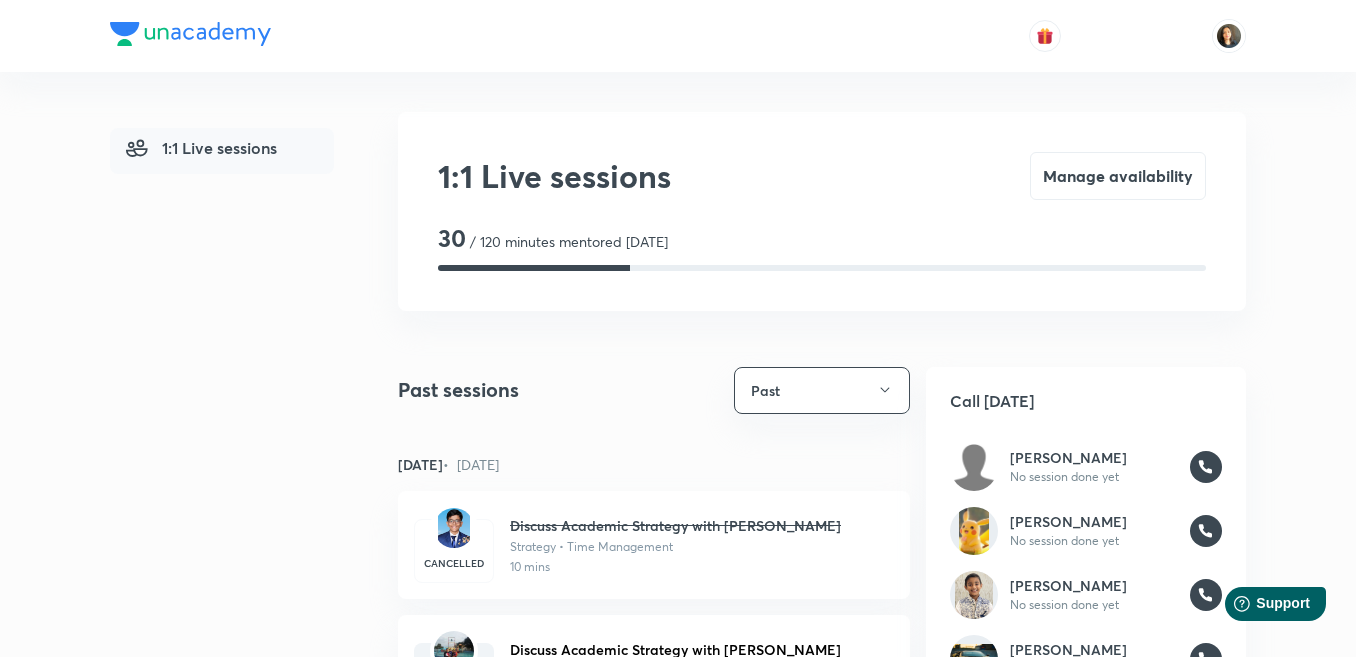 scroll, scrollTop: 400, scrollLeft: 0, axis: vertical 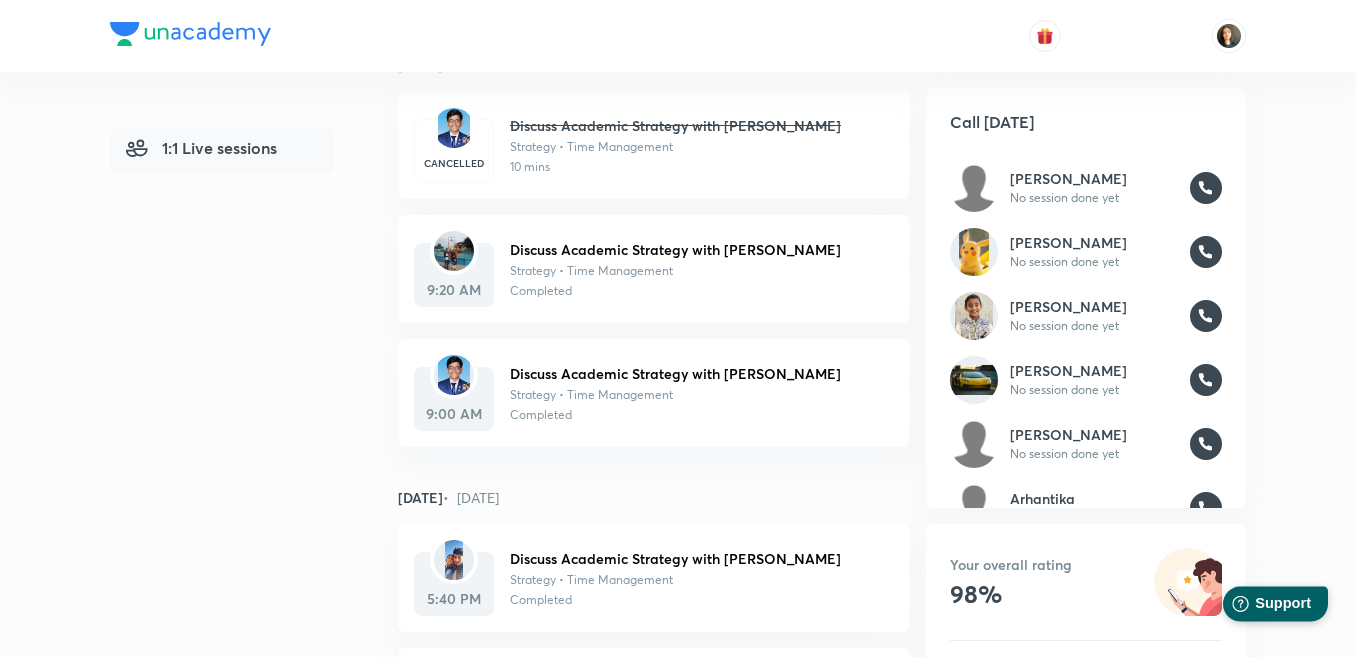 click on "Support" at bounding box center (1284, 603) 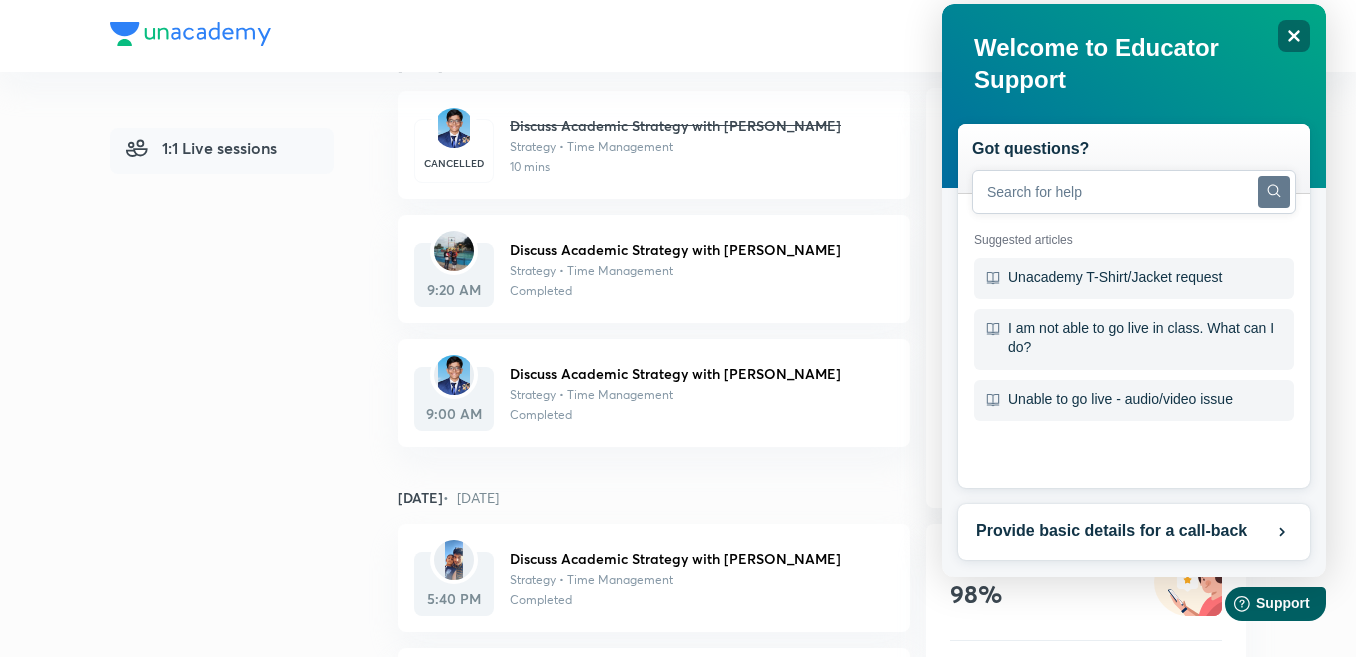 scroll, scrollTop: 0, scrollLeft: 0, axis: both 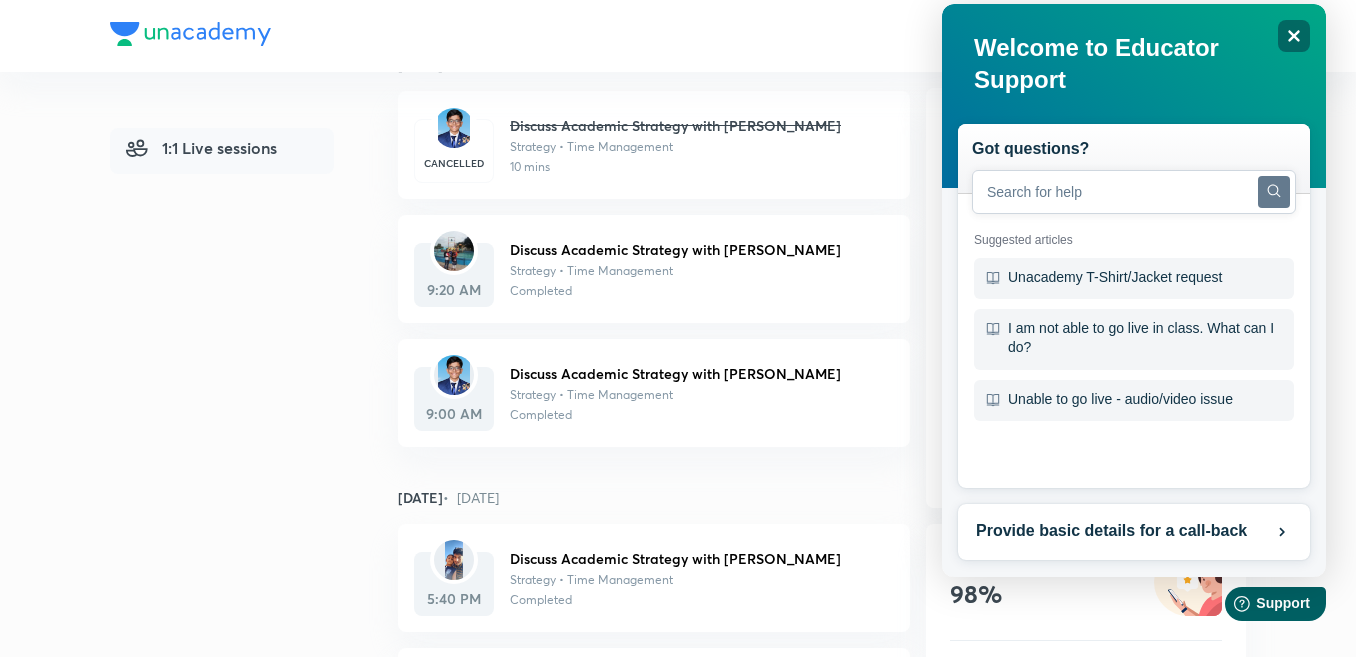 click on "Search" 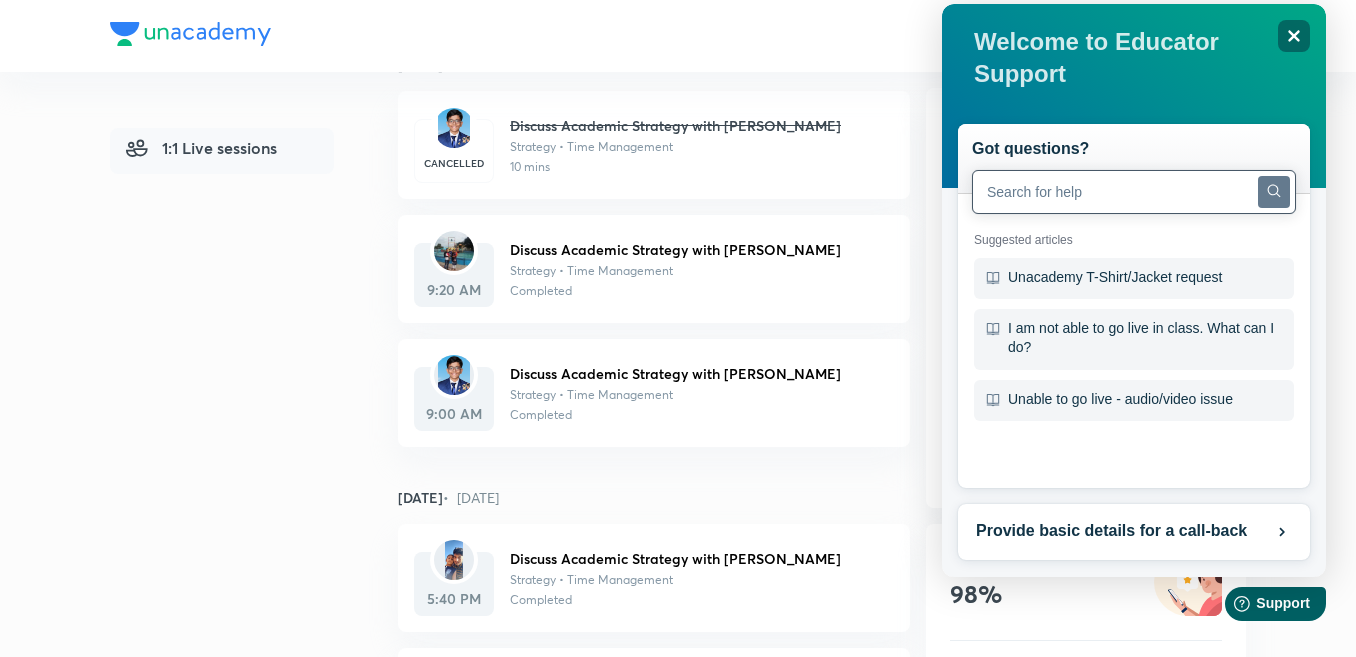 scroll, scrollTop: 15, scrollLeft: 0, axis: vertical 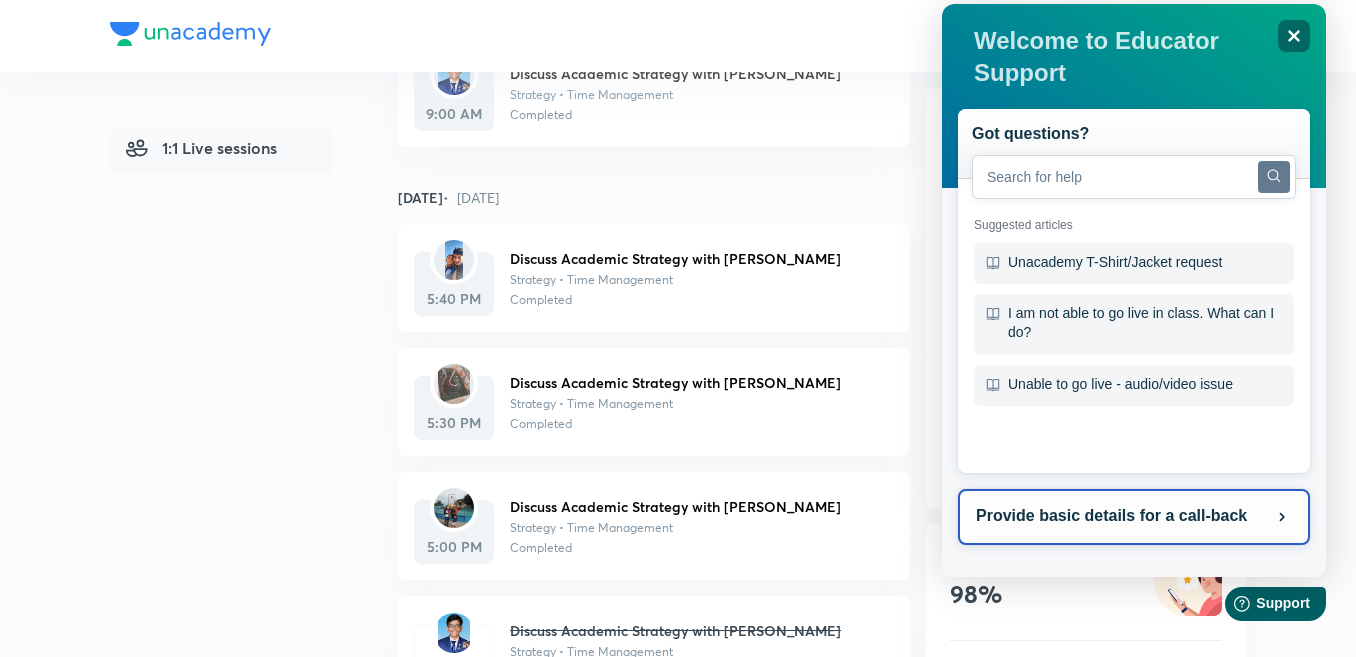 click on "Provide basic details for a call-back" at bounding box center (1134, 517) 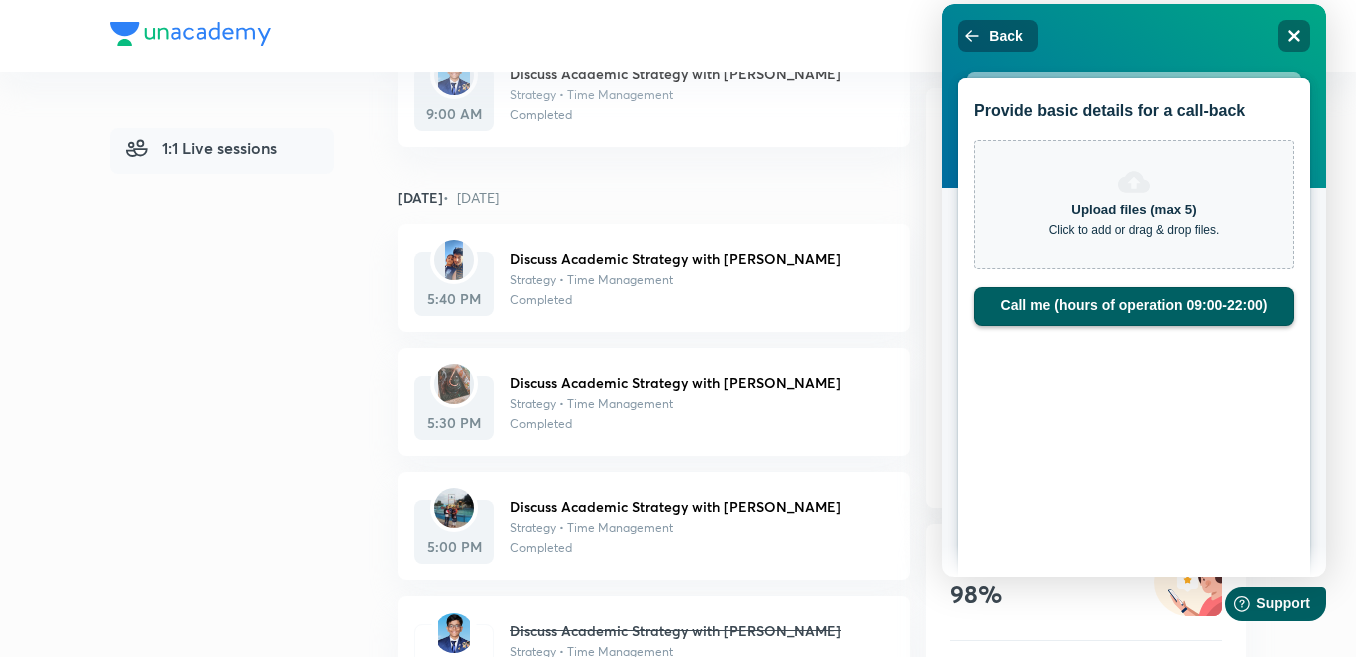 scroll, scrollTop: 0, scrollLeft: 0, axis: both 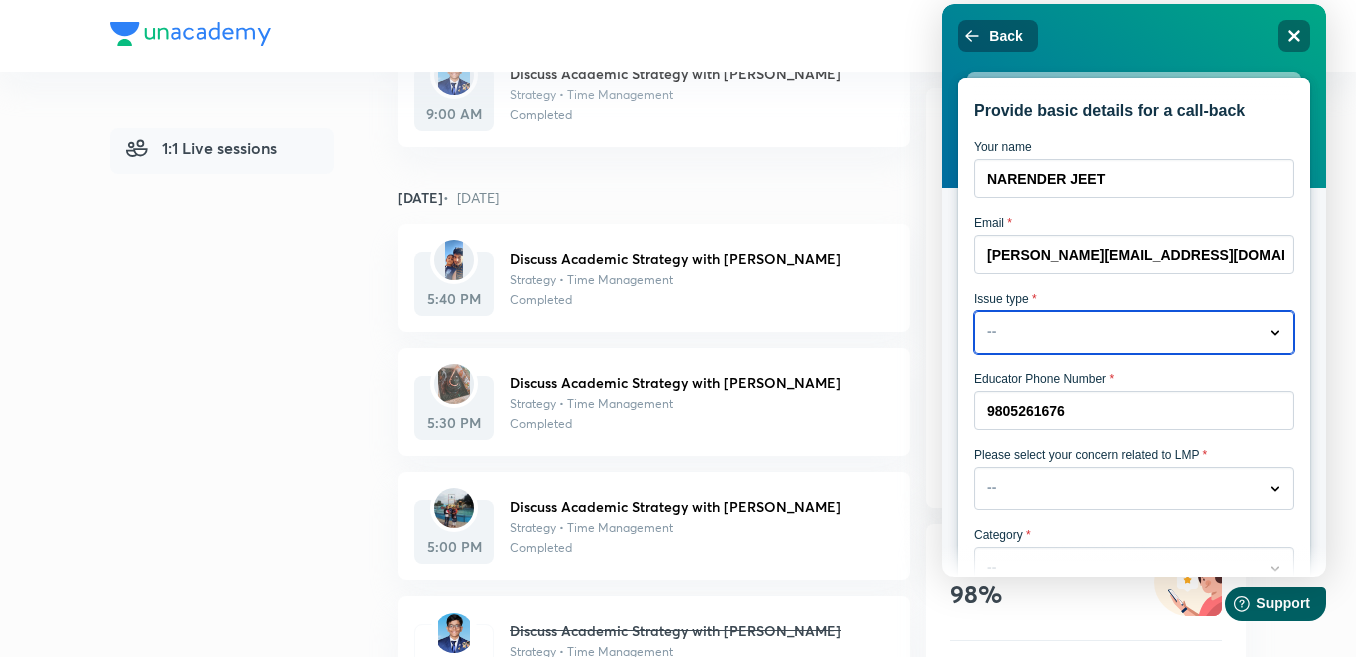 click on "Dropdown arrow" 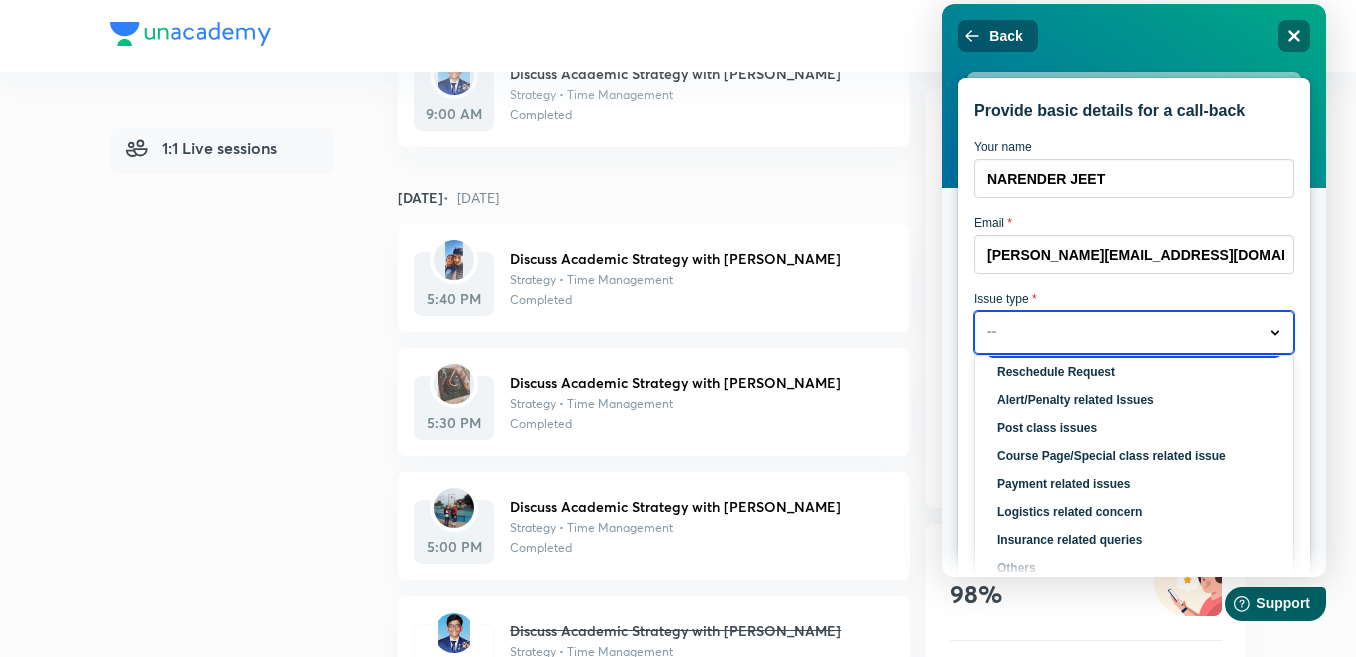 scroll, scrollTop: 86, scrollLeft: 0, axis: vertical 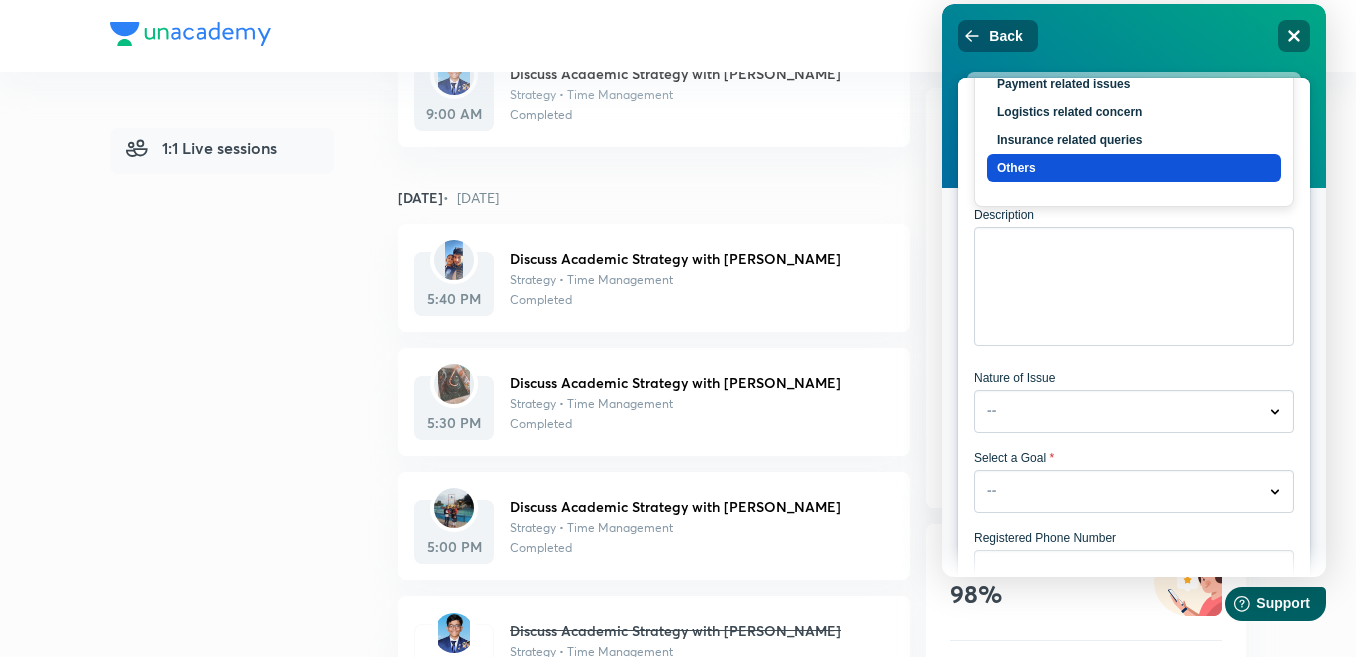 click on "Others" at bounding box center [1134, 168] 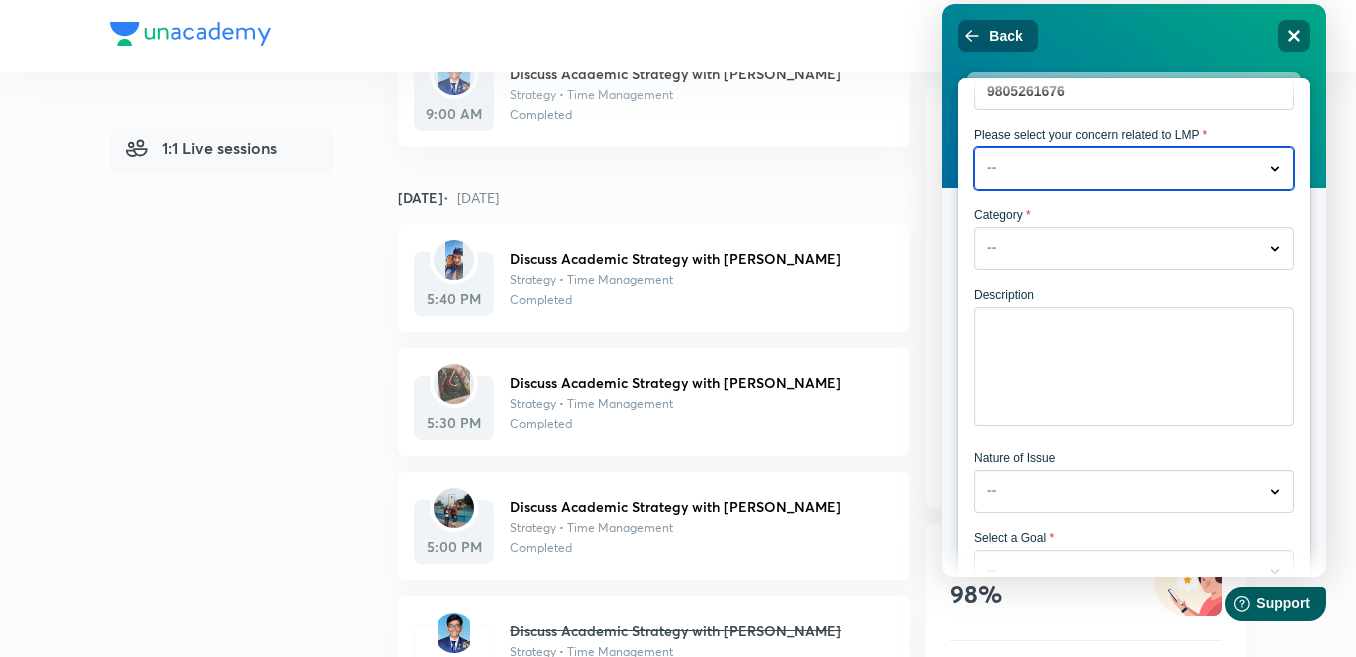 click on "-- Dropdown arrow" at bounding box center (1134, 168) 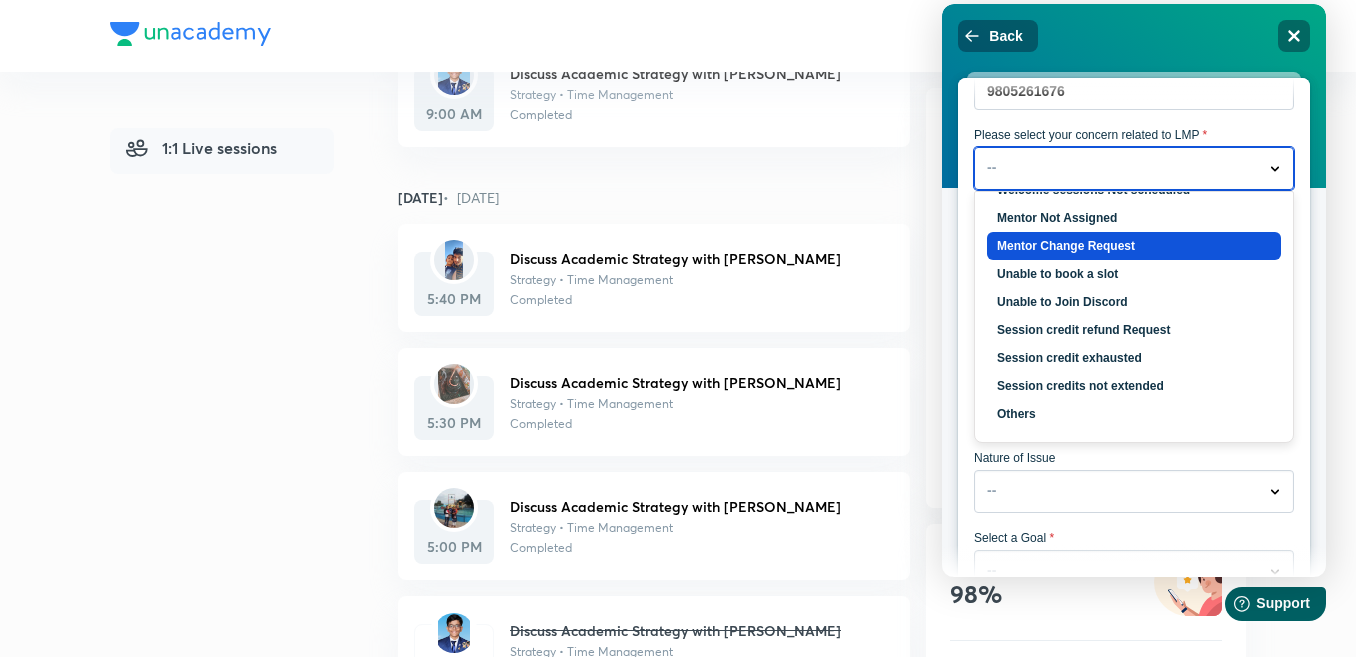 scroll, scrollTop: 86, scrollLeft: 0, axis: vertical 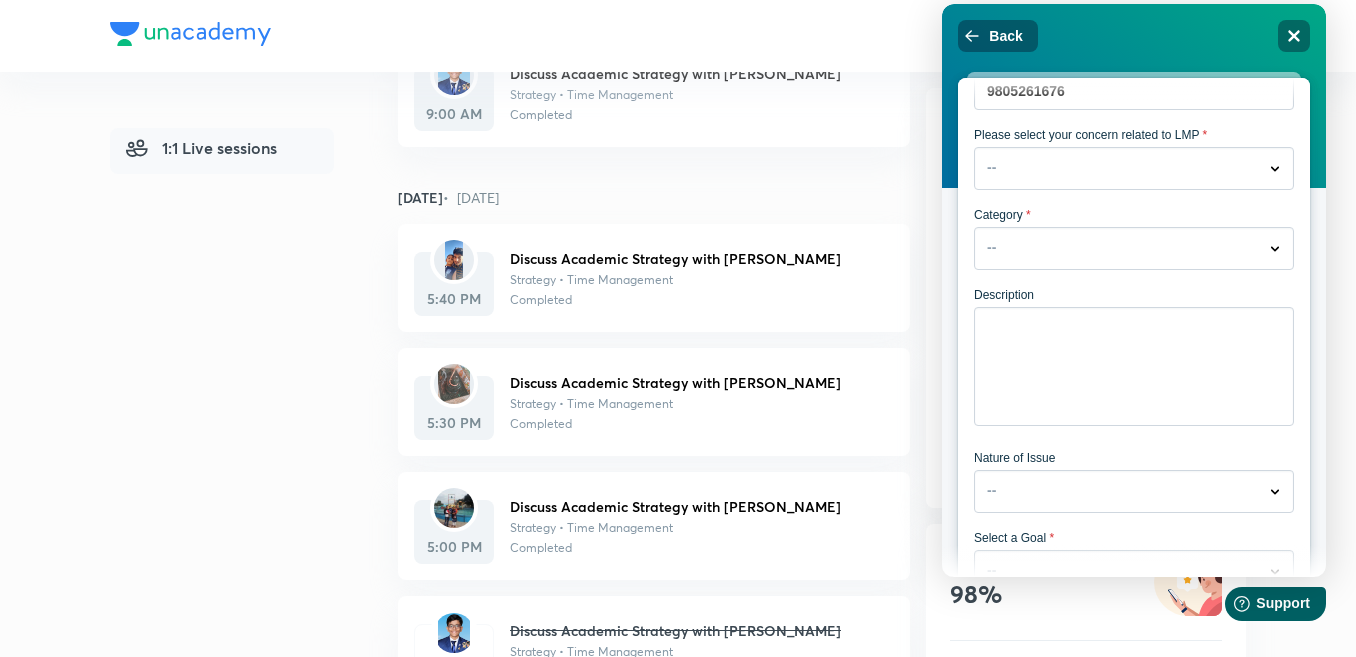 click on "Your name   NARENDER JEET Email   * narender.jeet@unacademy.com Issue type   * Others Dropdown arrow Issue   * -- Dropdown arrow Educator Phone Number   * 9805261676 Please select your concern related to LMP   * -- Dropdown arrow Category   * -- Dropdown arrow Description   Nature of Issue   -- Dropdown arrow Select a Goal   * -- Dropdown arrow Registered Phone Number   Login Issue Type    * -- Dropdown arrow Upload files (max 5) Click to add or drag & drop files. Call me (hours of operation 09:00-22:00)" at bounding box center (1134, 395) 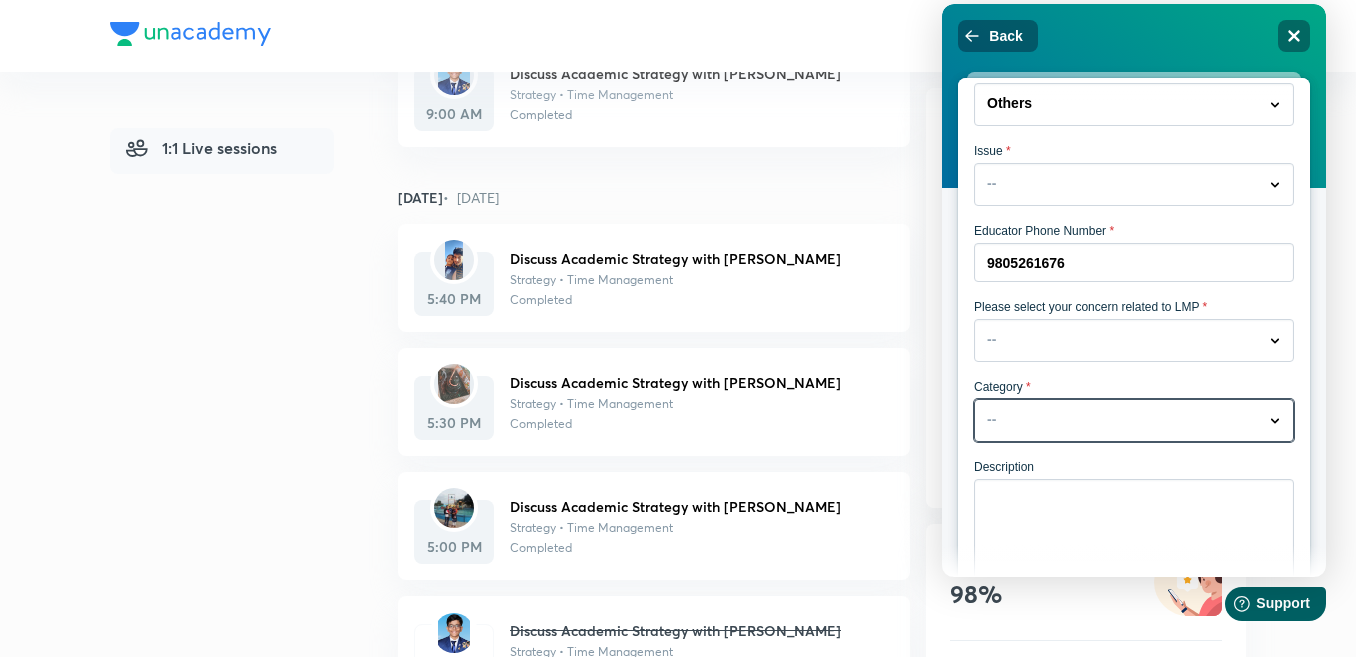 scroll, scrollTop: 200, scrollLeft: 0, axis: vertical 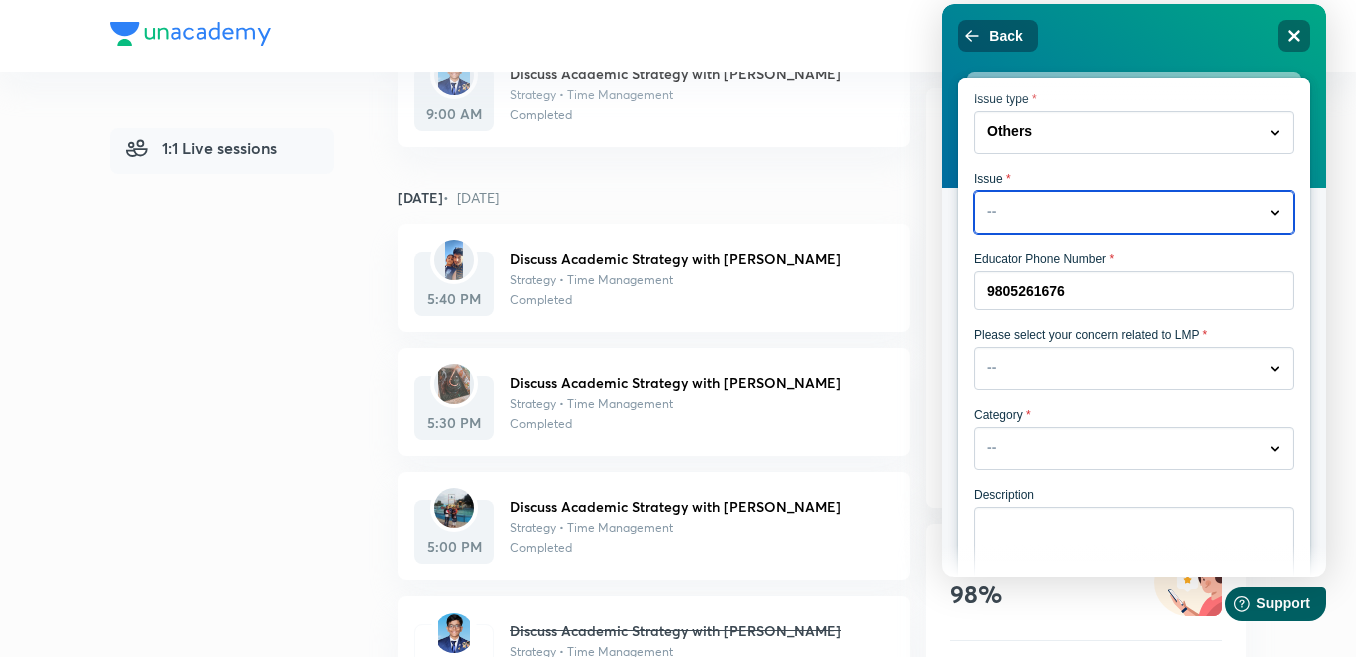 click on "Dropdown arrow" 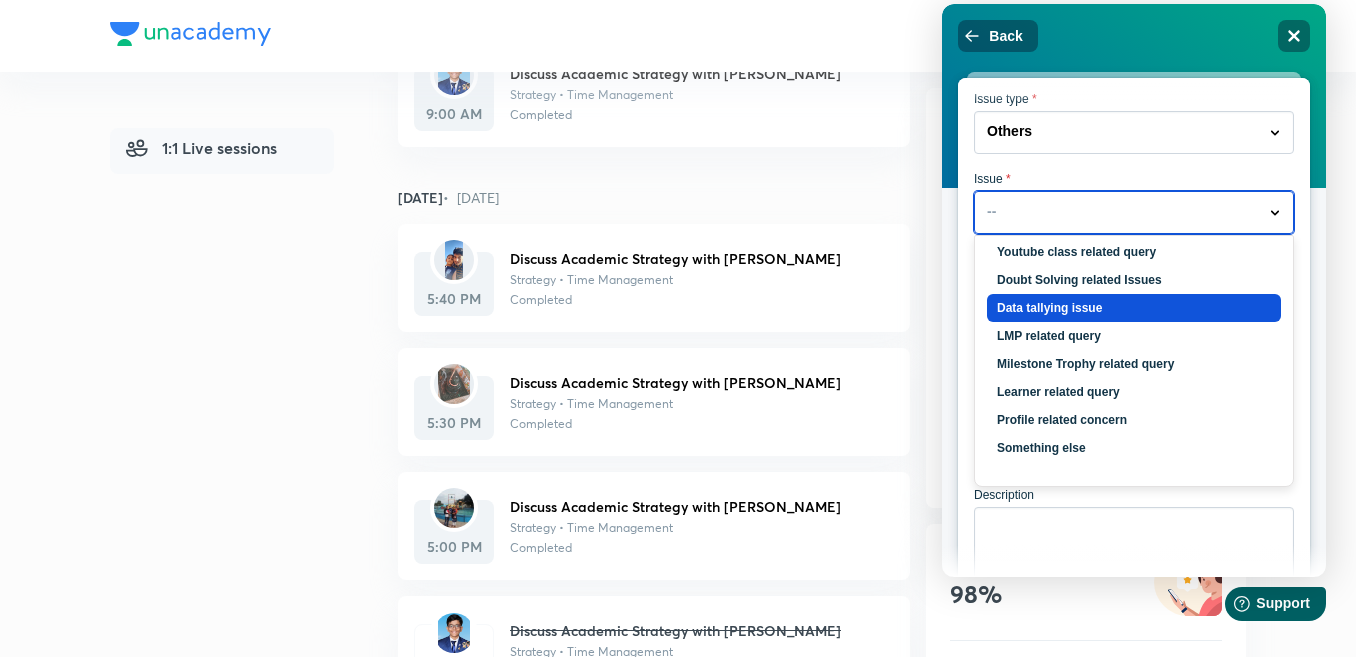 scroll, scrollTop: 146, scrollLeft: 0, axis: vertical 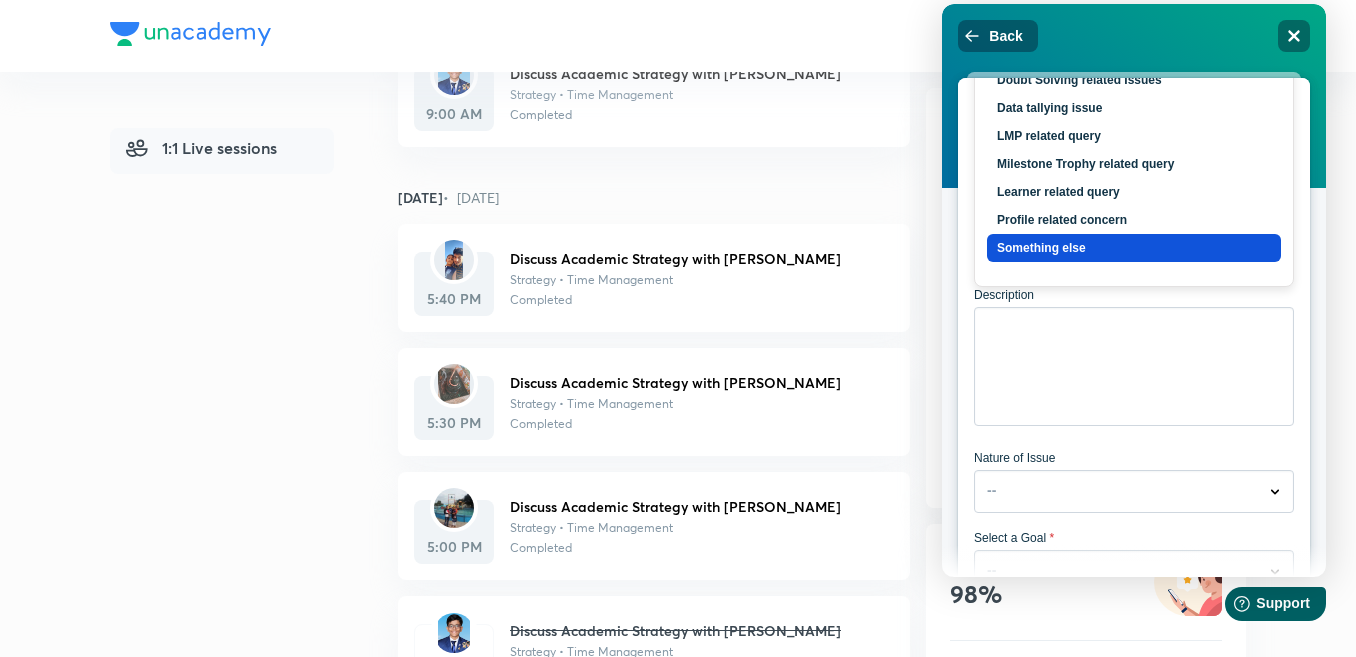 click on "Something else" at bounding box center (1134, 248) 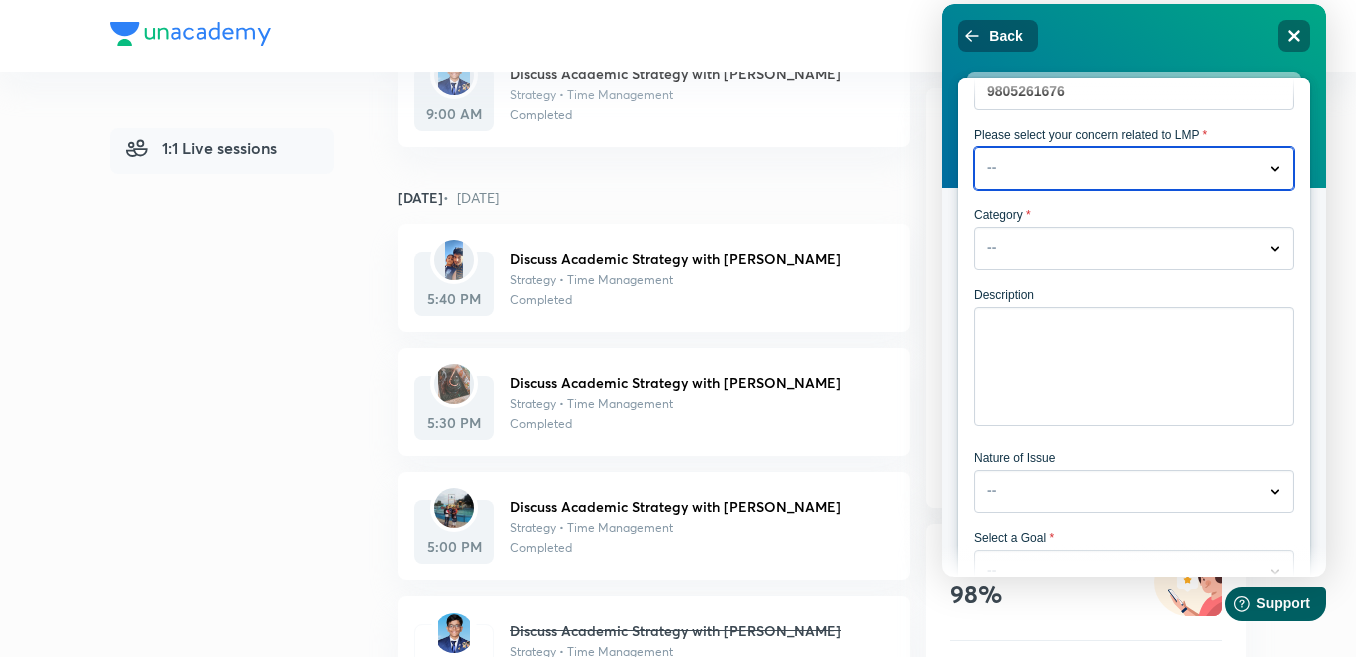 click on "Dropdown arrow" 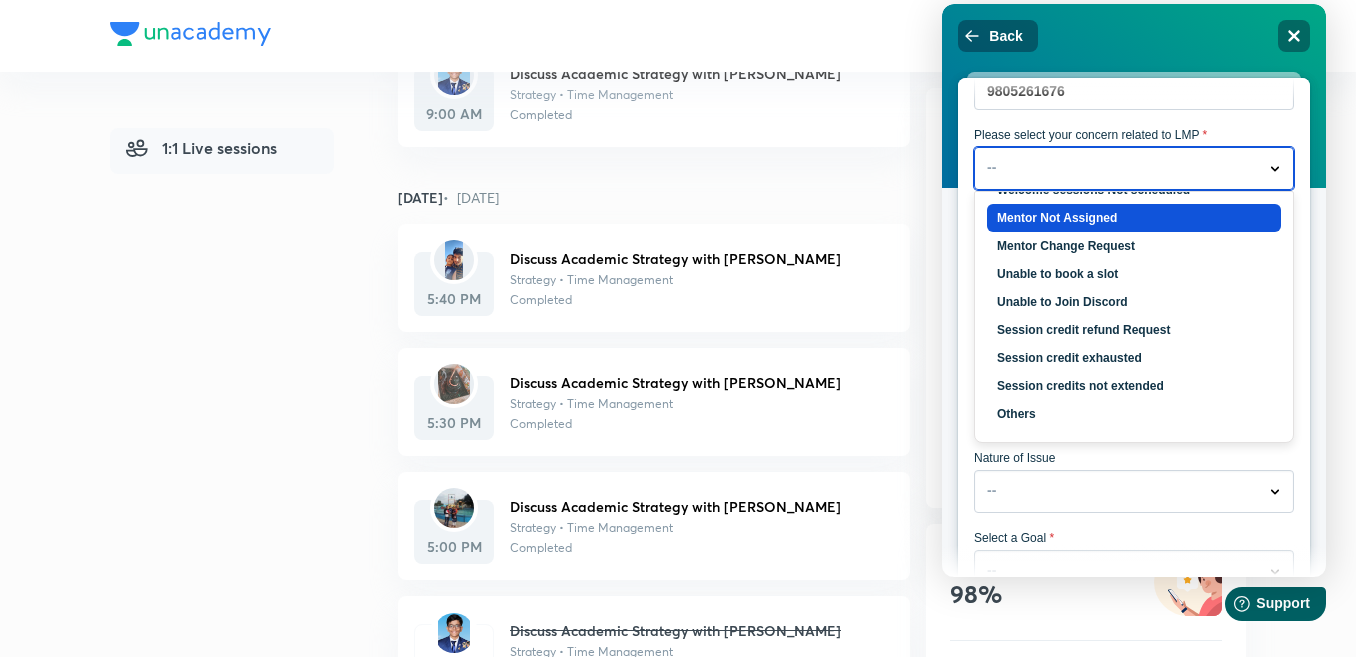 scroll, scrollTop: 86, scrollLeft: 0, axis: vertical 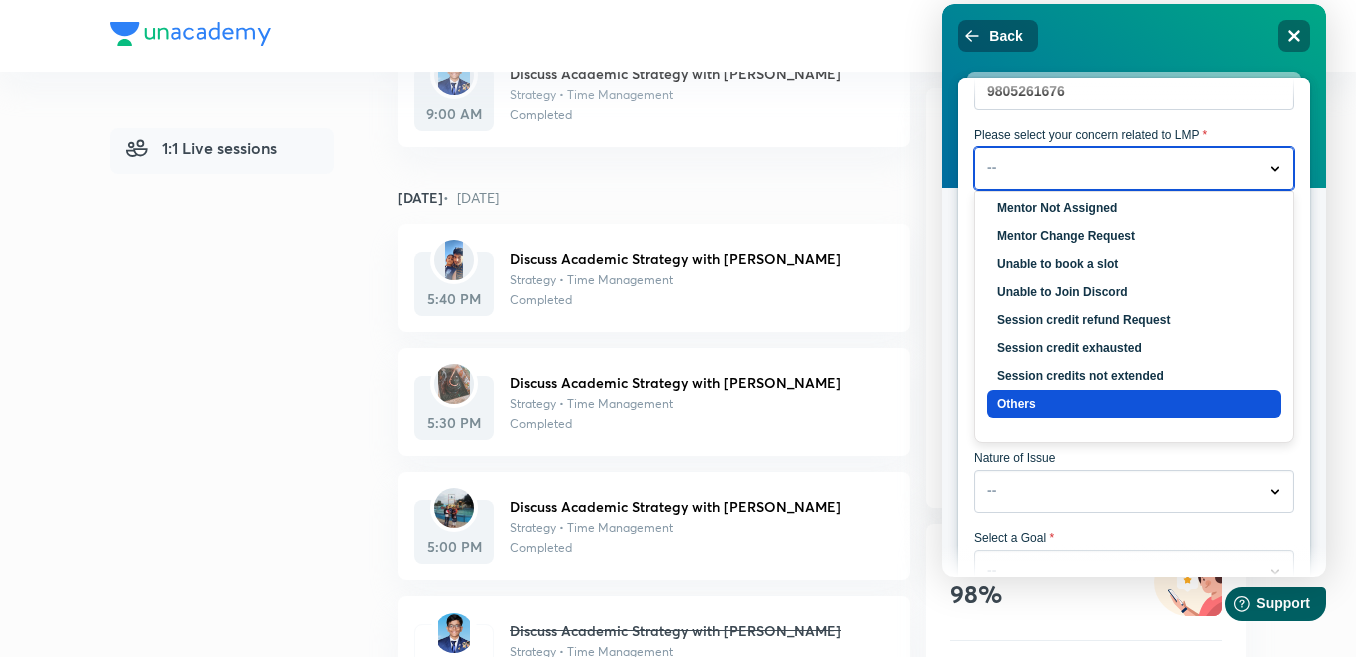 click on "Others" at bounding box center (1134, 404) 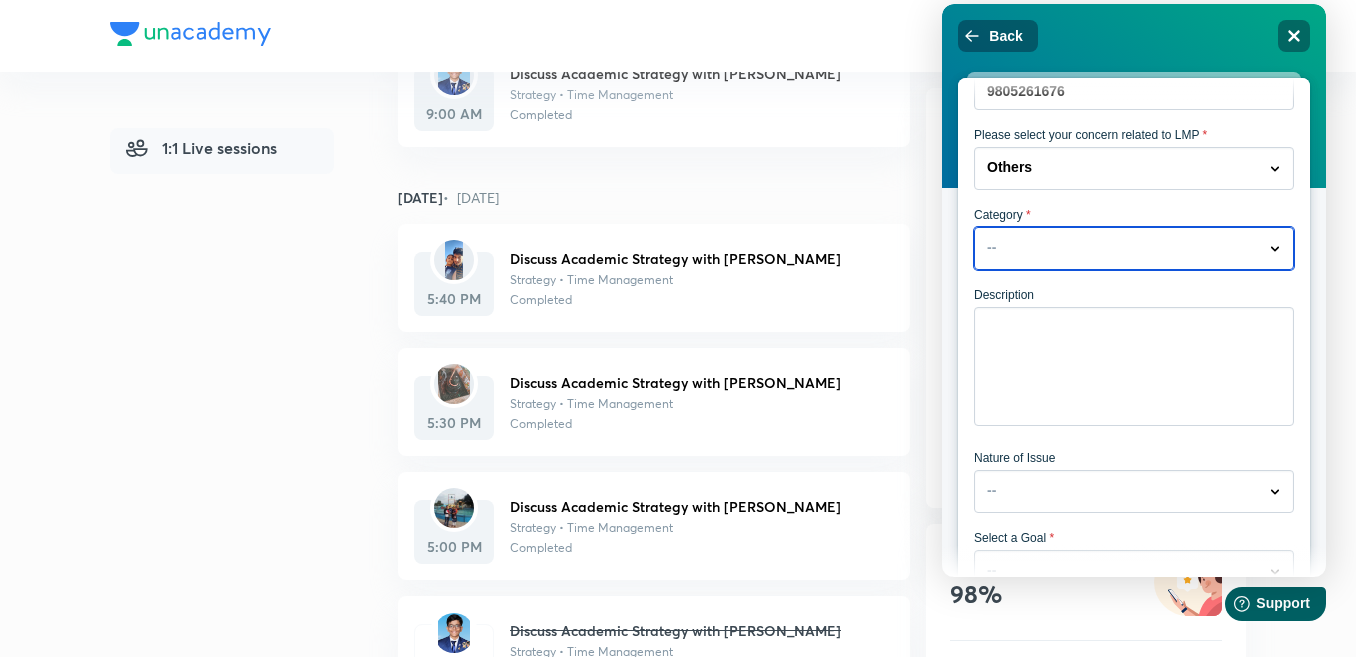 click on "-- Dropdown arrow" at bounding box center (1134, 248) 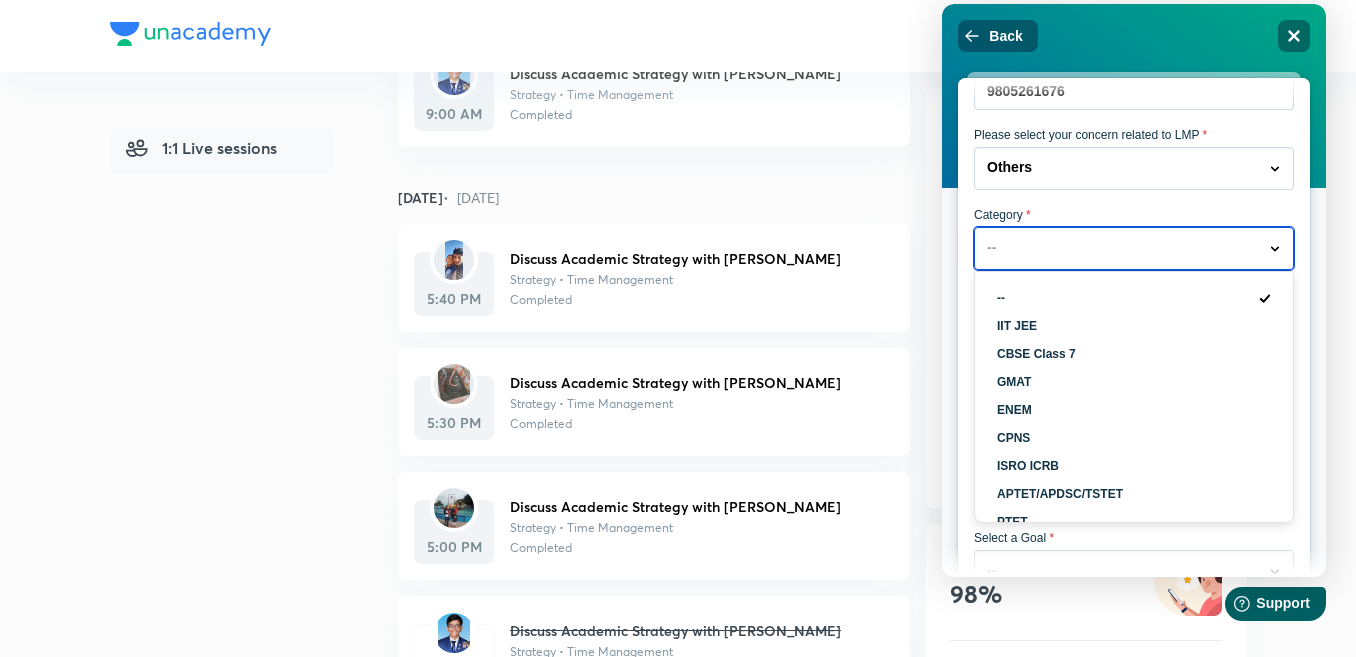 click on "-- Dropdown arrow" at bounding box center (1134, 248) 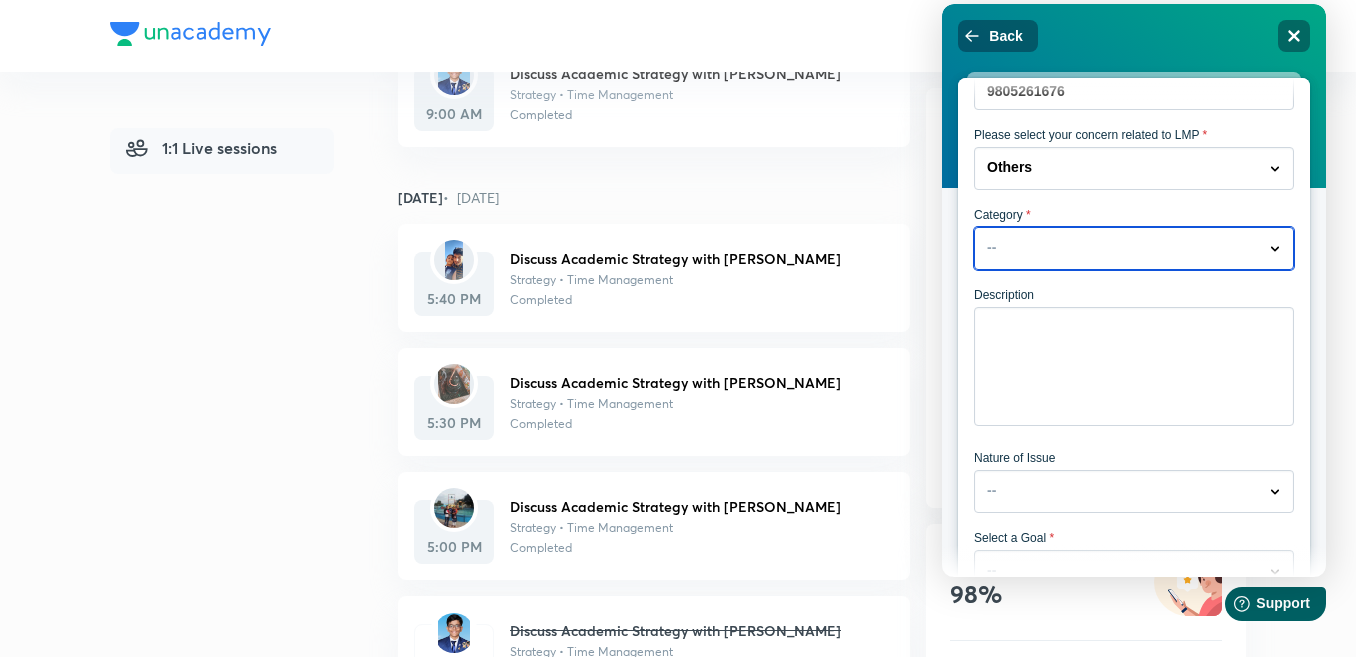 click on "Dropdown arrow" 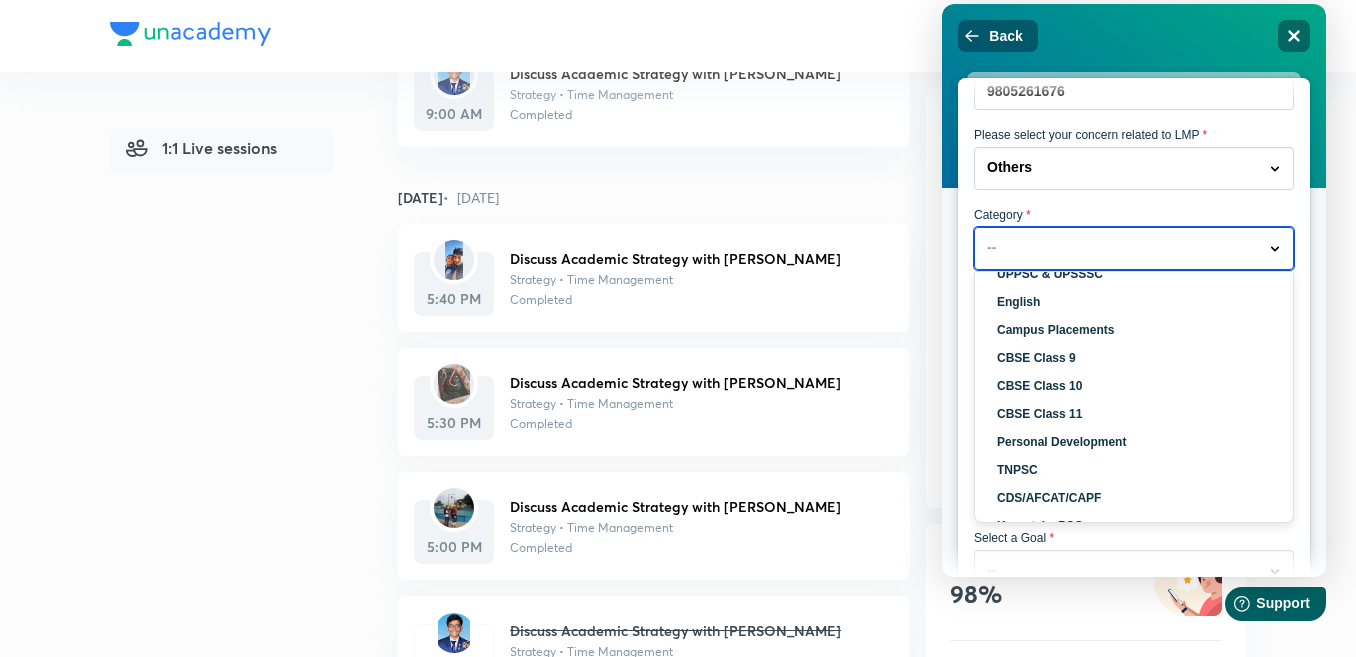 scroll, scrollTop: 1000, scrollLeft: 0, axis: vertical 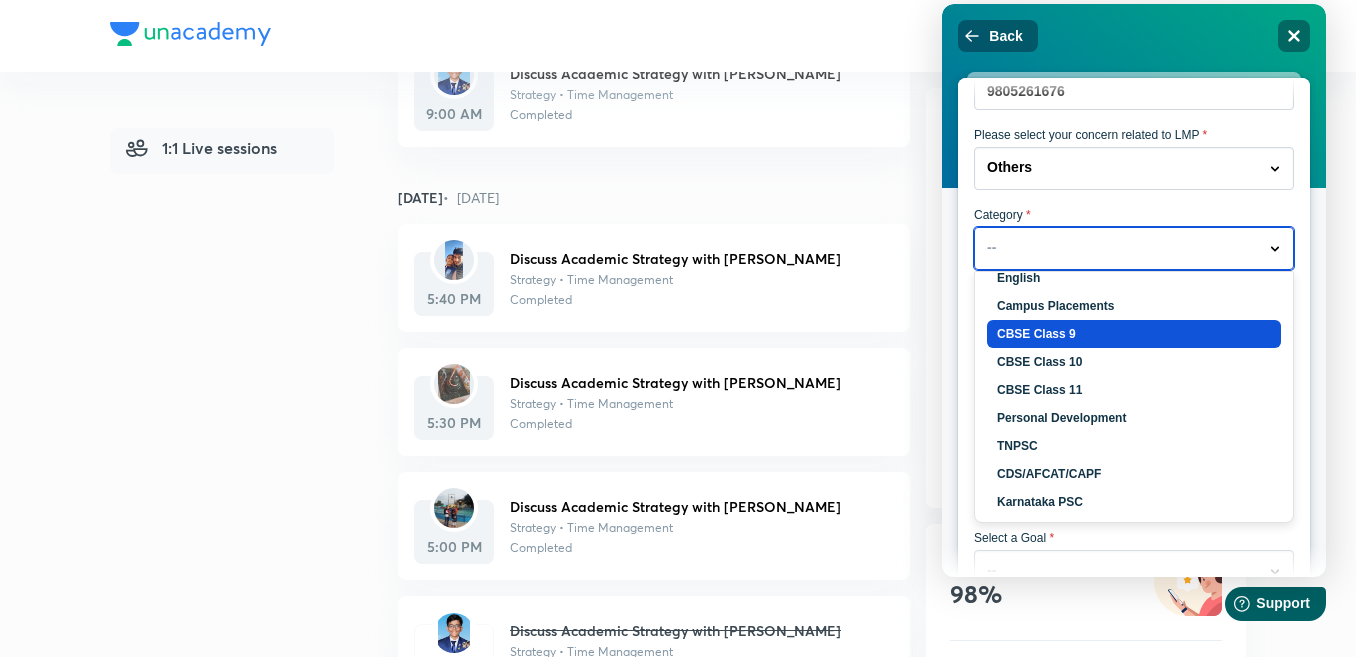 click on "CBSE Class 9" at bounding box center [1134, 334] 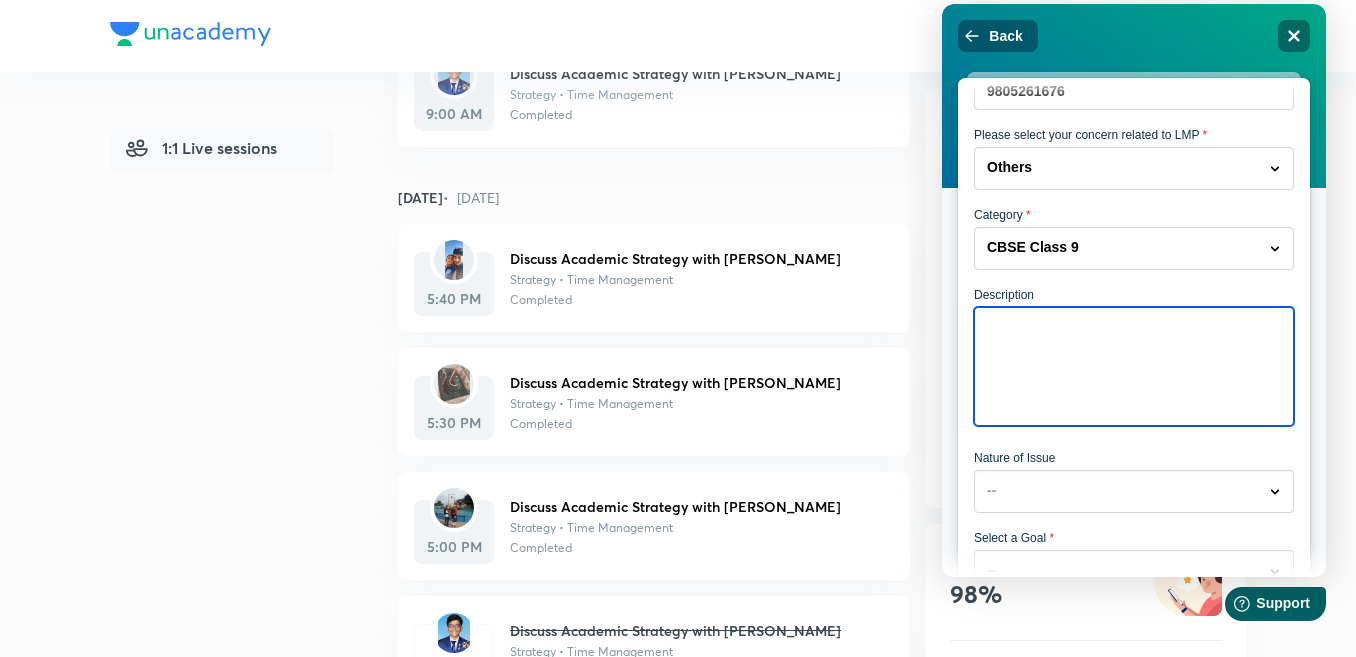 click on "Description" at bounding box center [1134, 366] 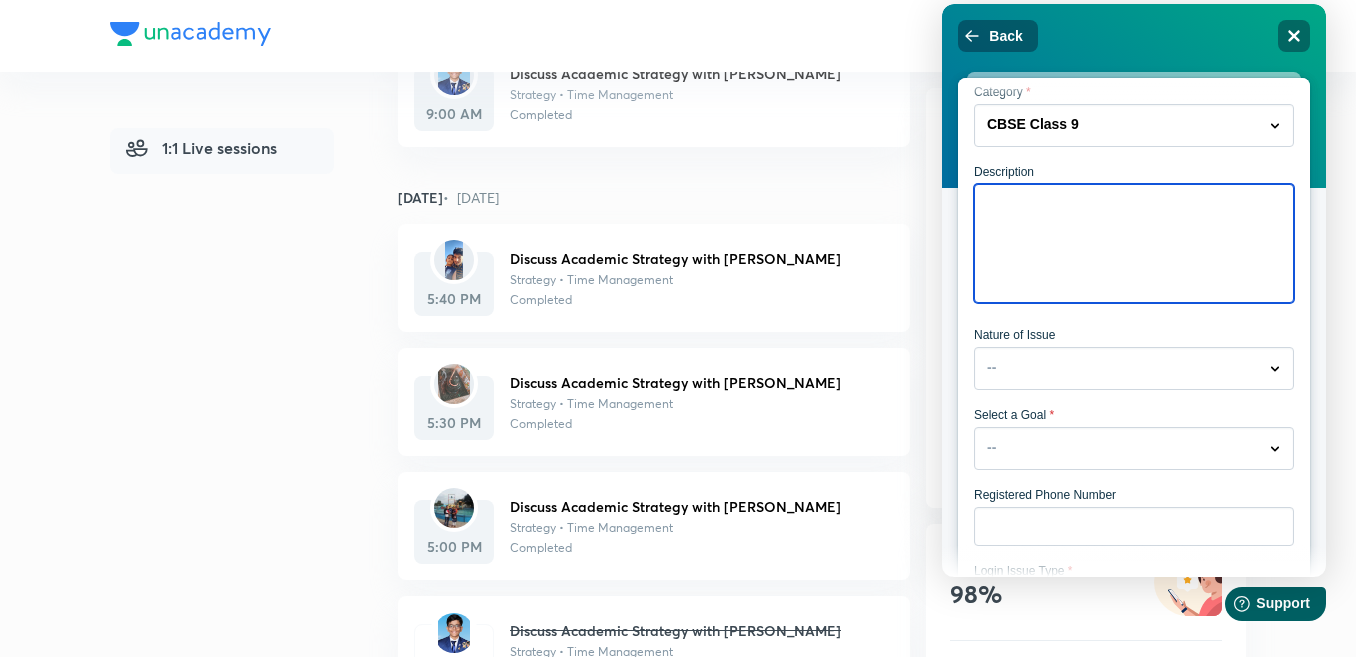 scroll, scrollTop: 500, scrollLeft: 0, axis: vertical 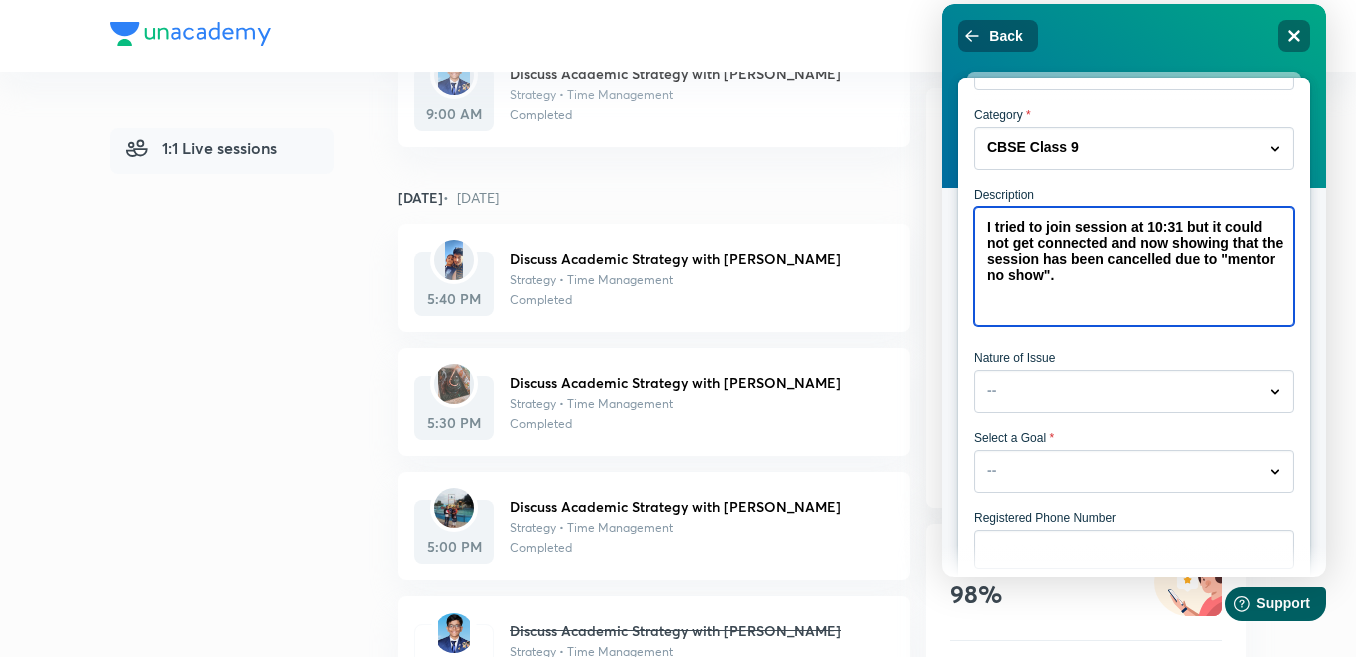 click on "I tried to join session at 10:31 but it could not get connected and now showing that the session has been cancelled due to "mentor no show"." at bounding box center (1134, 266) 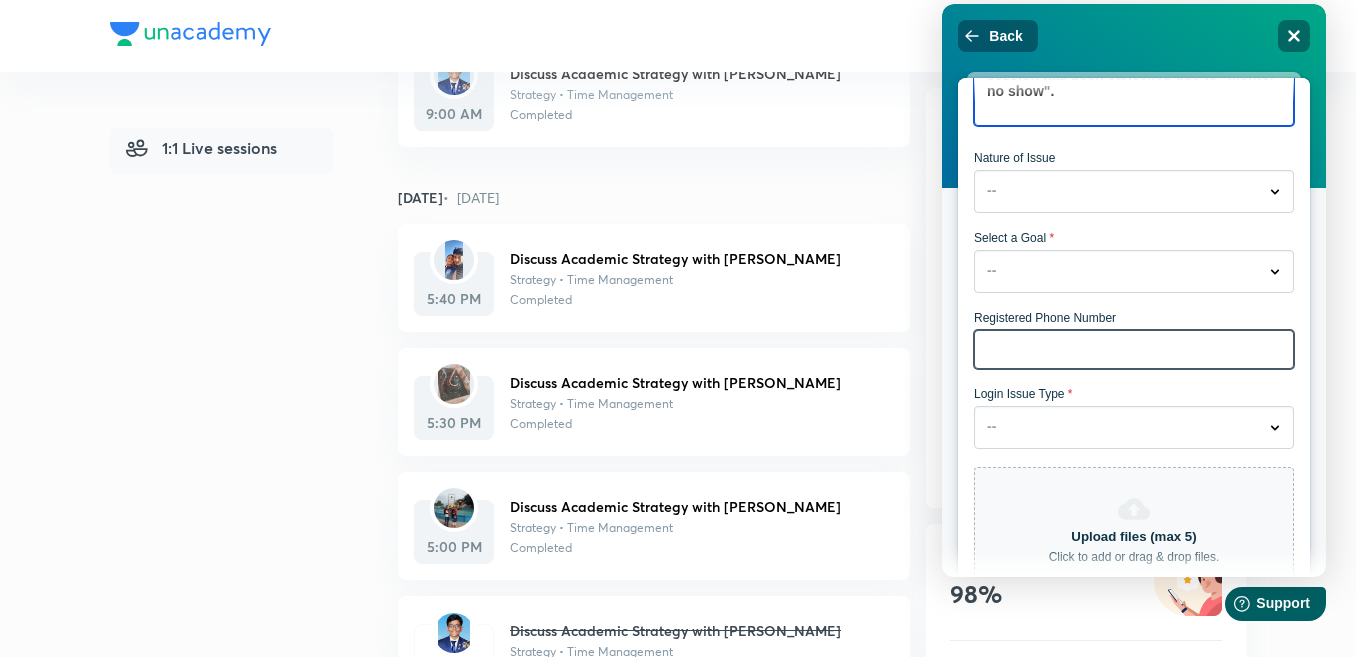 scroll, scrollTop: 883, scrollLeft: 0, axis: vertical 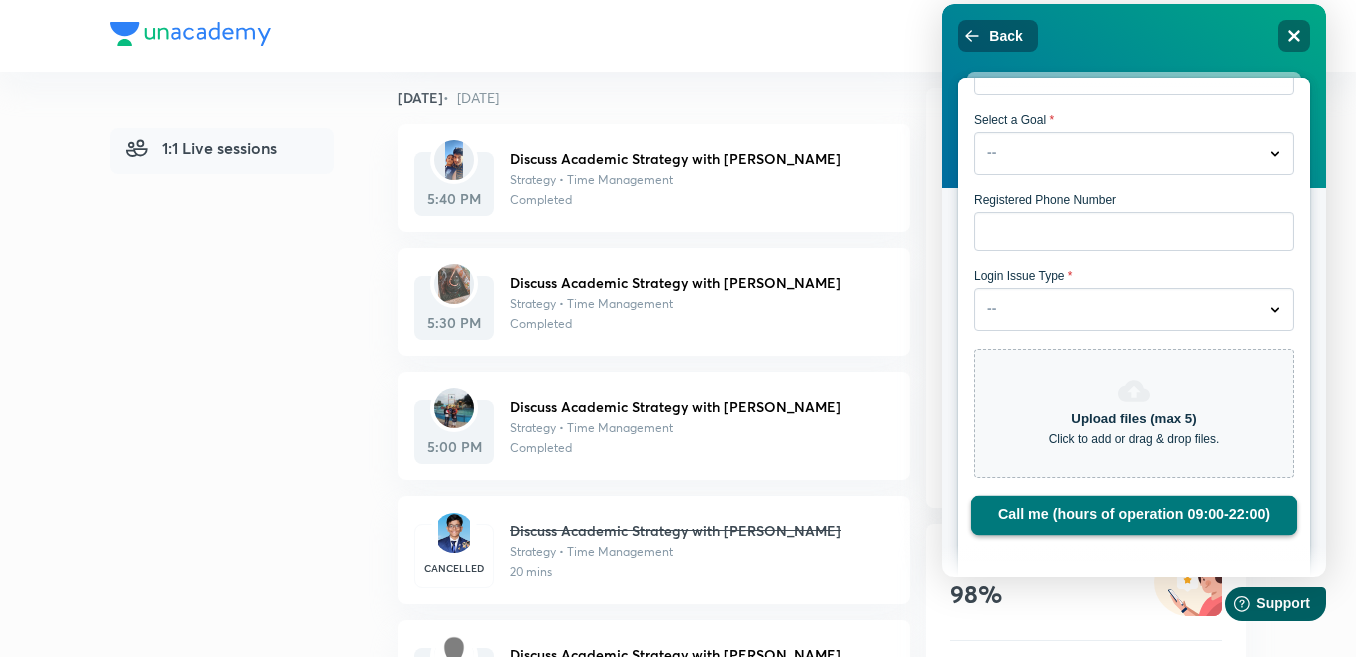 type on "A session was scheduled at 10:30 I tried to join session at 10:31 but it could not get connected and now showing that the session has been cancelled due to "mentor no show"." 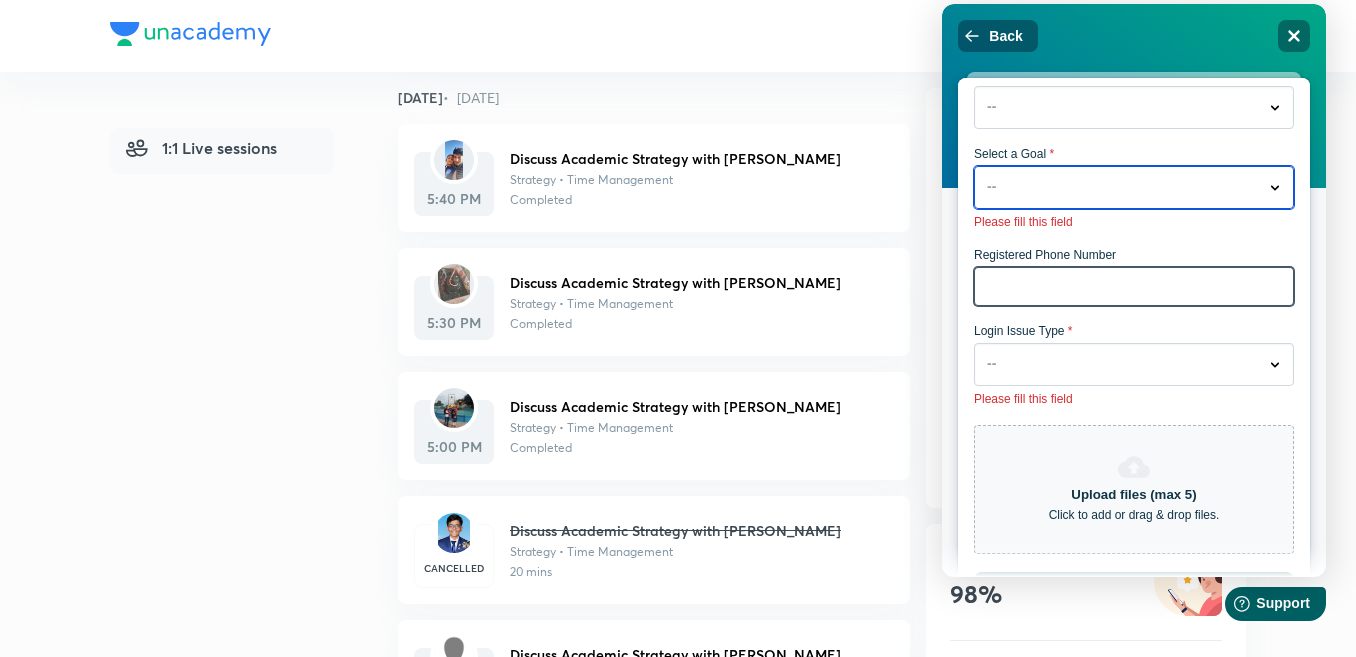 scroll, scrollTop: 783, scrollLeft: 0, axis: vertical 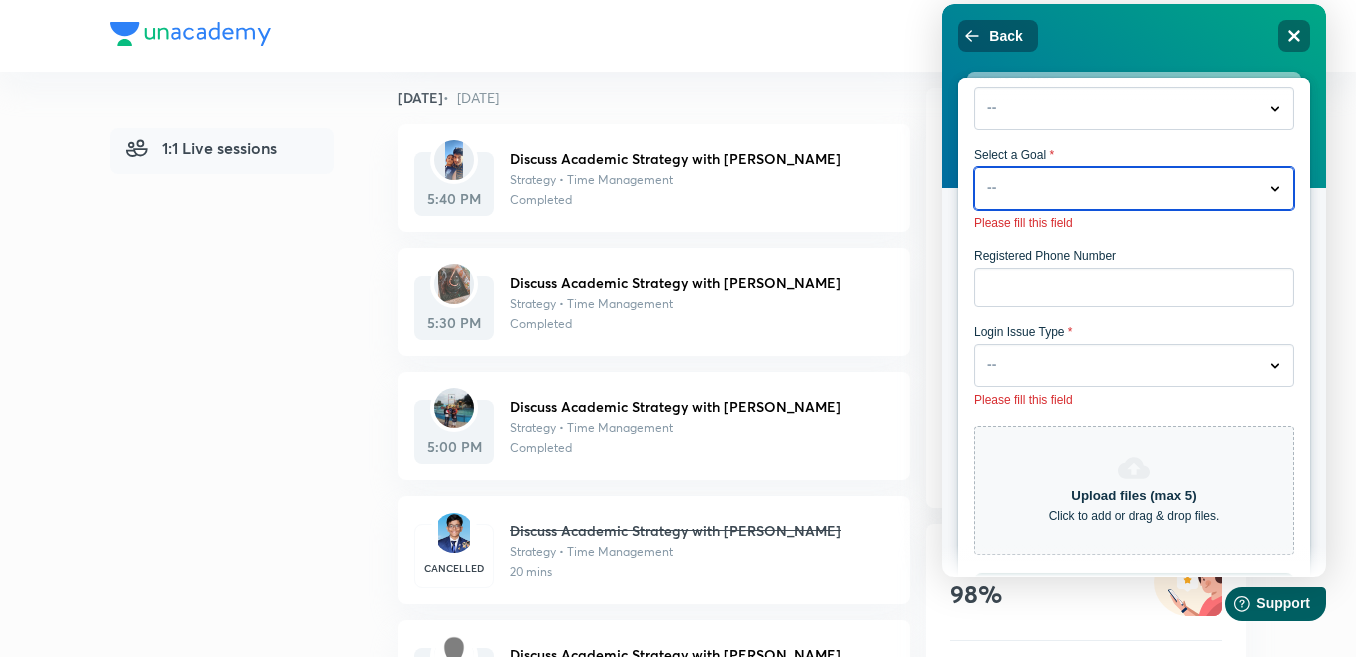 click on "Dropdown arrow" 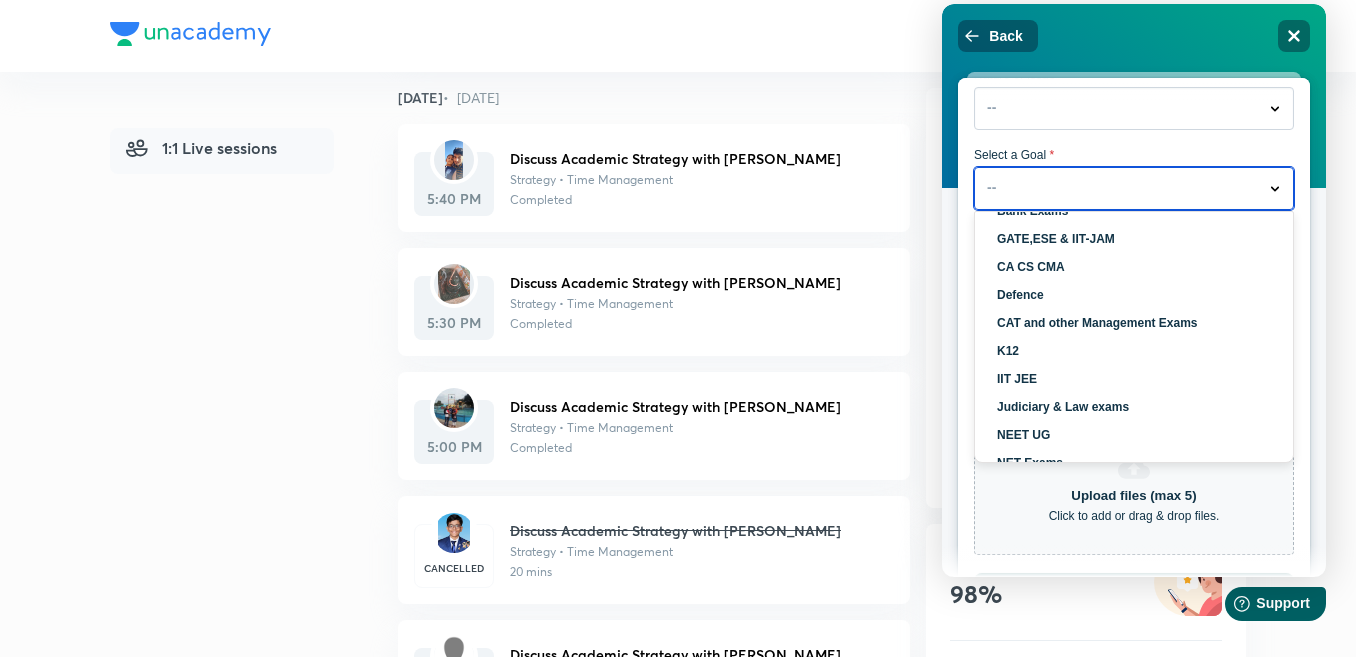 scroll, scrollTop: 0, scrollLeft: 0, axis: both 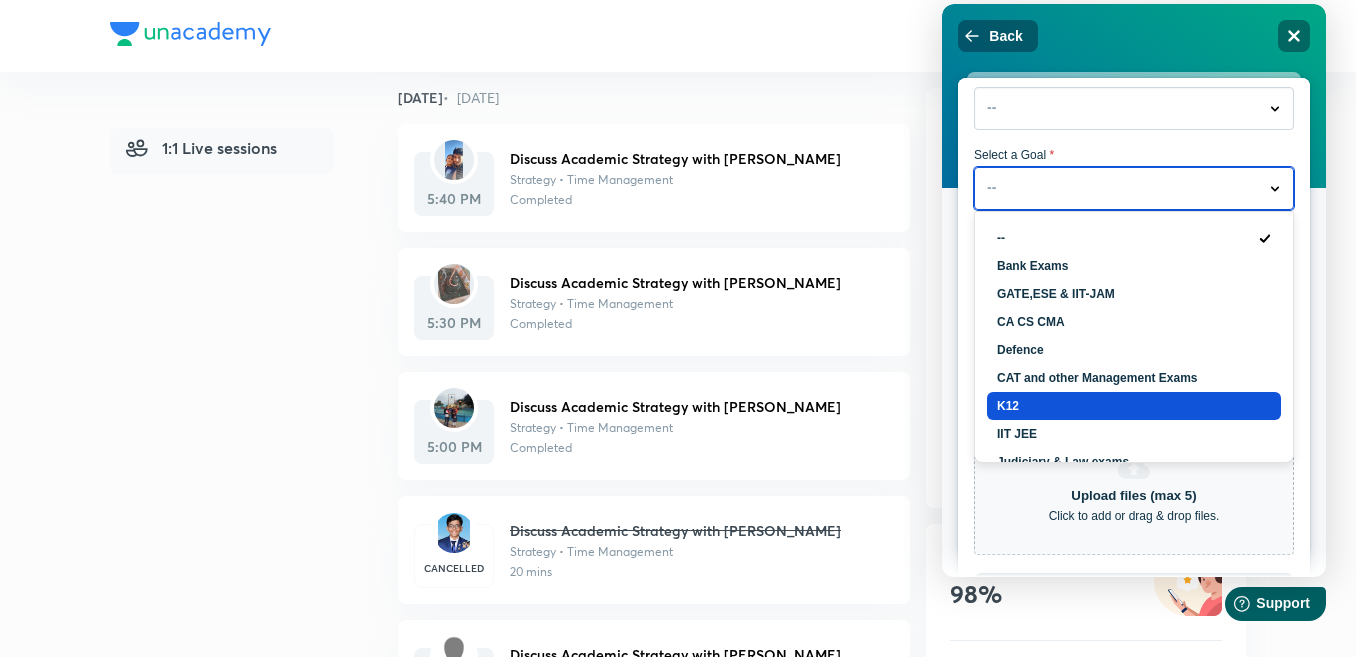 click on "K12" at bounding box center (1134, 406) 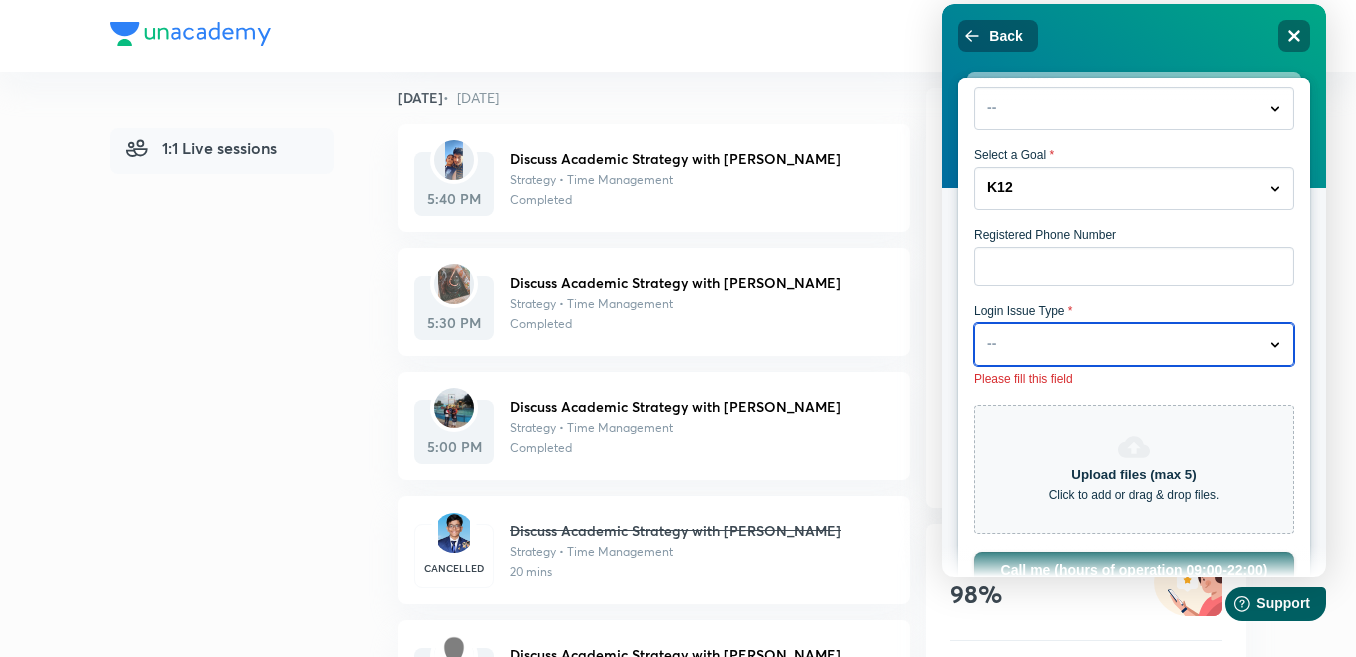 click on "Dropdown arrow" 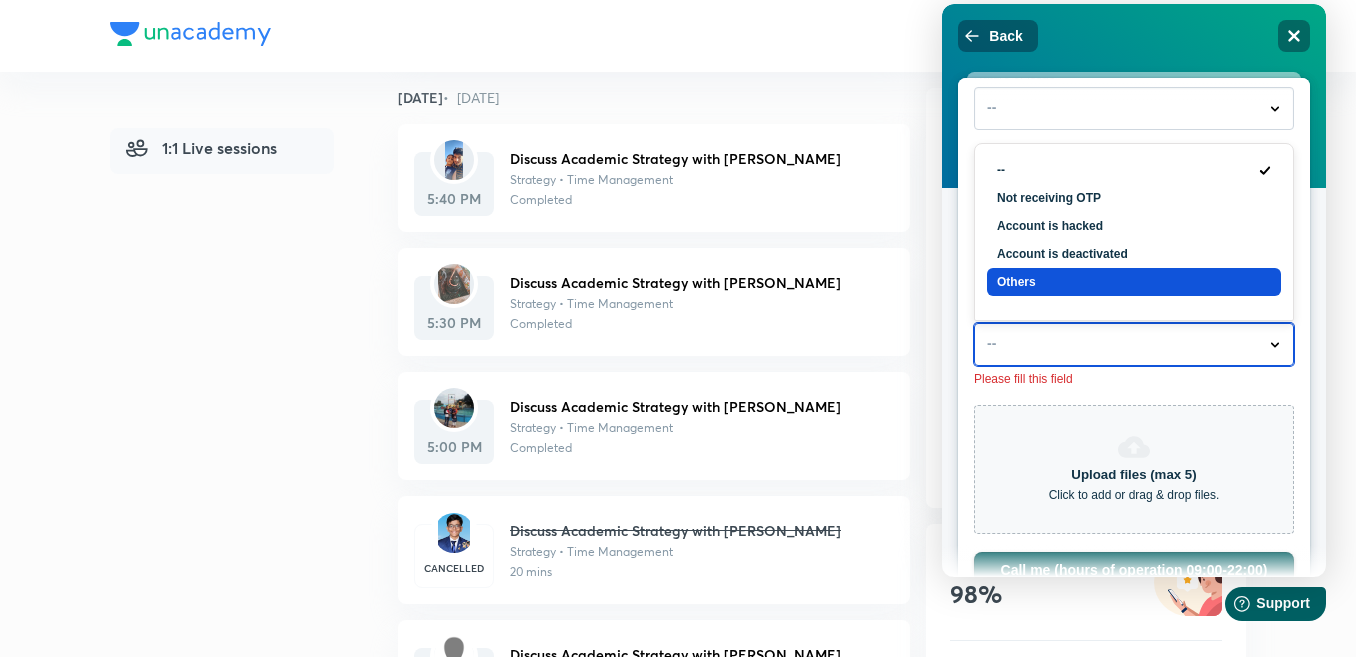 click on "Others" at bounding box center [1134, 282] 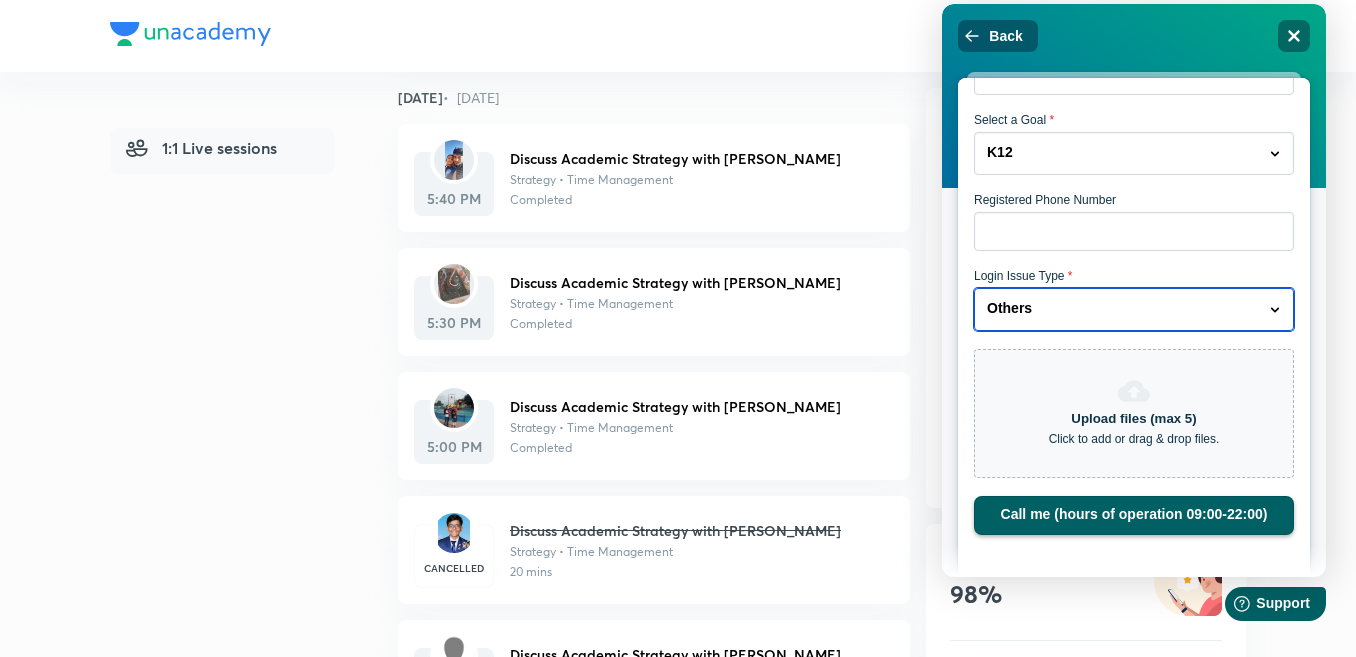scroll, scrollTop: 883, scrollLeft: 0, axis: vertical 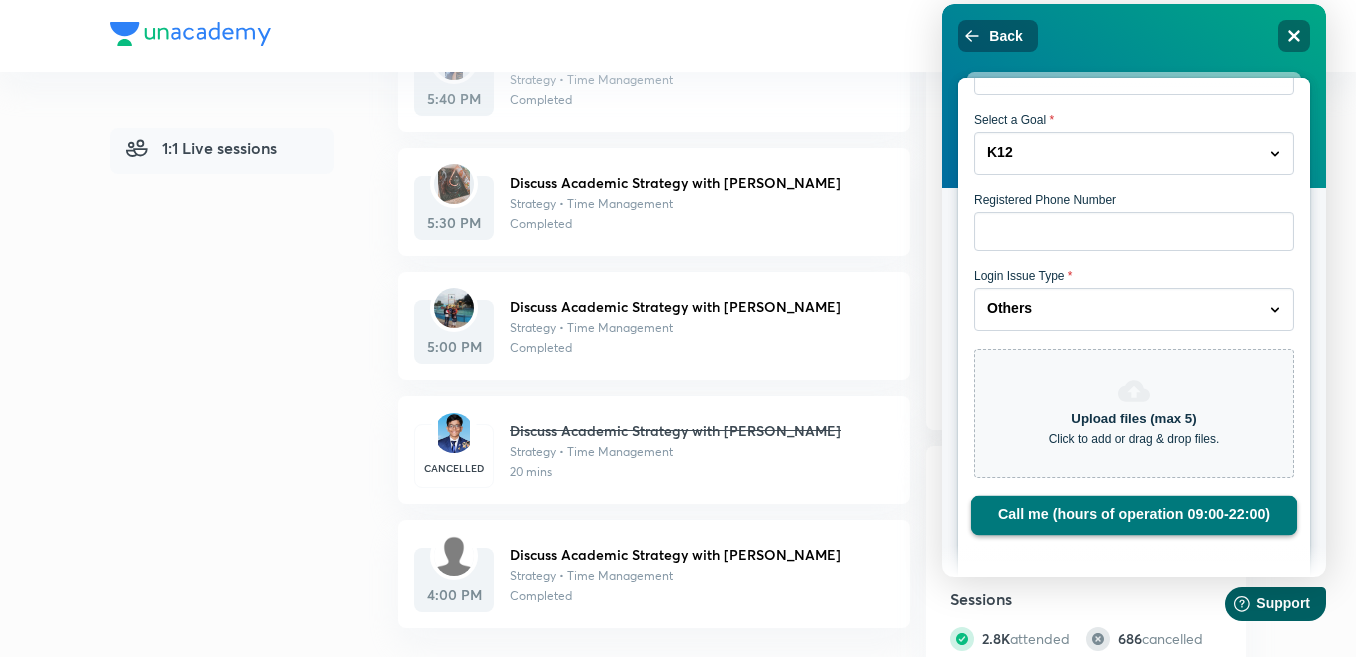 click on "Call me (hours of operation 09:00-22:00)" at bounding box center [1134, 516] 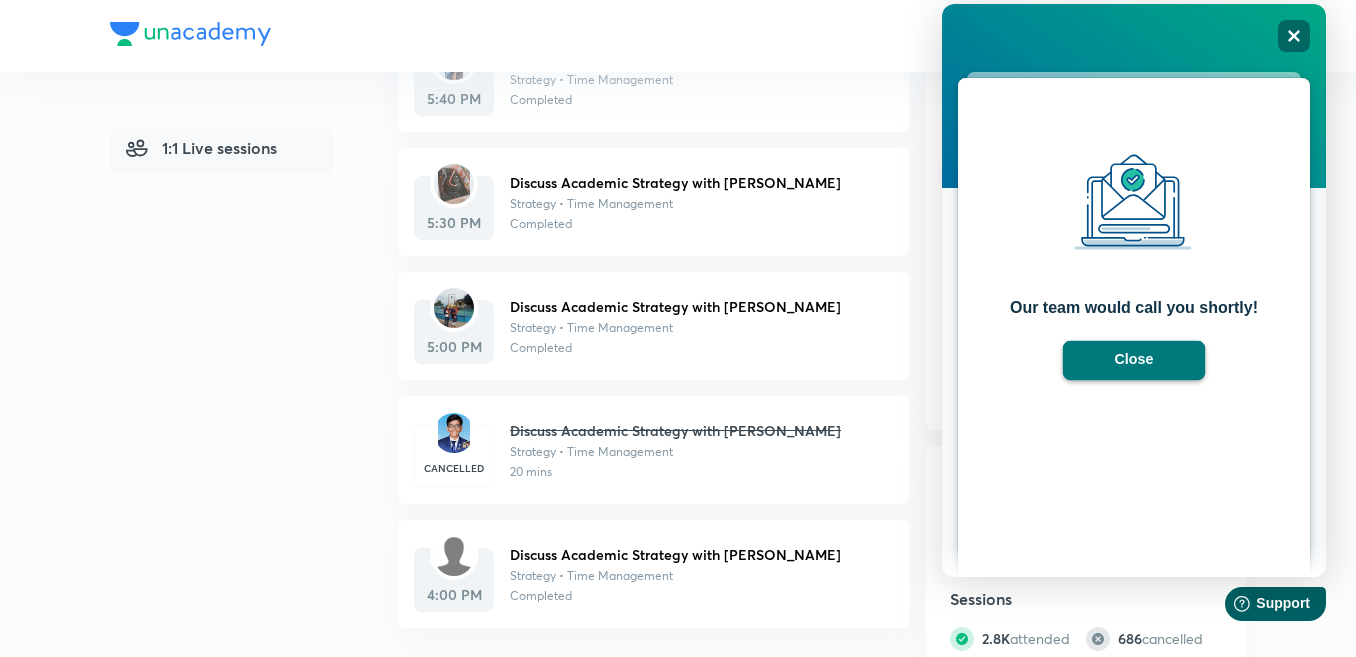 click on "Close" at bounding box center (1134, 361) 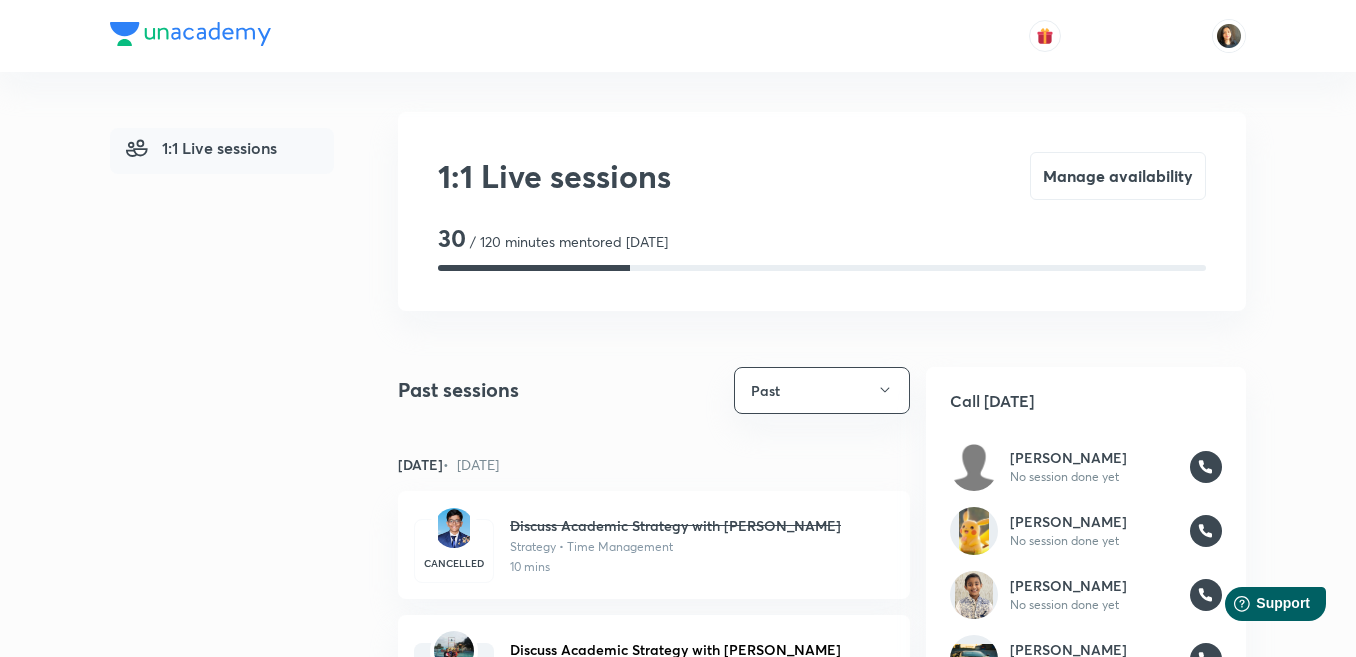 scroll, scrollTop: 200, scrollLeft: 0, axis: vertical 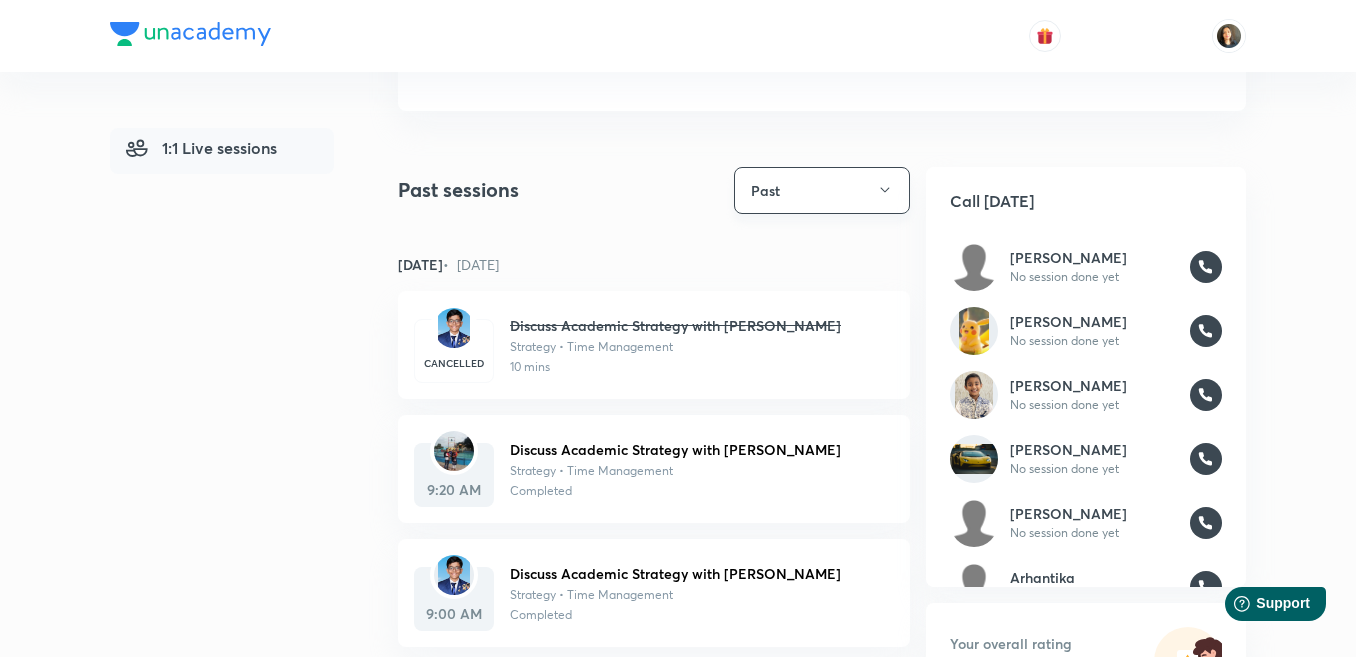 click 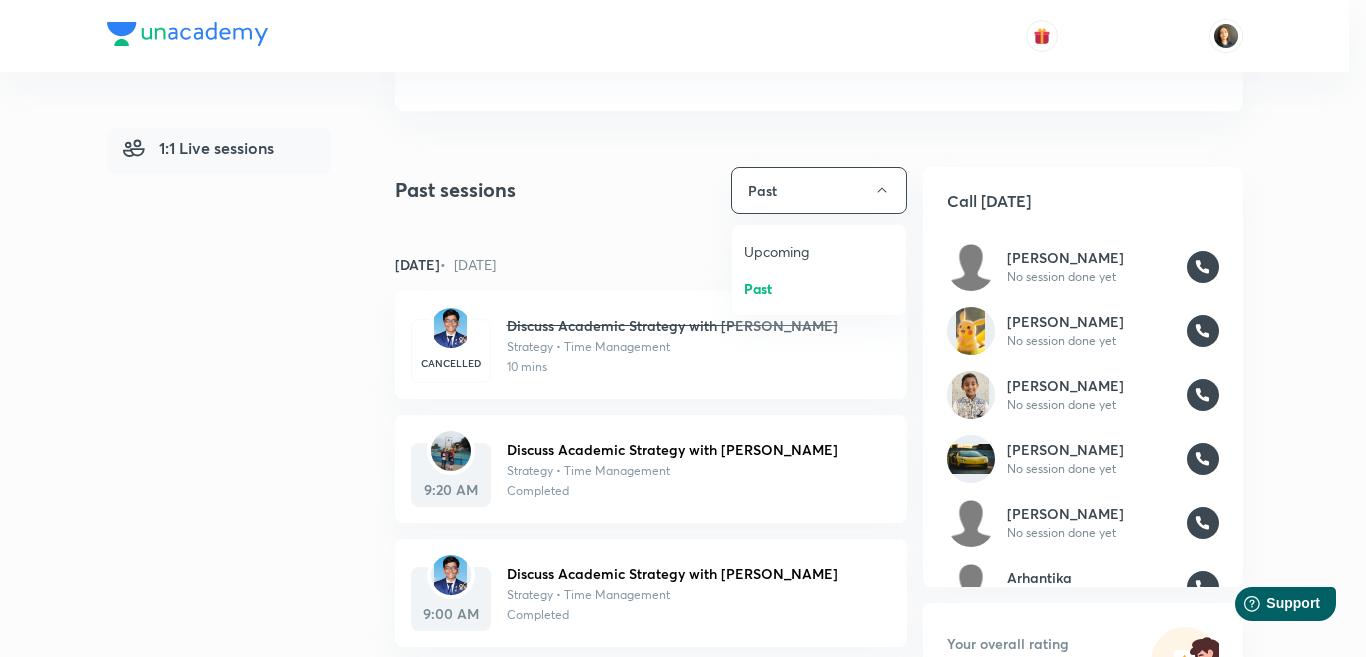click on "Upcoming" at bounding box center (819, 251) 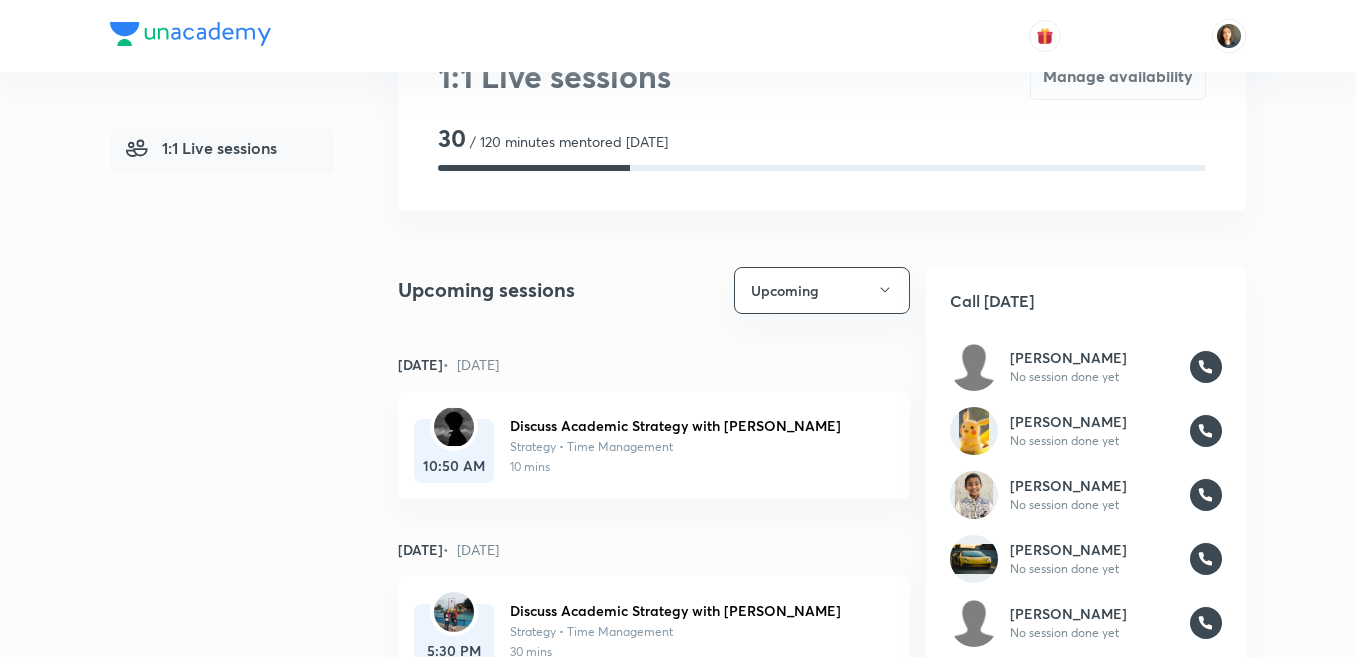 scroll, scrollTop: 100, scrollLeft: 0, axis: vertical 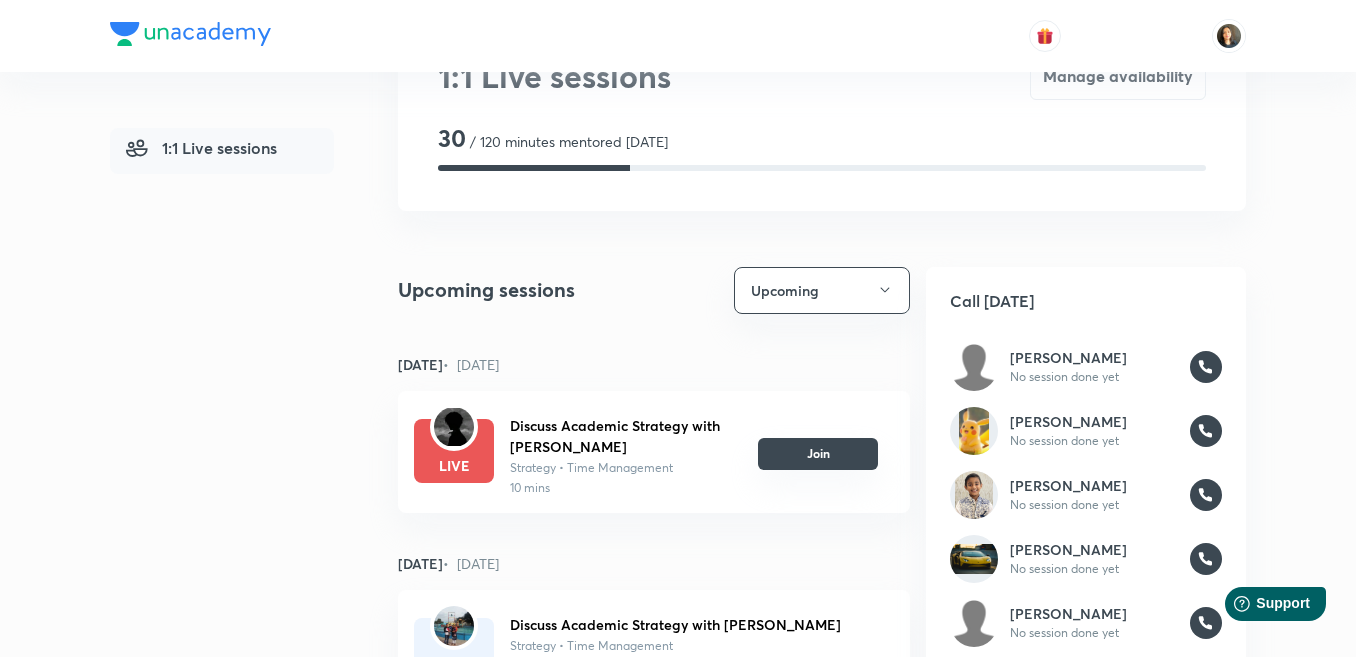 click on "Join" at bounding box center (818, 454) 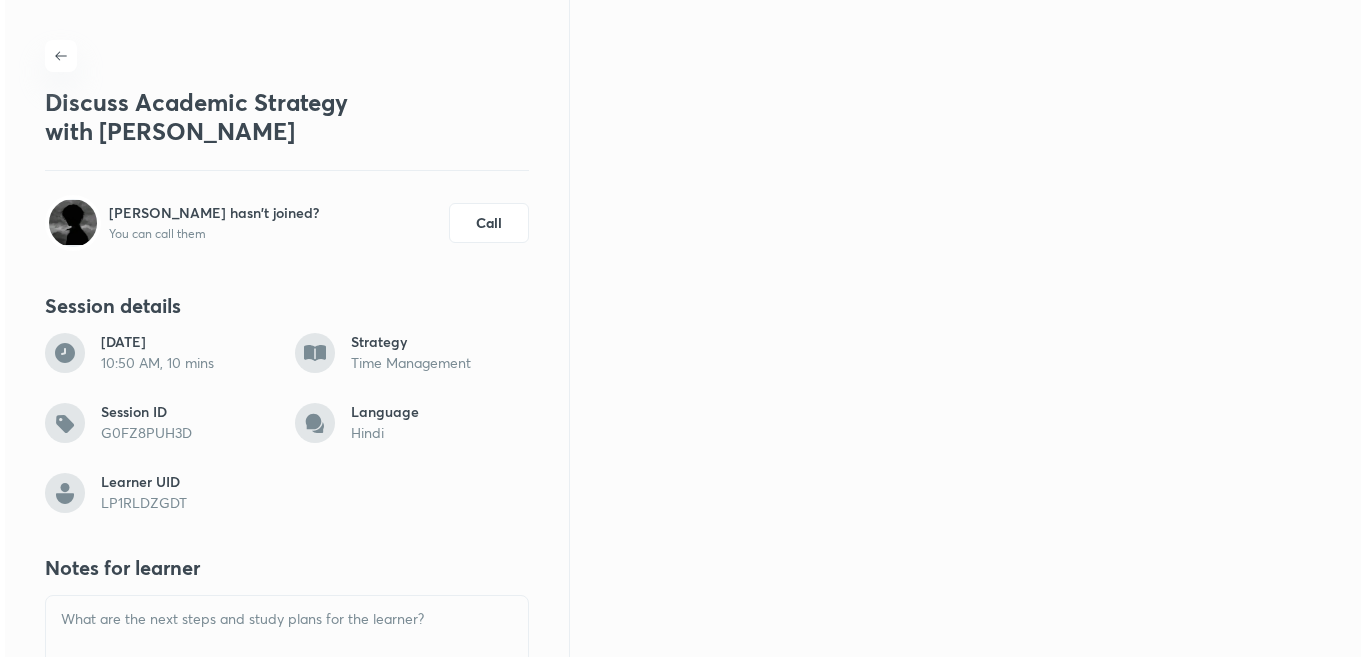 scroll, scrollTop: 0, scrollLeft: 0, axis: both 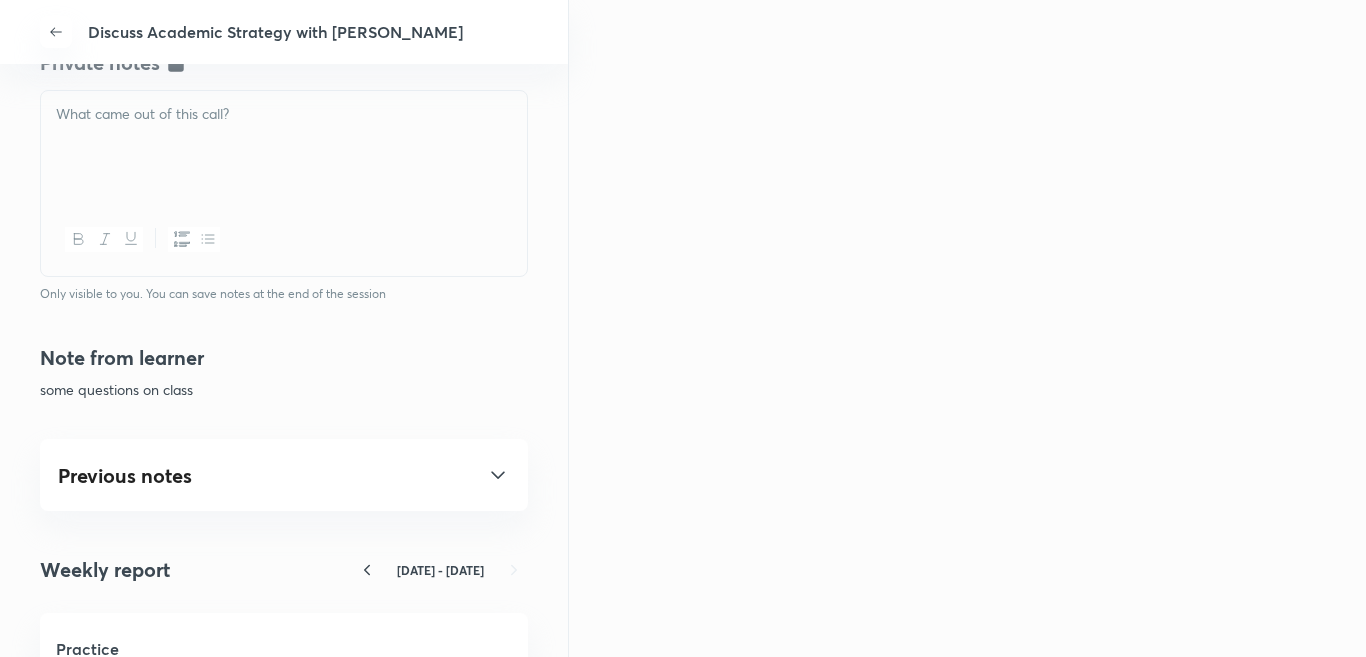 click 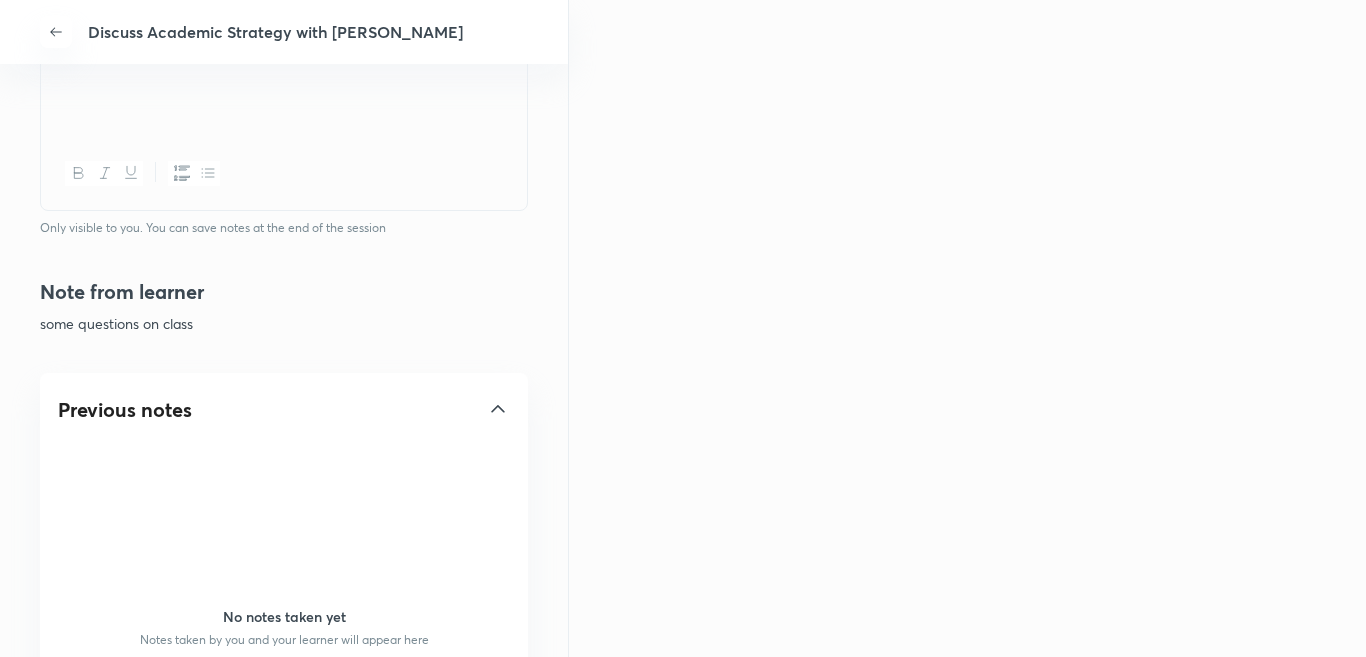 scroll, scrollTop: 800, scrollLeft: 0, axis: vertical 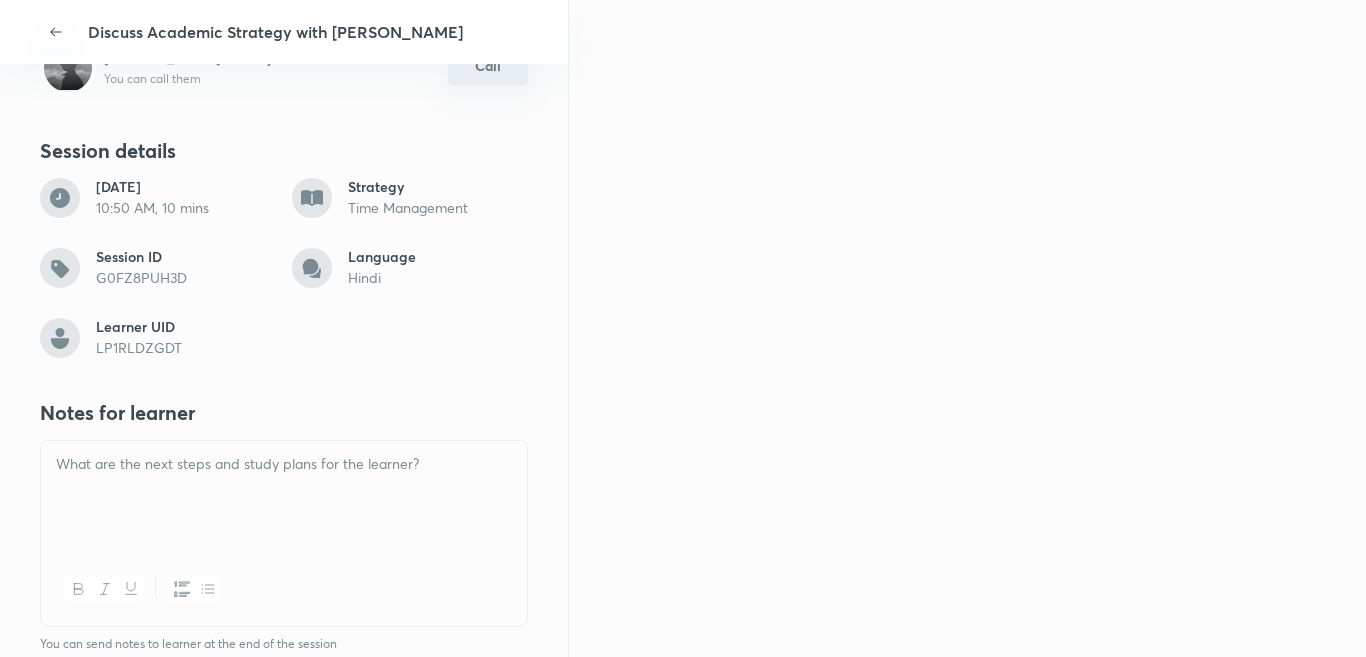 click on "Call" at bounding box center [488, 66] 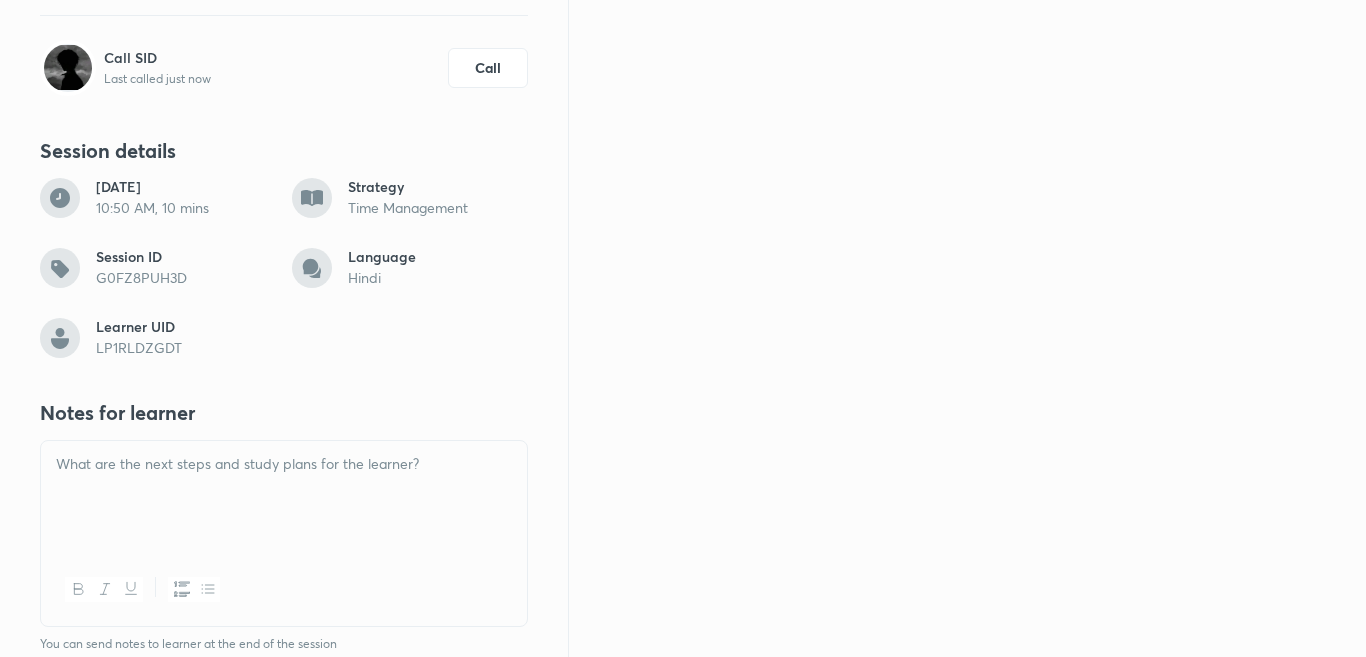 scroll, scrollTop: 0, scrollLeft: 0, axis: both 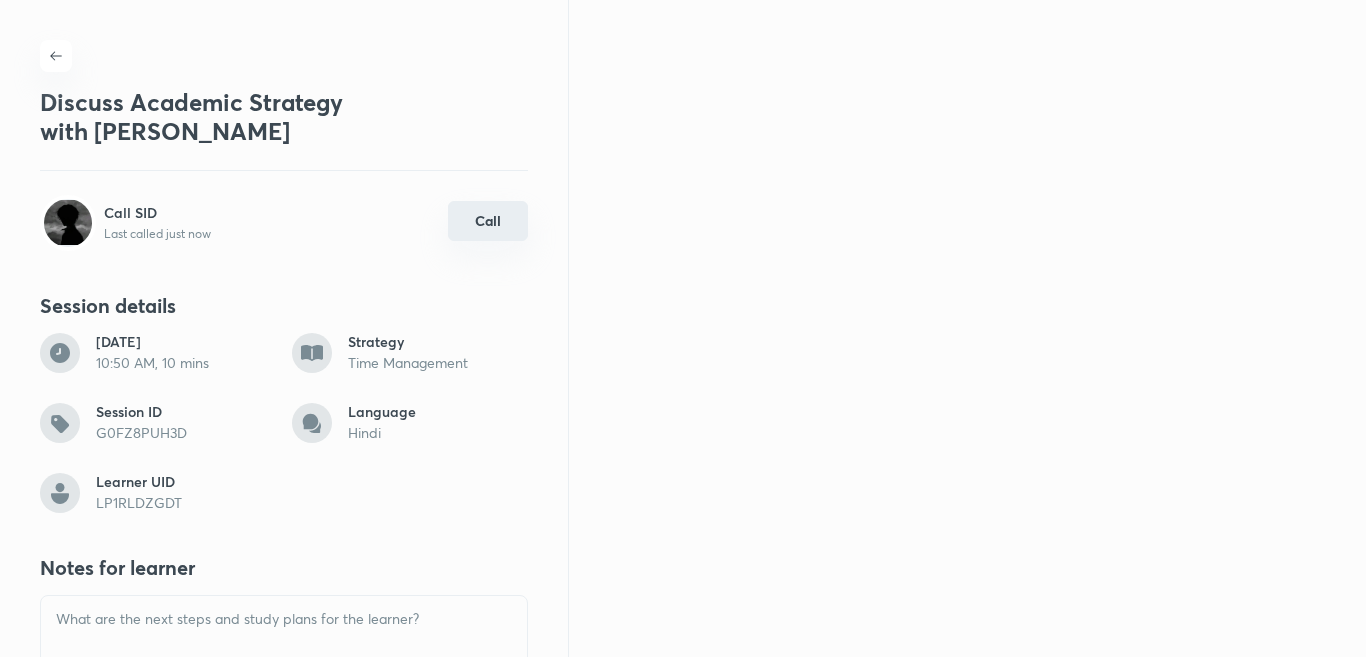 click on "Call" at bounding box center [488, 221] 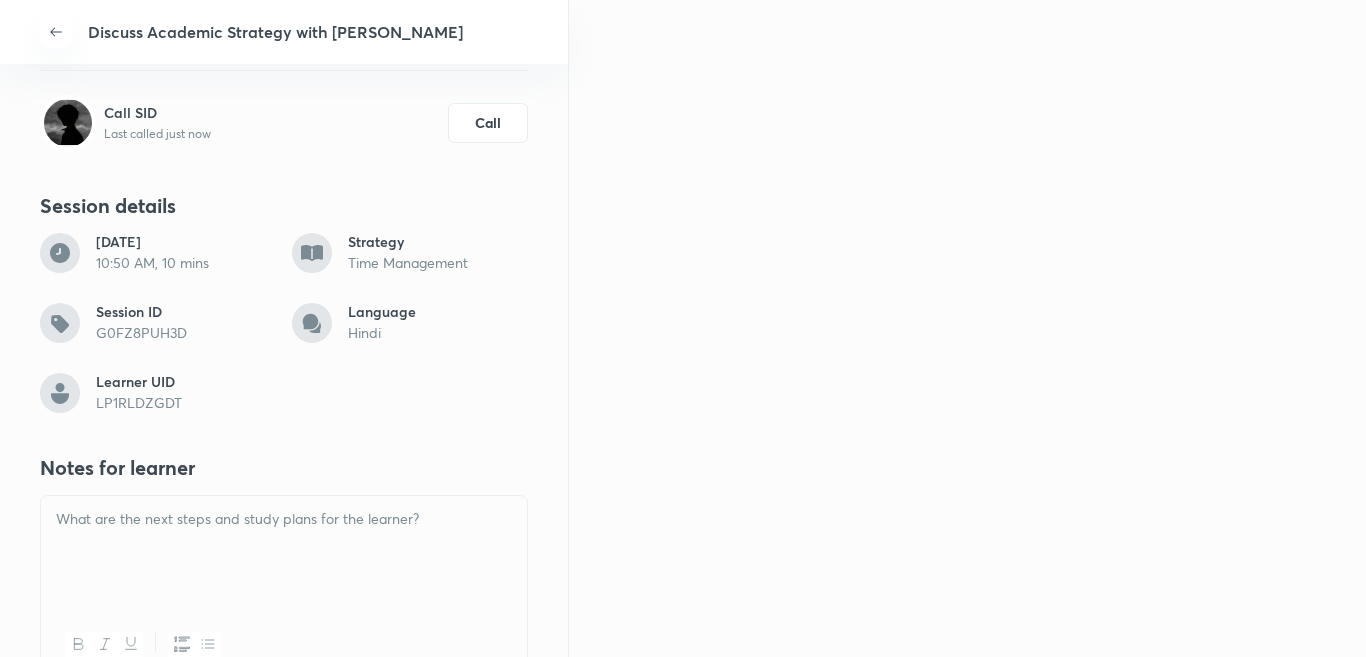 scroll, scrollTop: 300, scrollLeft: 0, axis: vertical 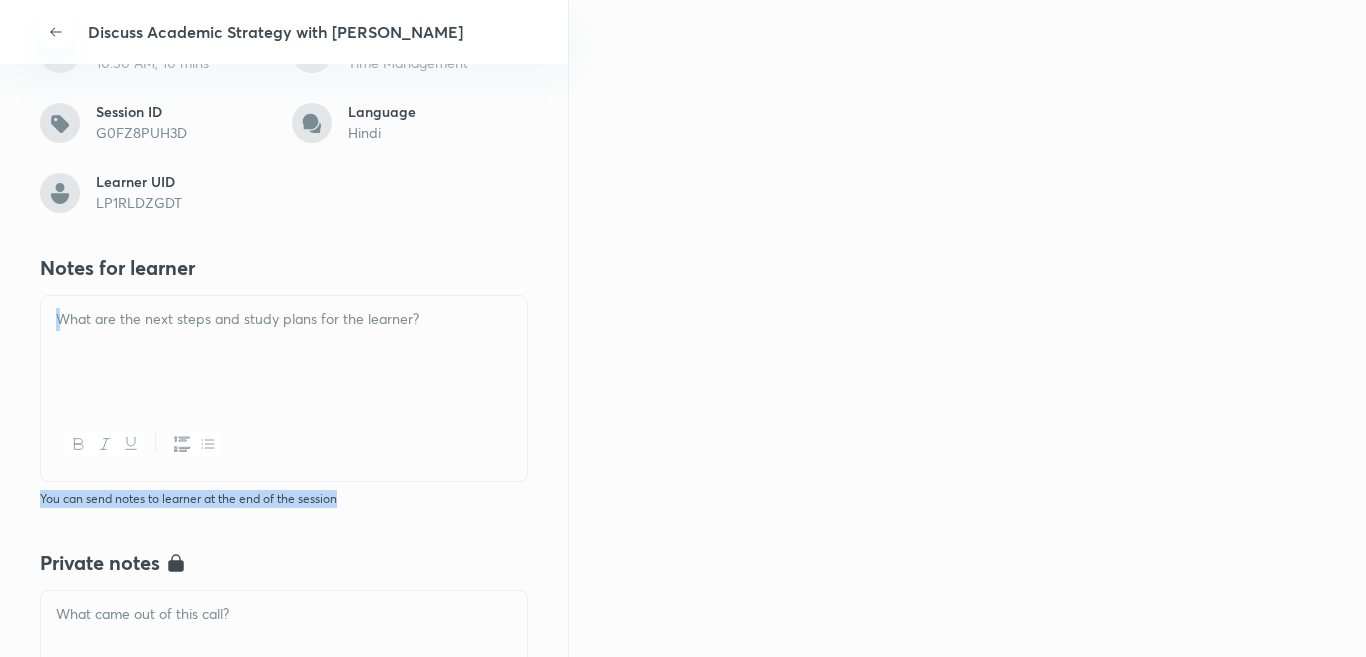 drag, startPoint x: 350, startPoint y: 501, endPoint x: 402, endPoint y: 301, distance: 206.64946 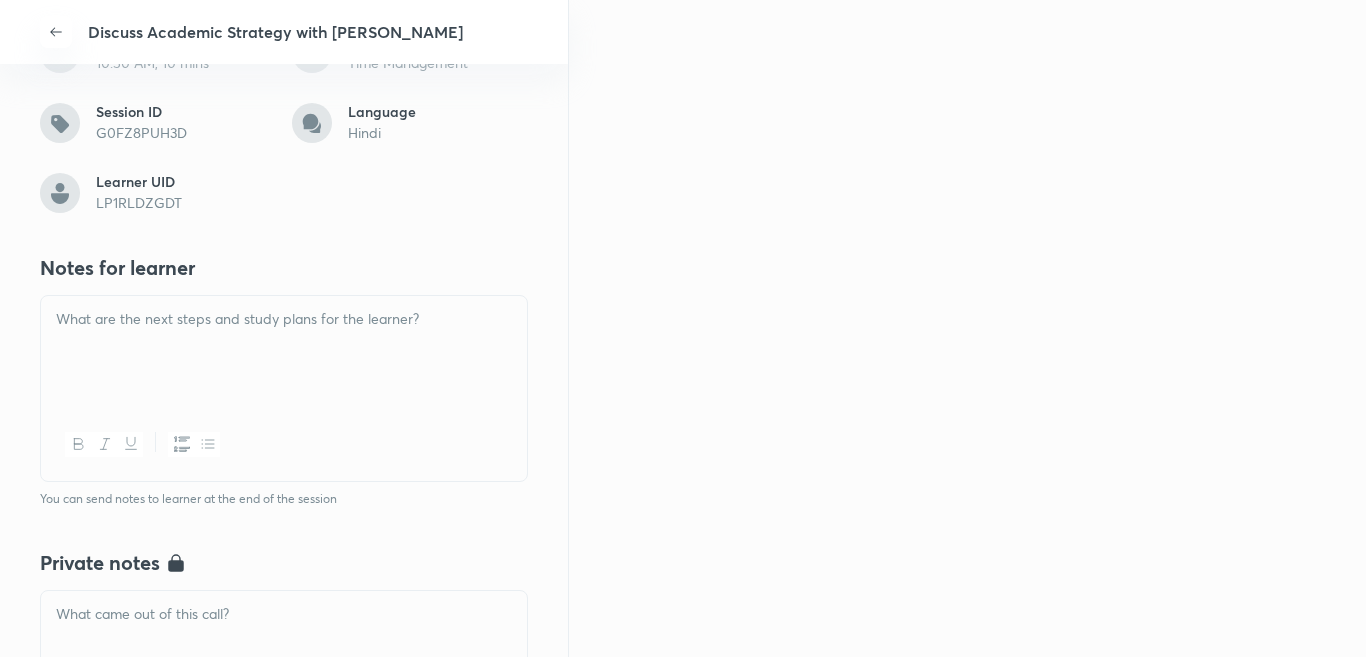 drag, startPoint x: 441, startPoint y: 314, endPoint x: 7, endPoint y: 312, distance: 434.0046 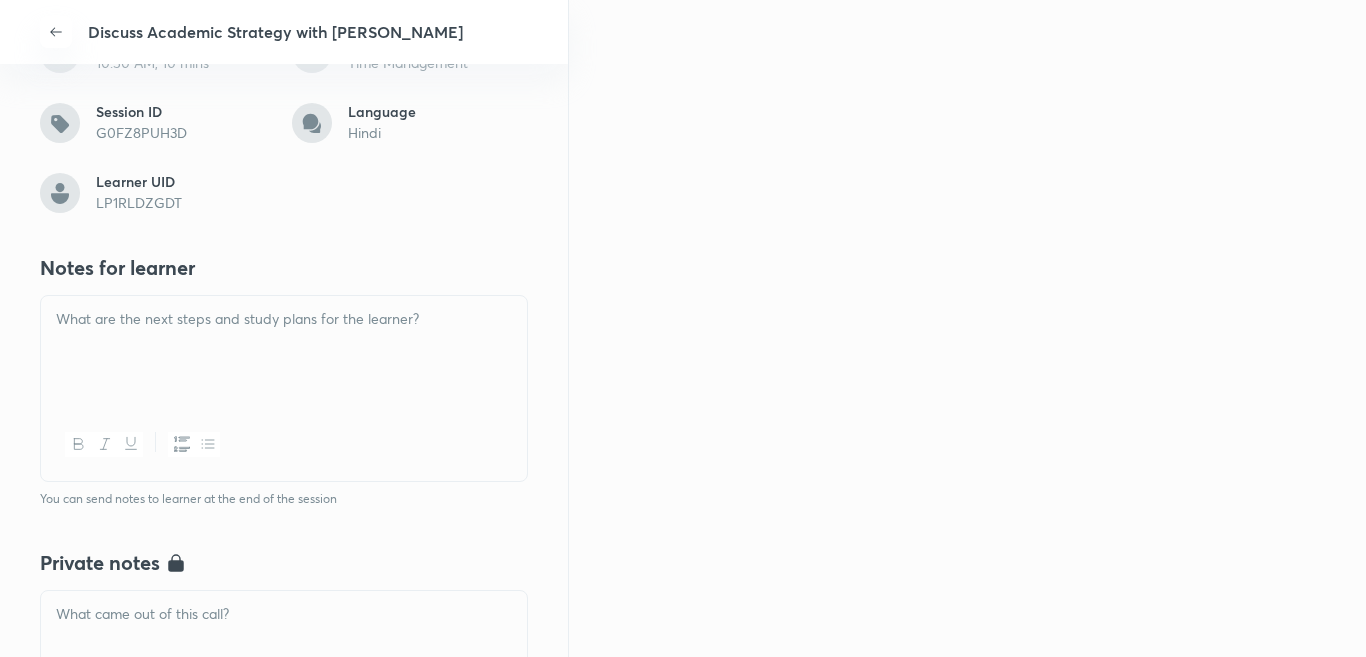 drag, startPoint x: 418, startPoint y: 322, endPoint x: 114, endPoint y: 321, distance: 304.00165 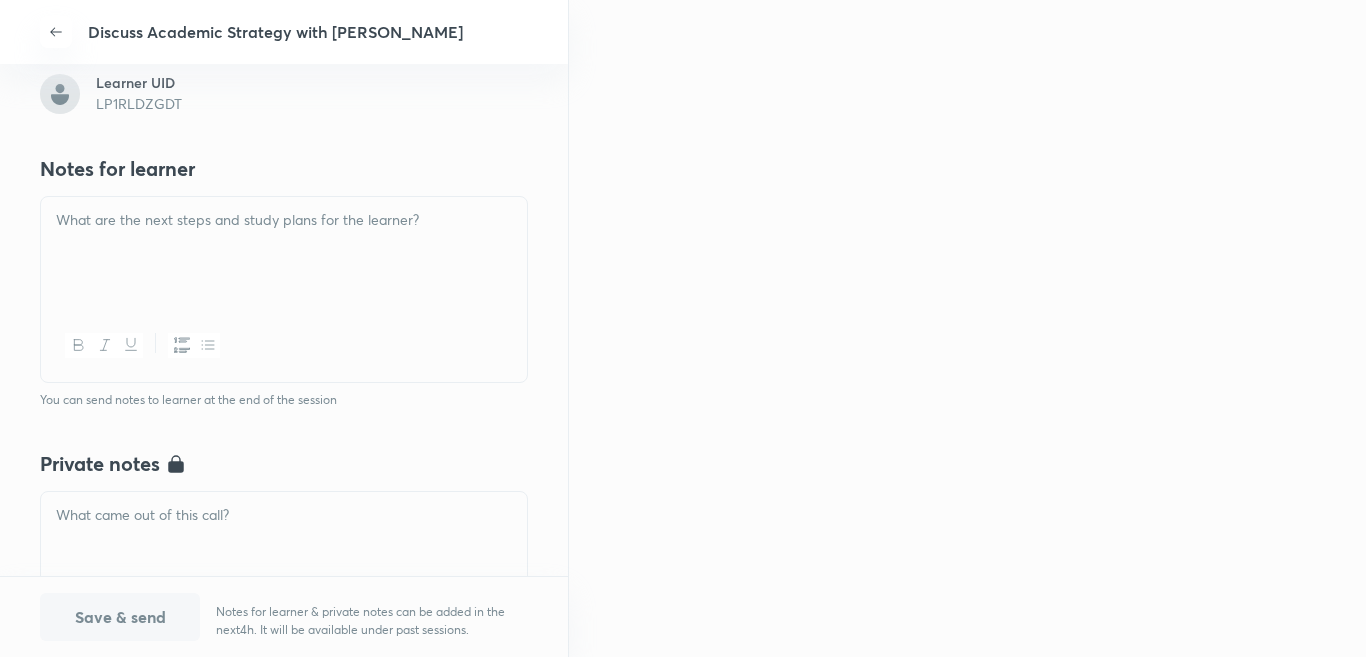 scroll, scrollTop: 400, scrollLeft: 0, axis: vertical 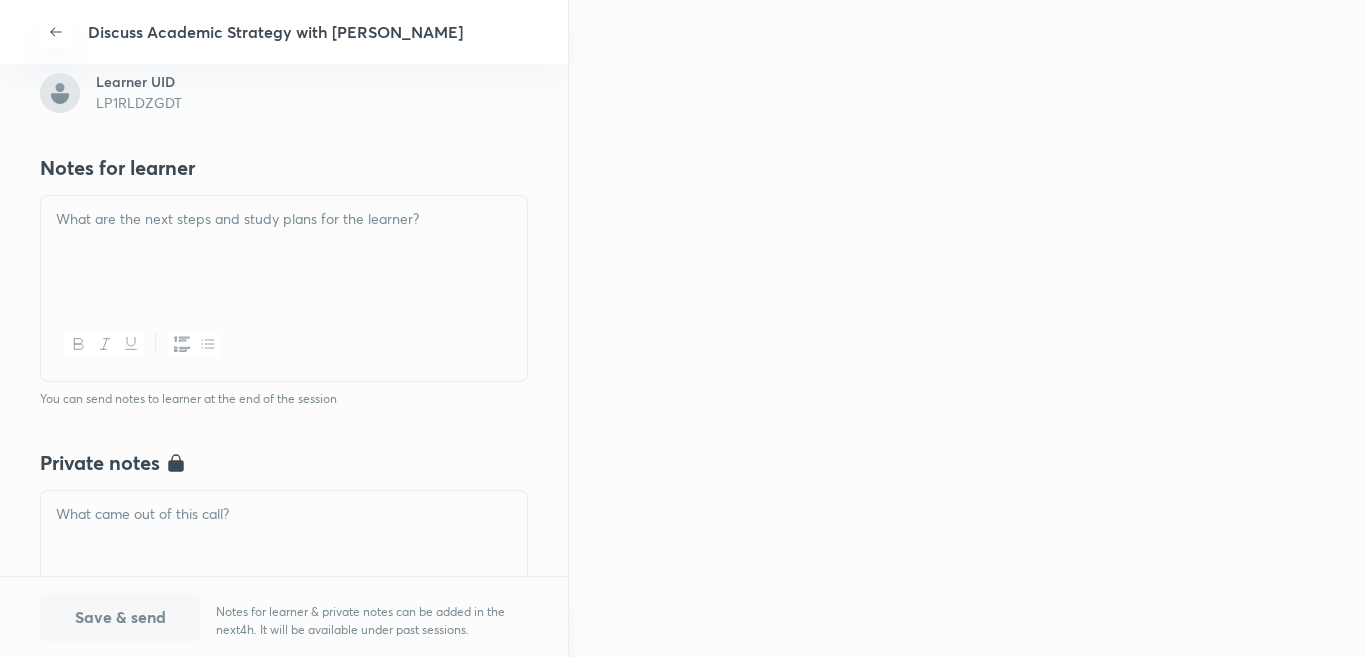 click at bounding box center (284, 219) 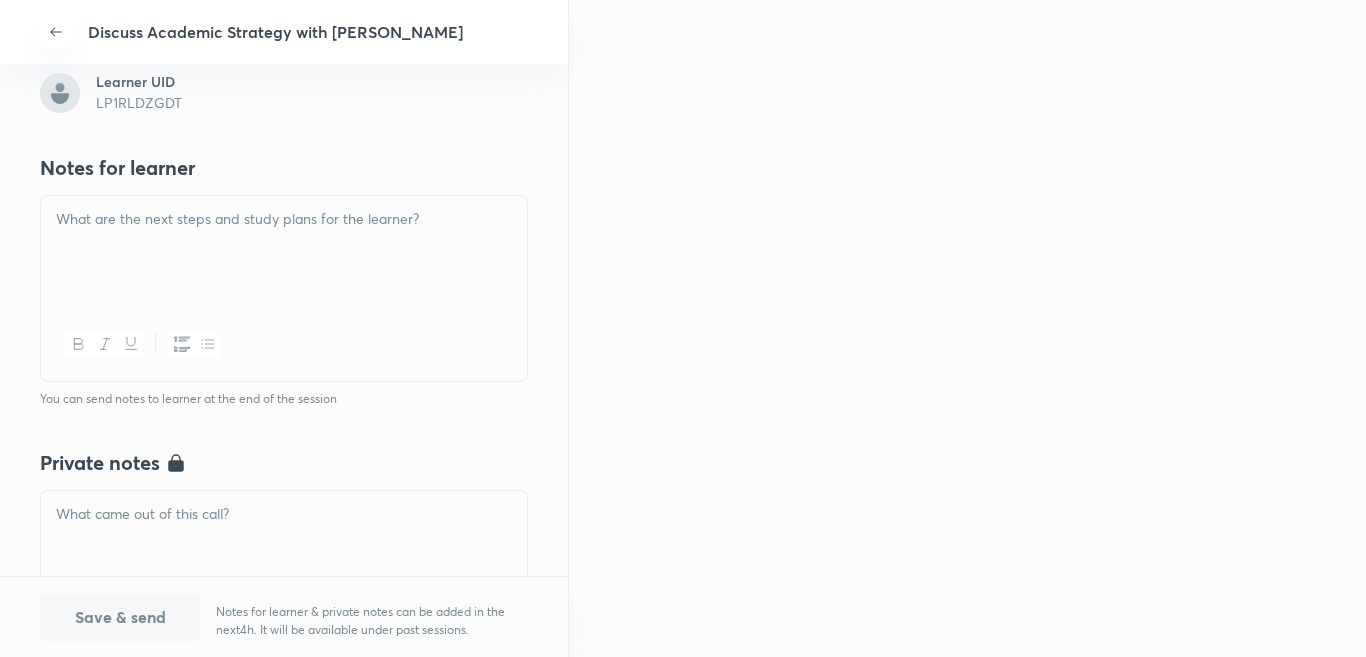 type 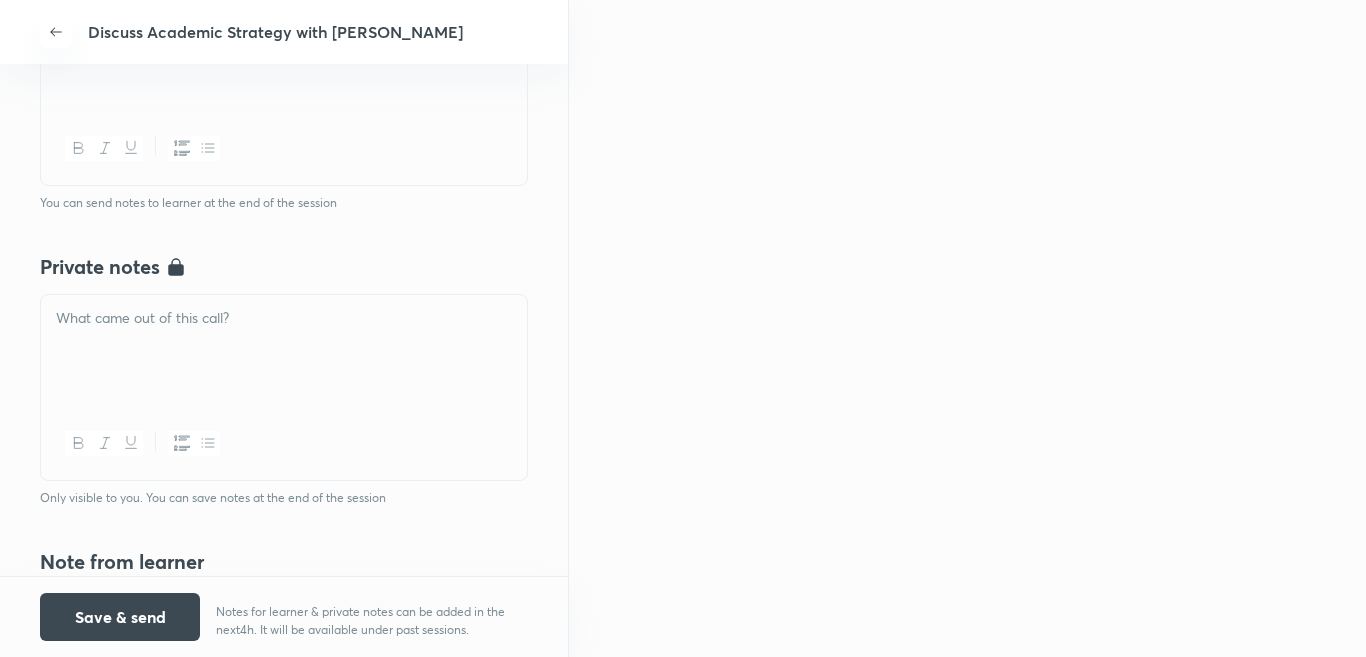 scroll, scrollTop: 600, scrollLeft: 0, axis: vertical 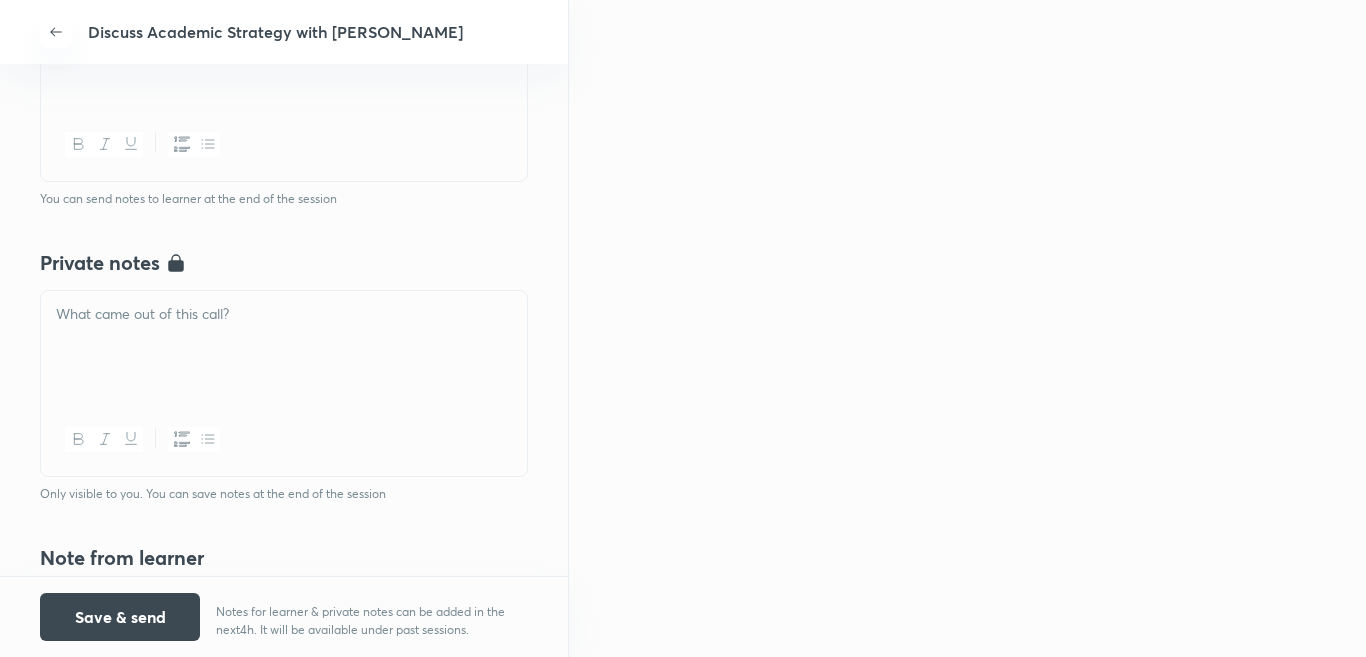 click at bounding box center [284, 347] 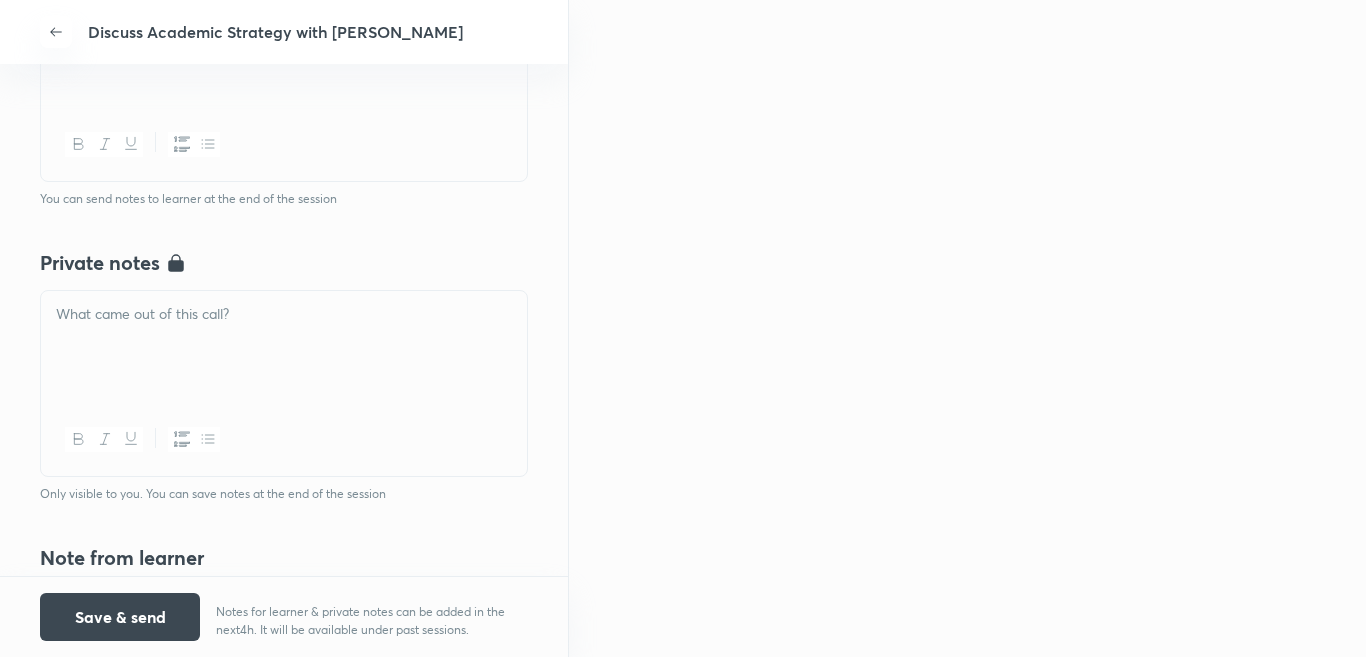 type 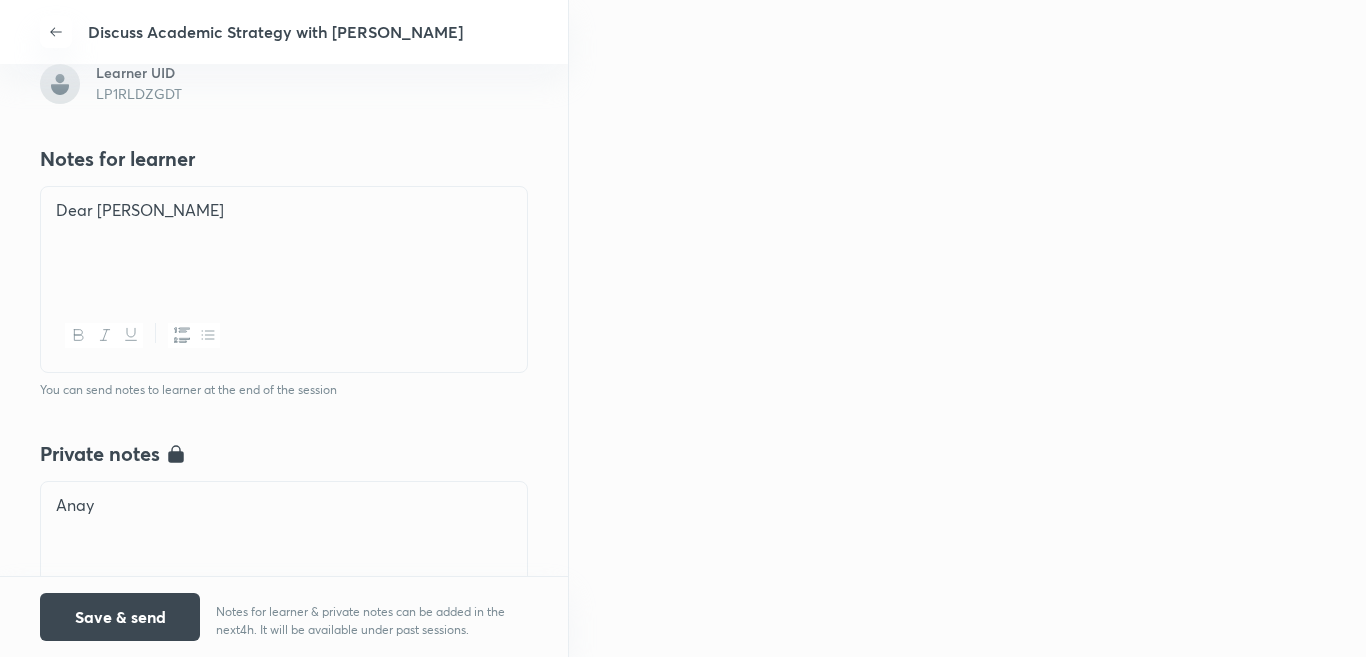 scroll, scrollTop: 400, scrollLeft: 0, axis: vertical 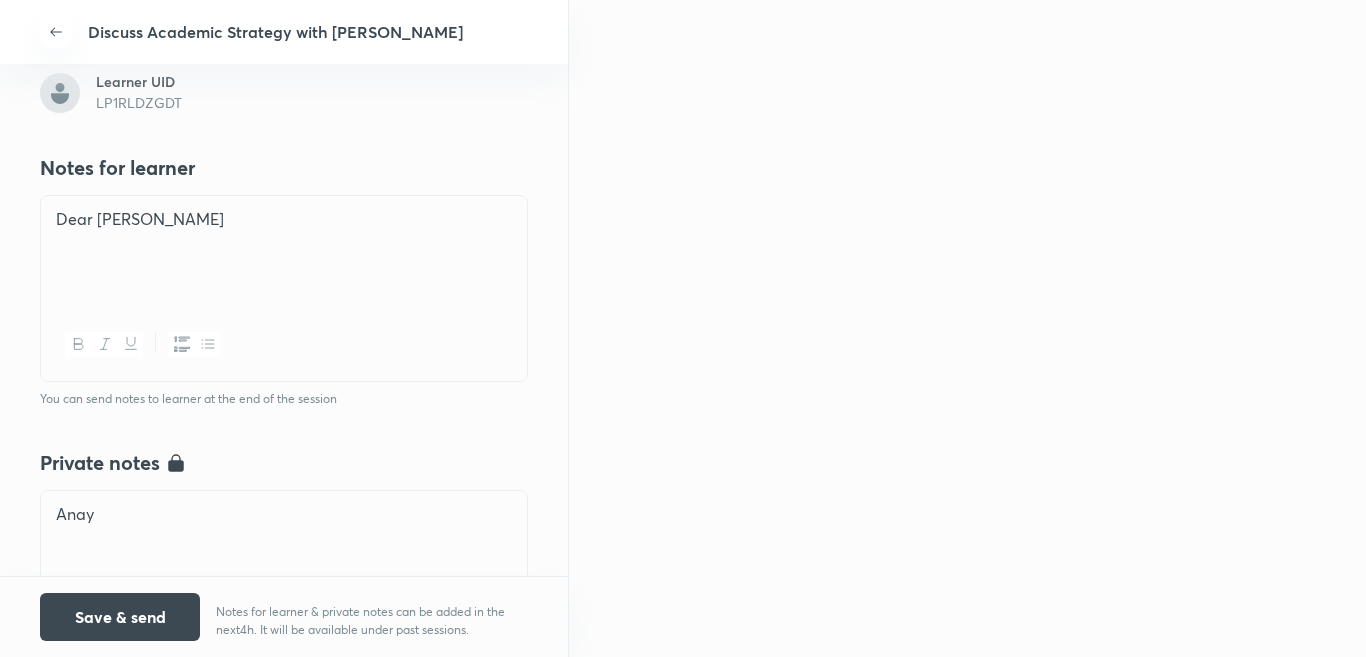 click on "Dear Sid" at bounding box center [284, 219] 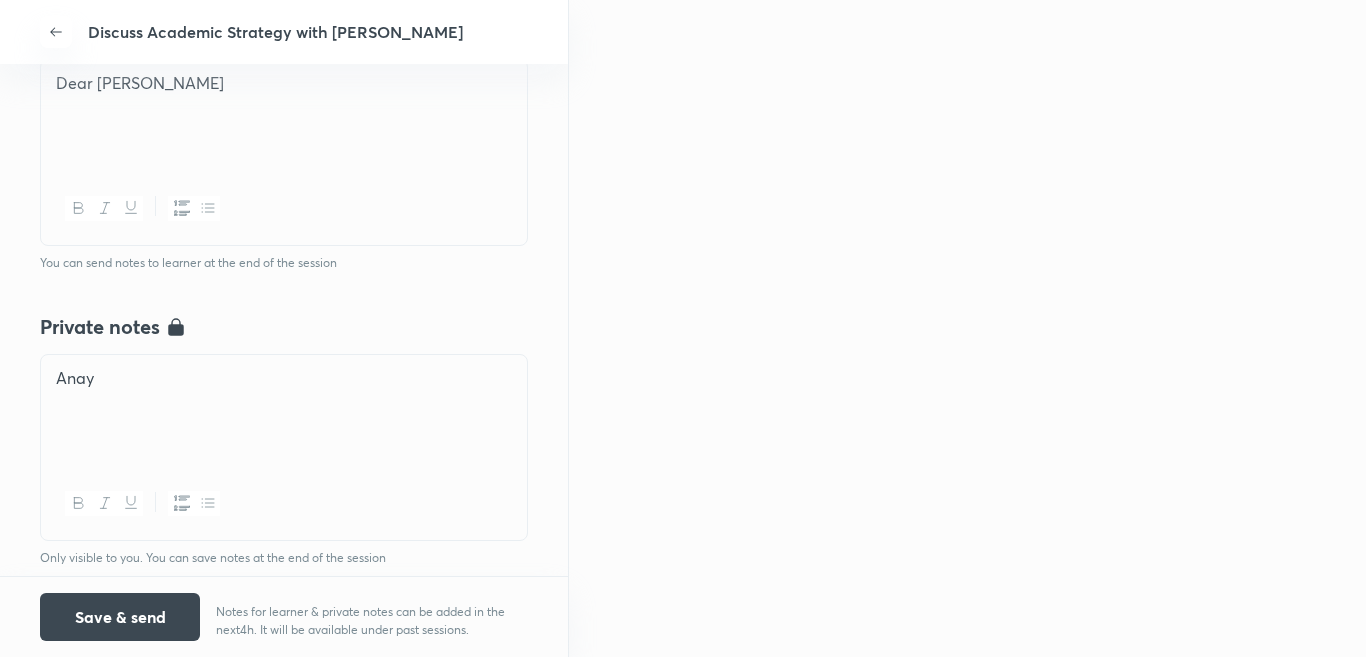 scroll, scrollTop: 500, scrollLeft: 0, axis: vertical 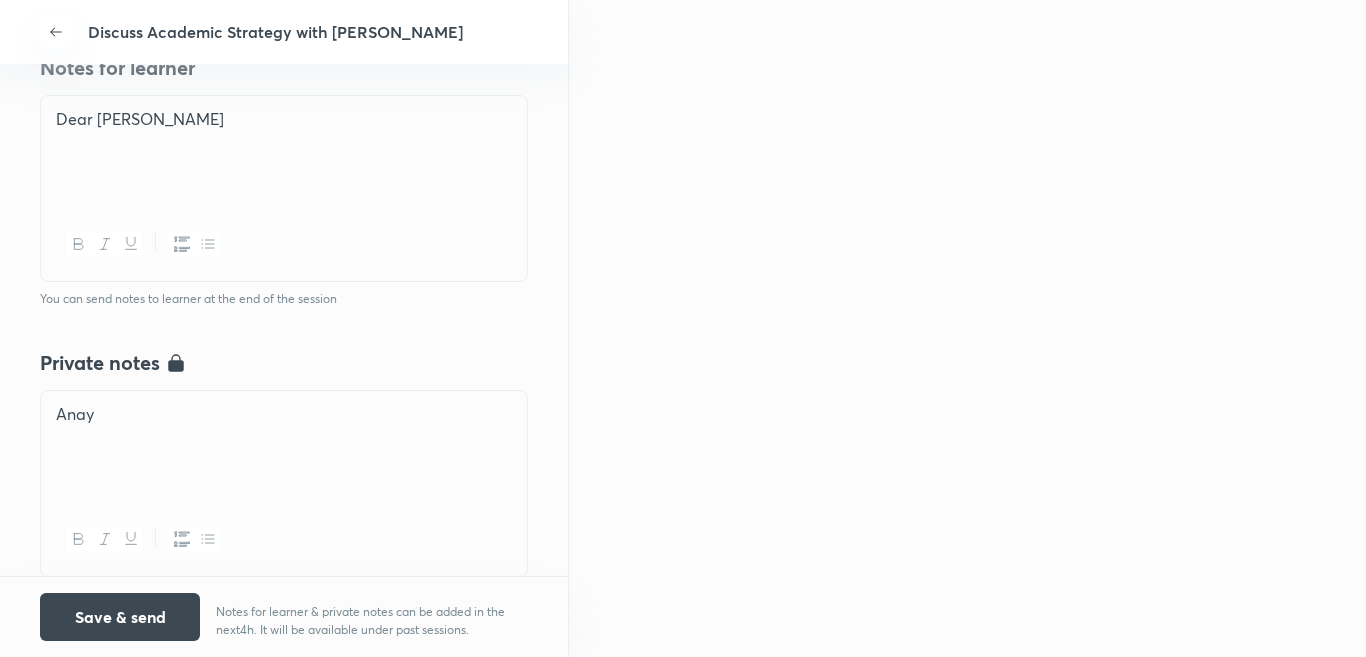 click on "Anay" at bounding box center [284, 447] 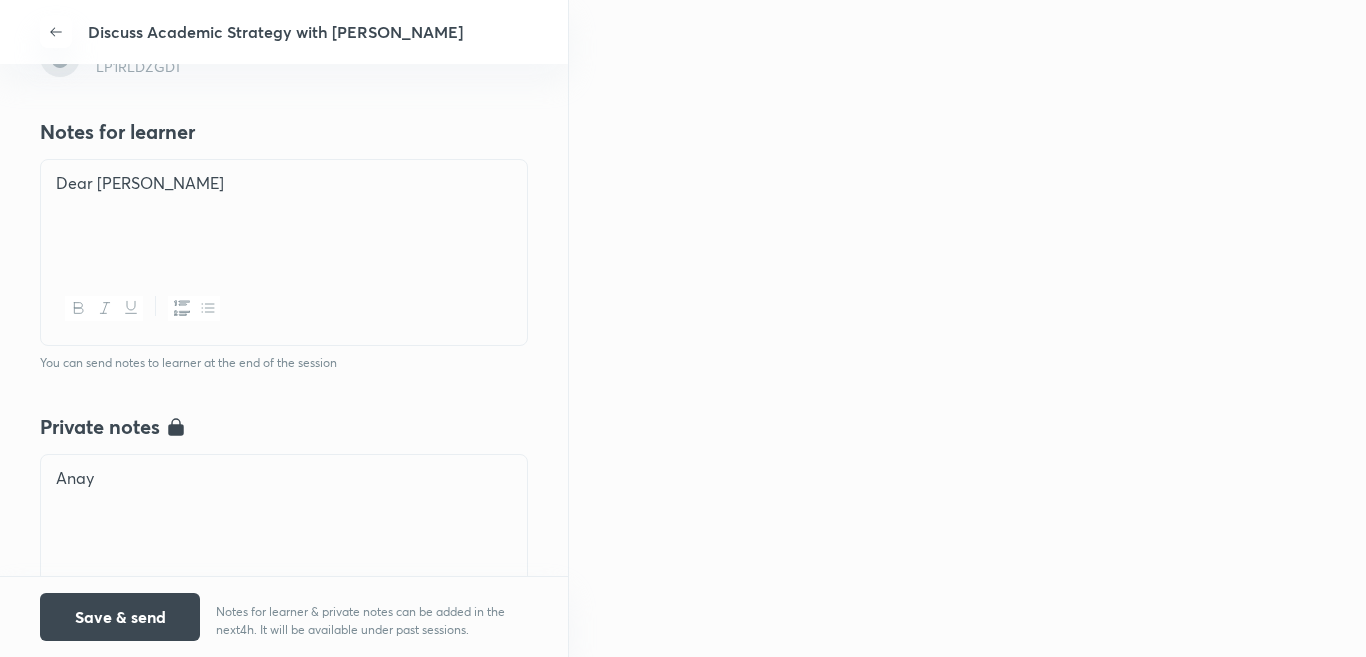 scroll, scrollTop: 400, scrollLeft: 0, axis: vertical 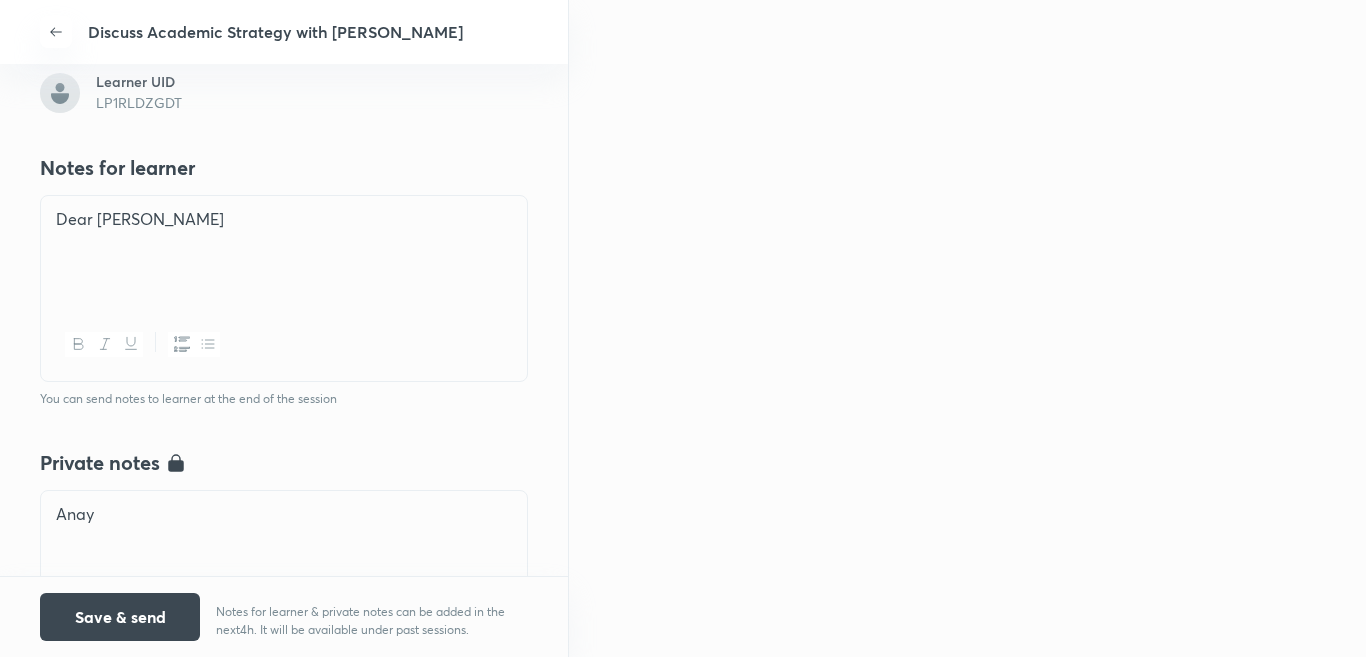 click at bounding box center [284, 241] 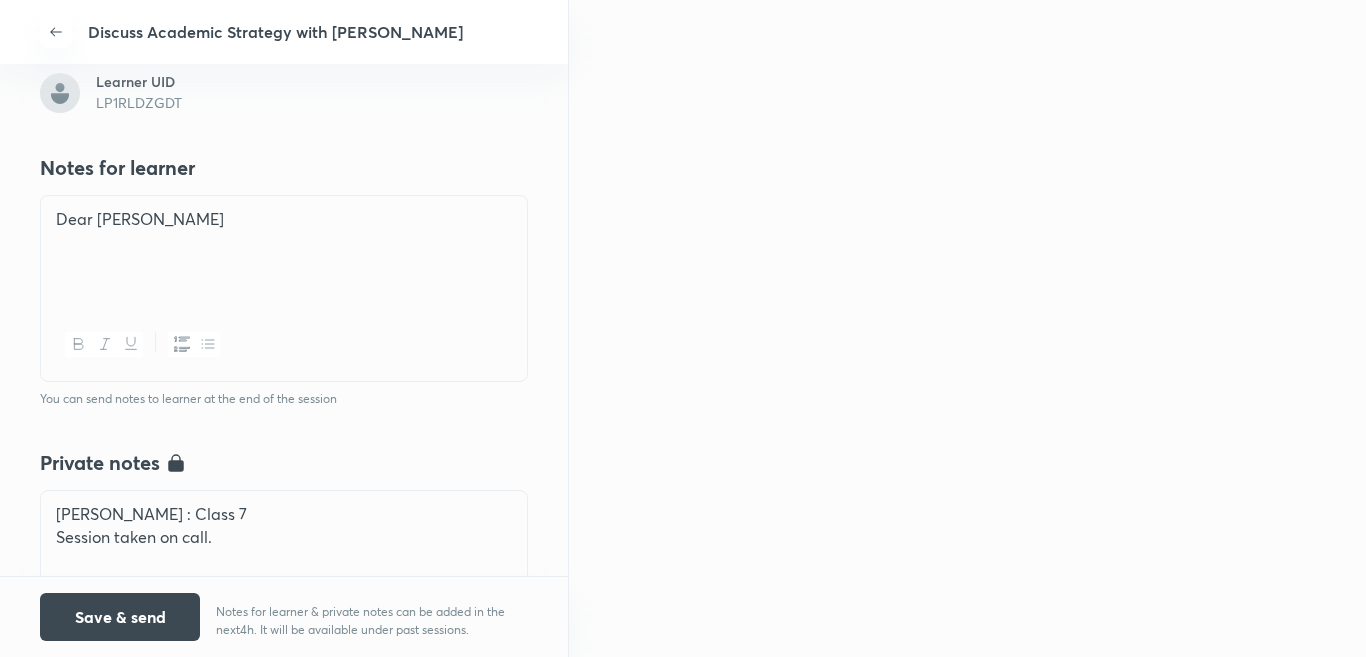 click on "Dear Anay" at bounding box center (284, 219) 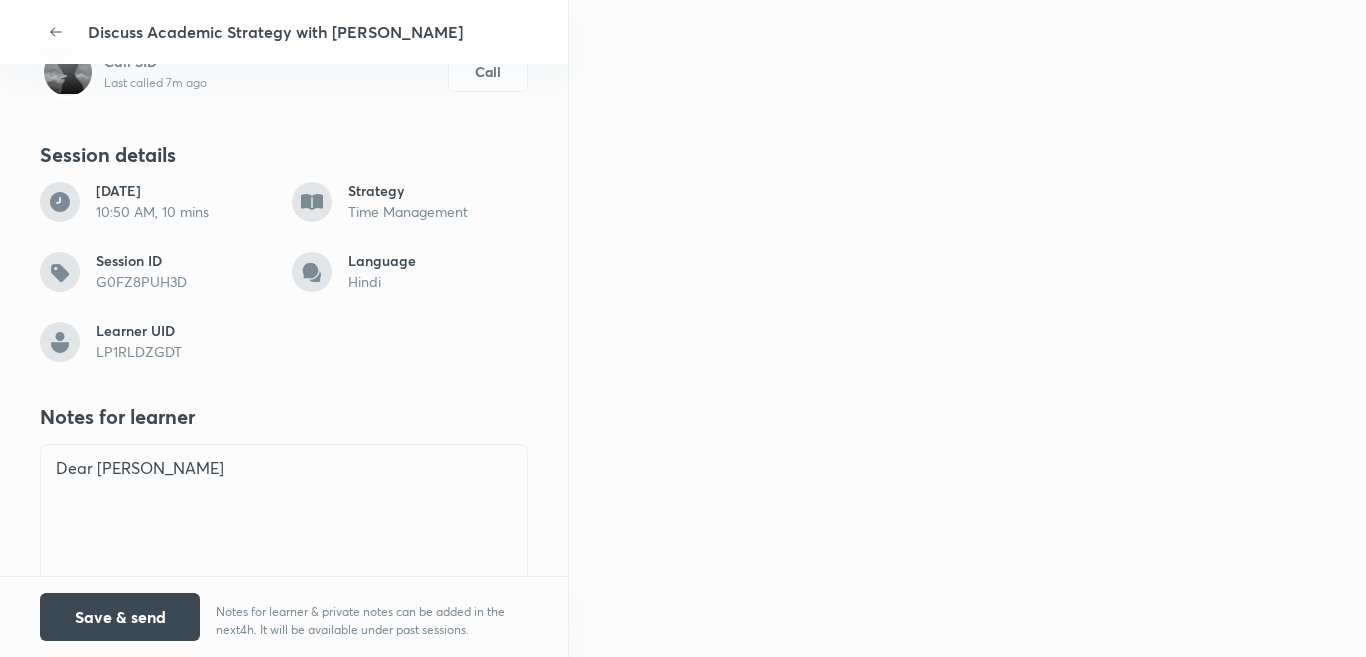 scroll, scrollTop: 300, scrollLeft: 0, axis: vertical 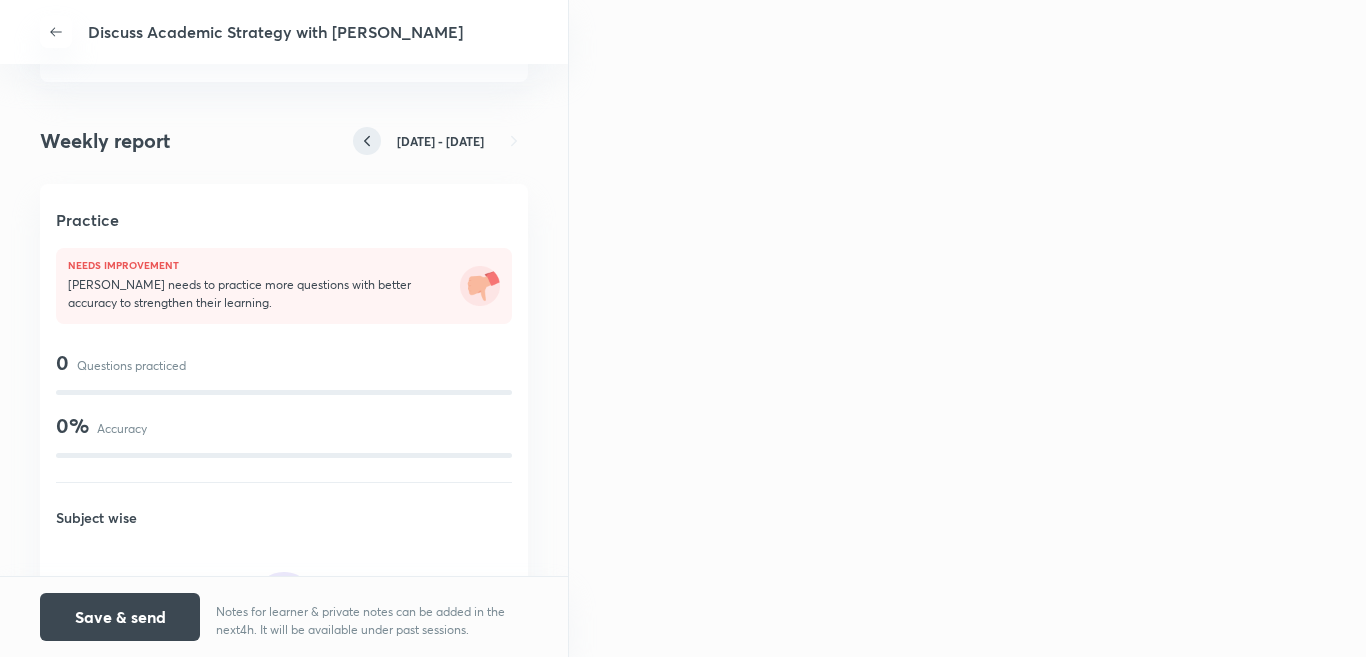 click 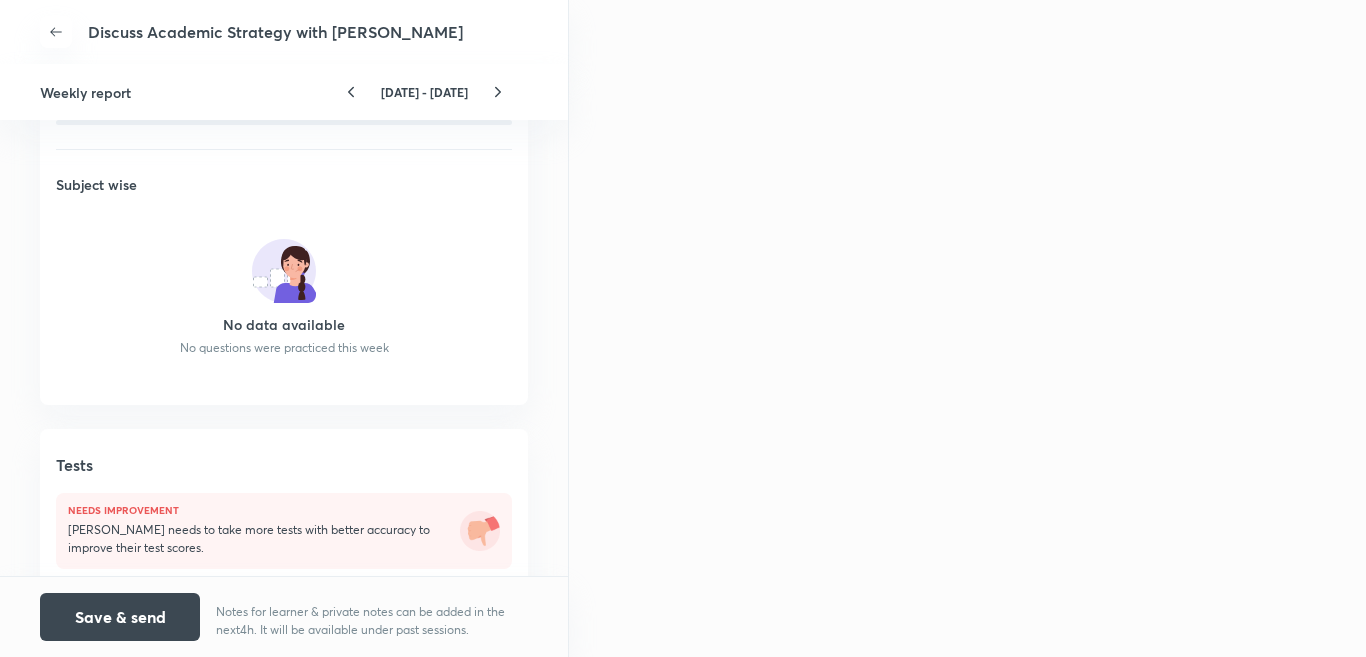 scroll, scrollTop: 1800, scrollLeft: 0, axis: vertical 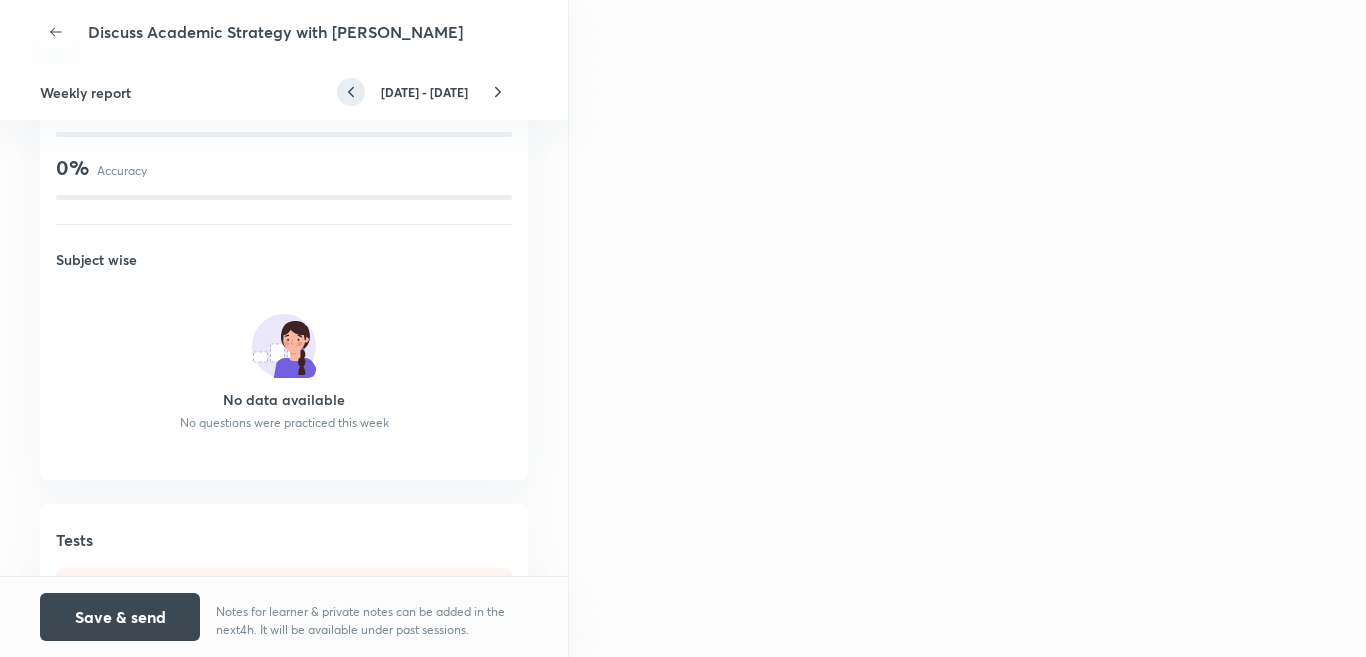 click 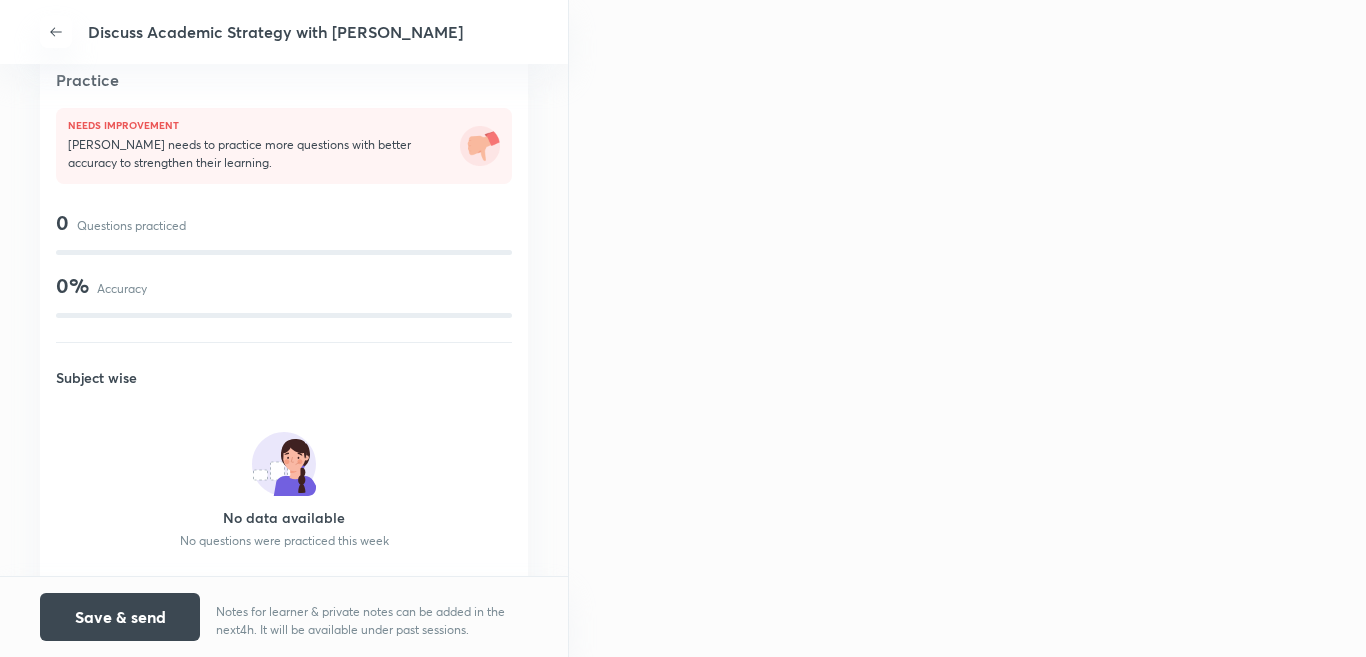 scroll, scrollTop: 1500, scrollLeft: 0, axis: vertical 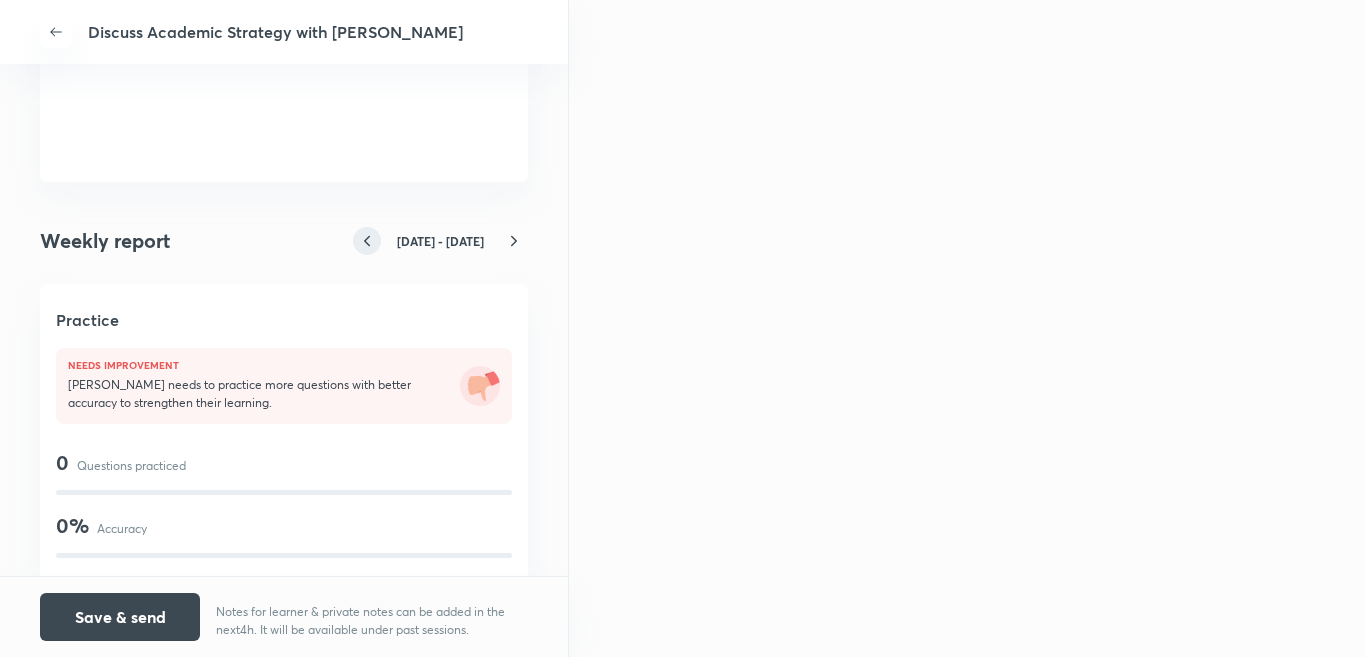 click 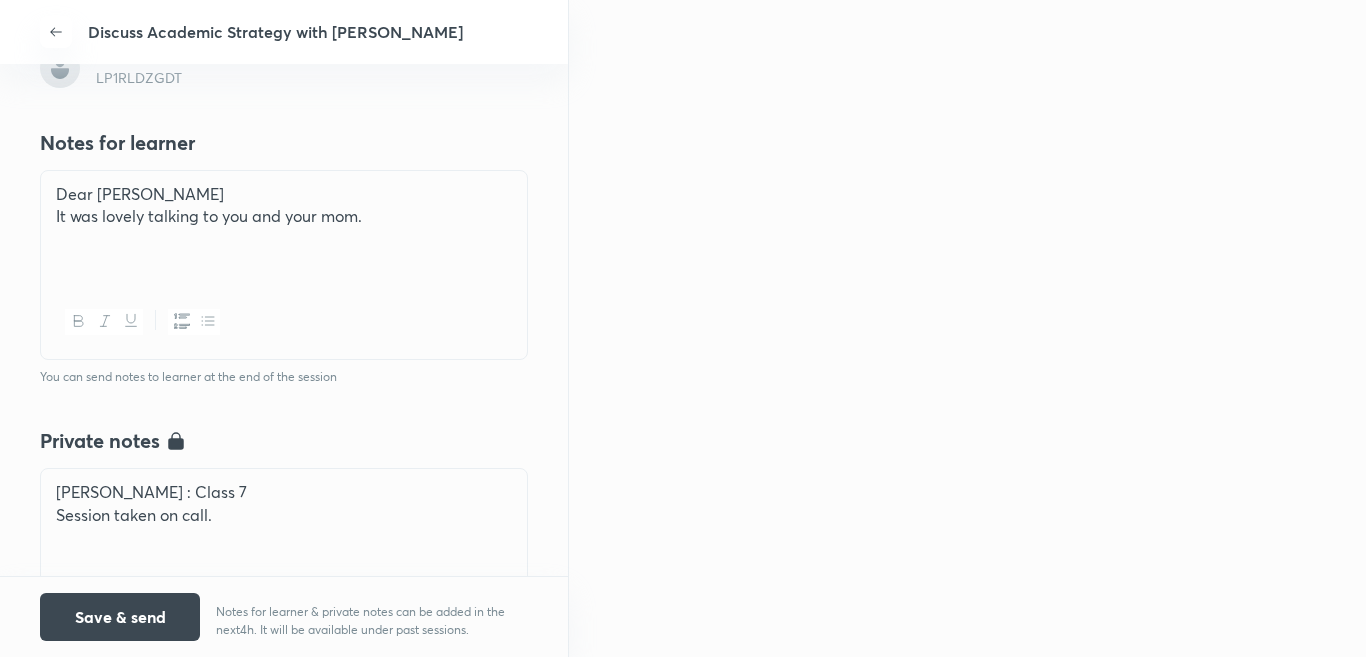 scroll, scrollTop: 400, scrollLeft: 0, axis: vertical 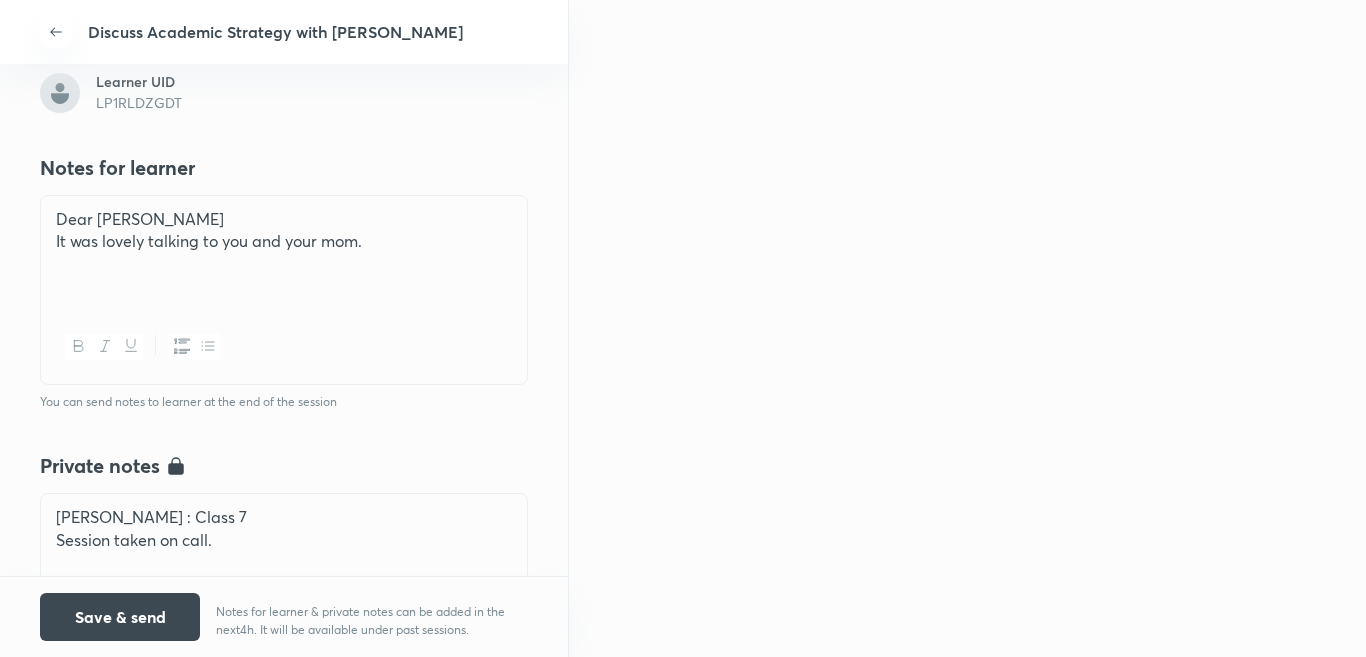 click on "It was lovely talking to you and your mom." at bounding box center [284, 241] 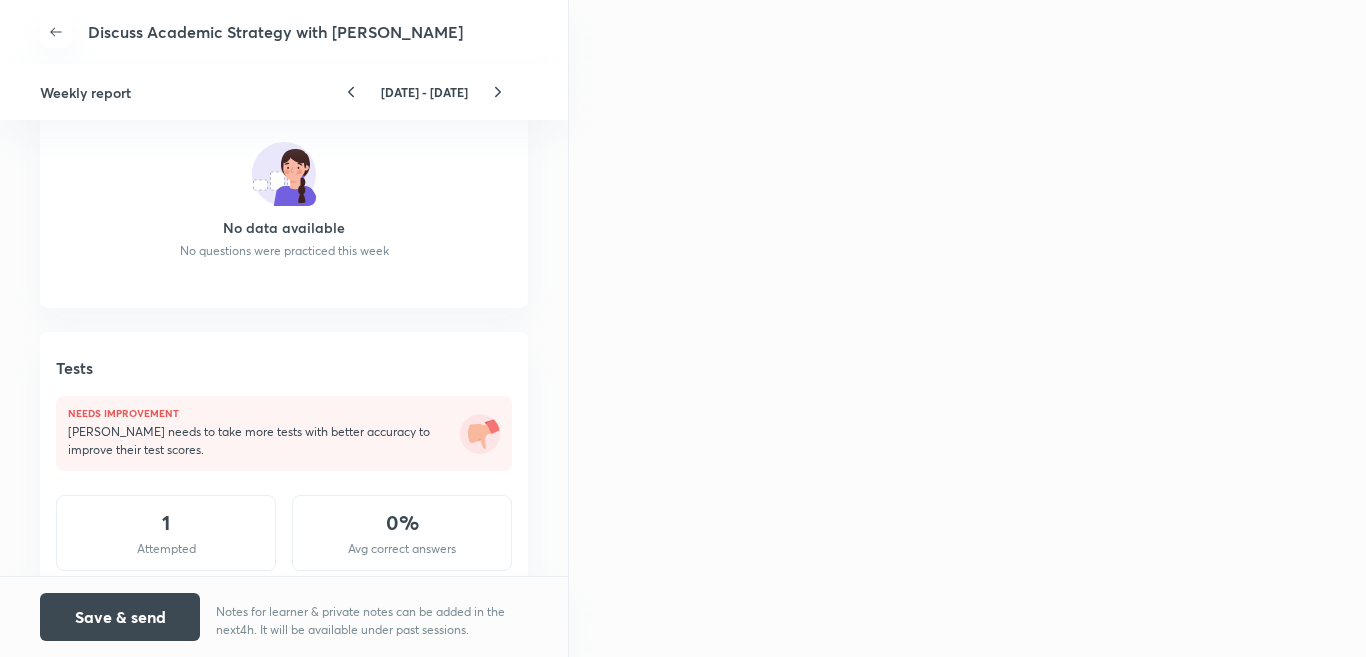scroll, scrollTop: 2300, scrollLeft: 0, axis: vertical 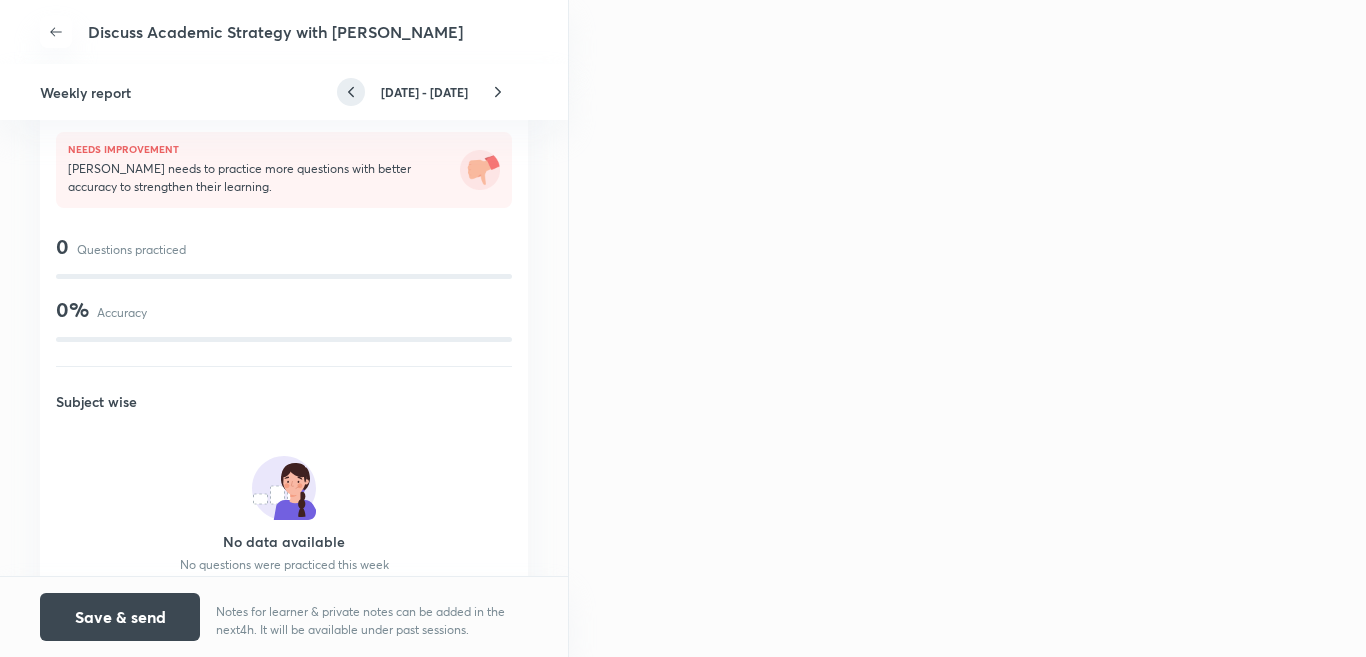 click 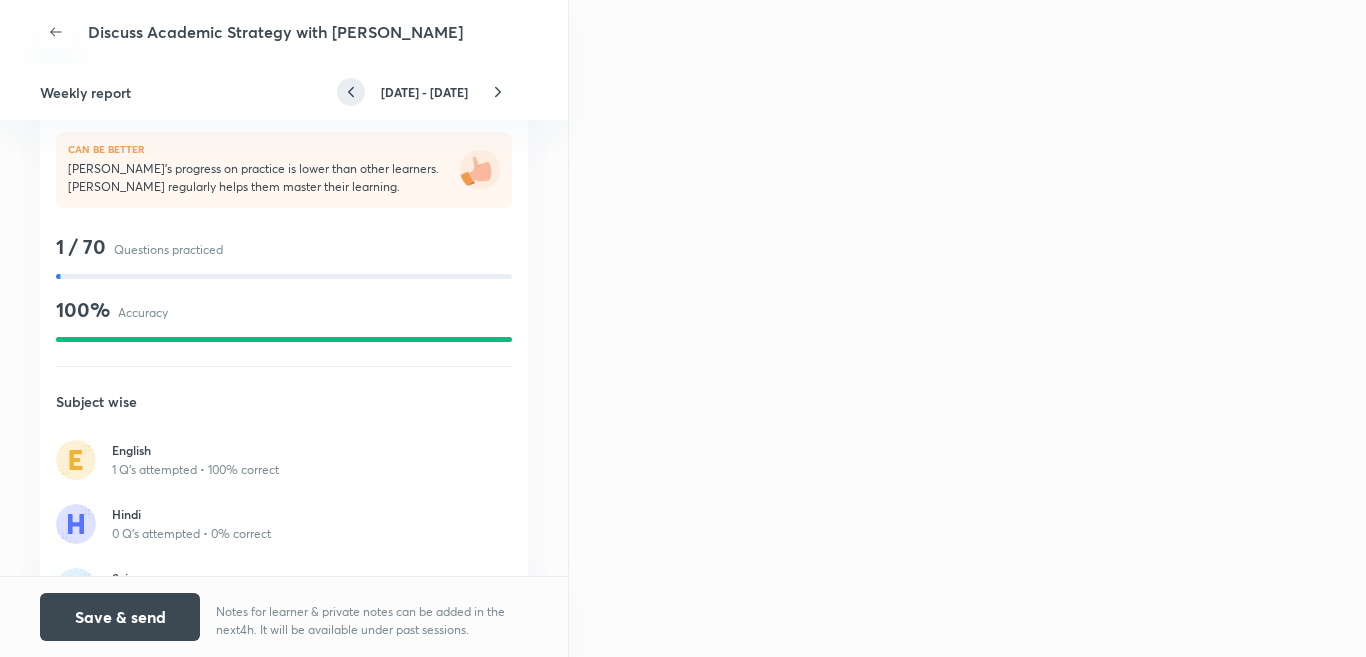 click 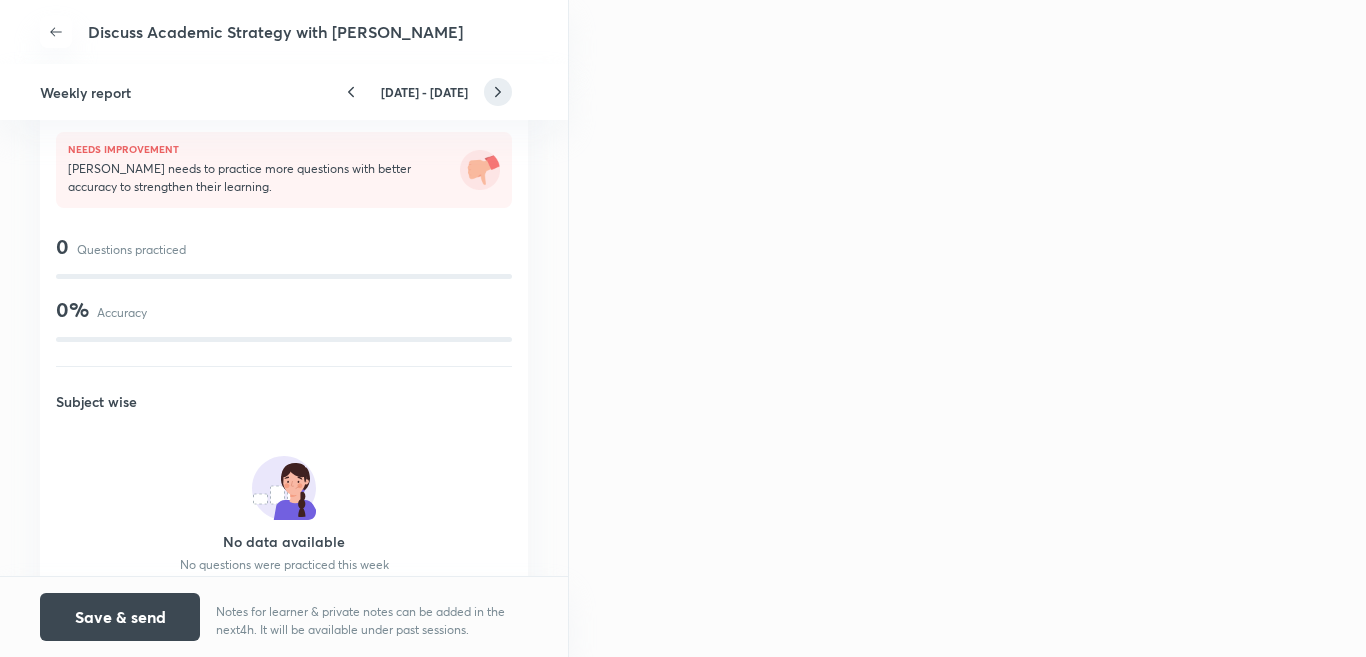 click 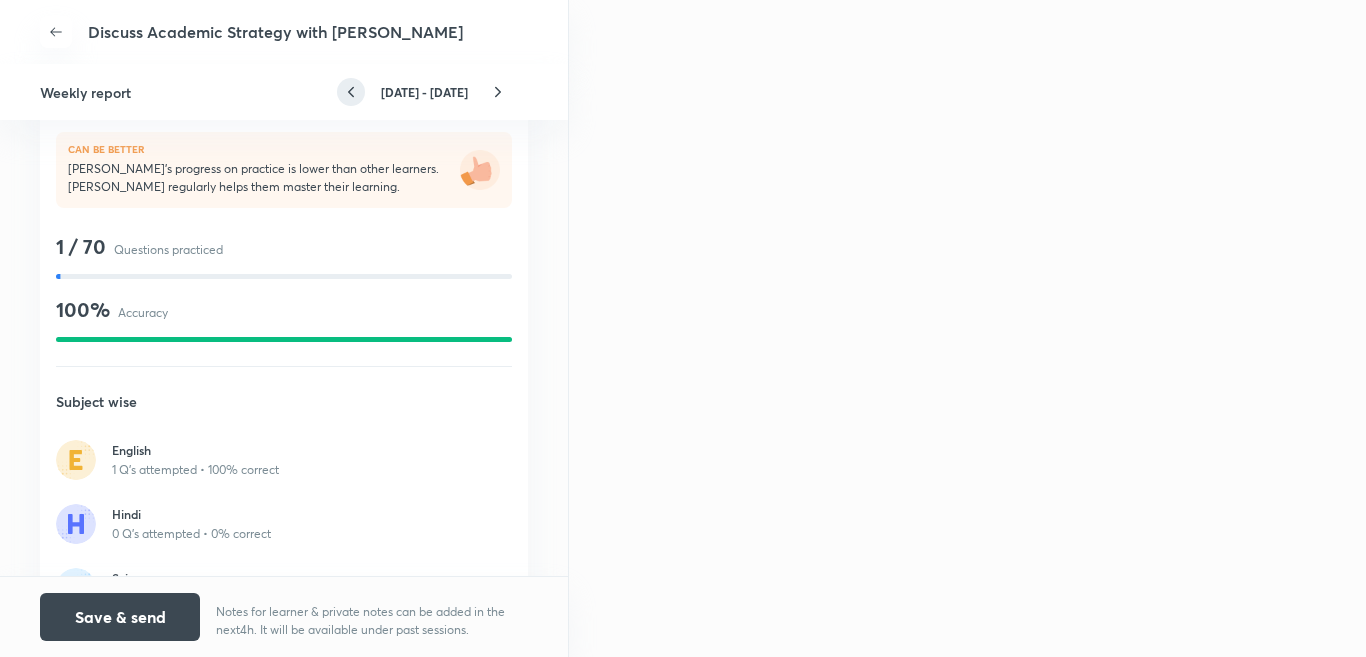 click 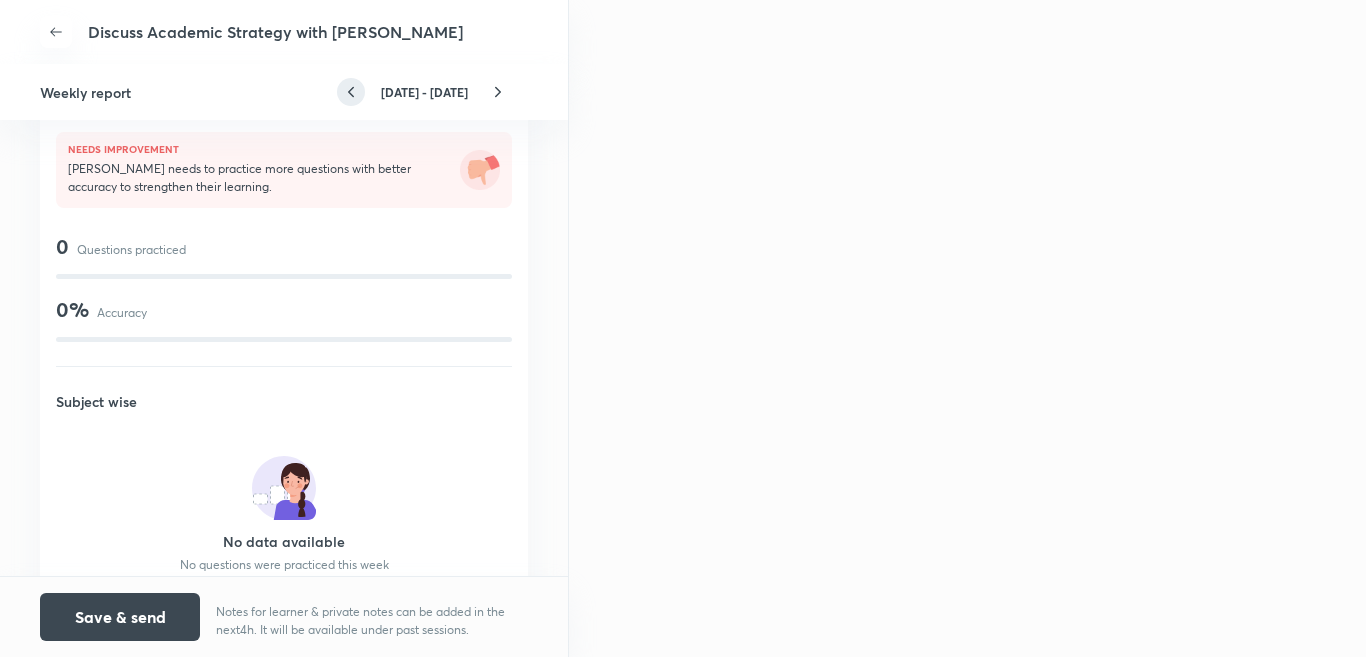 click 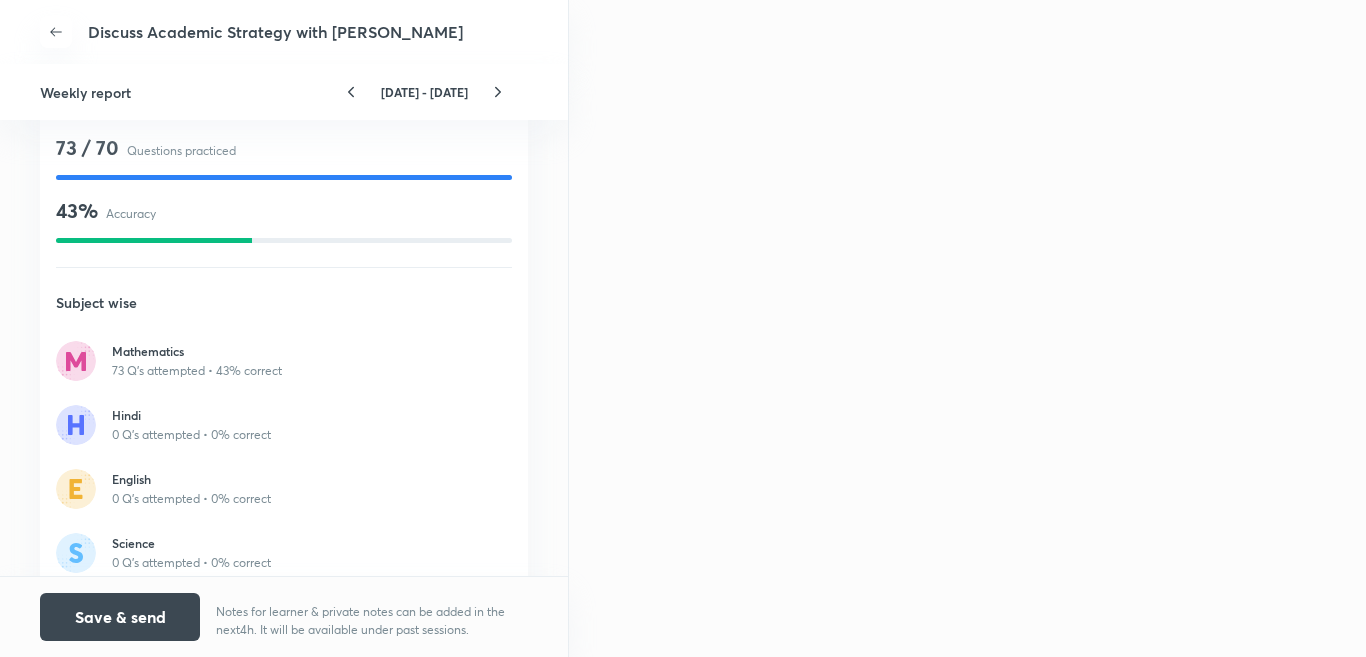 scroll, scrollTop: 1781, scrollLeft: 0, axis: vertical 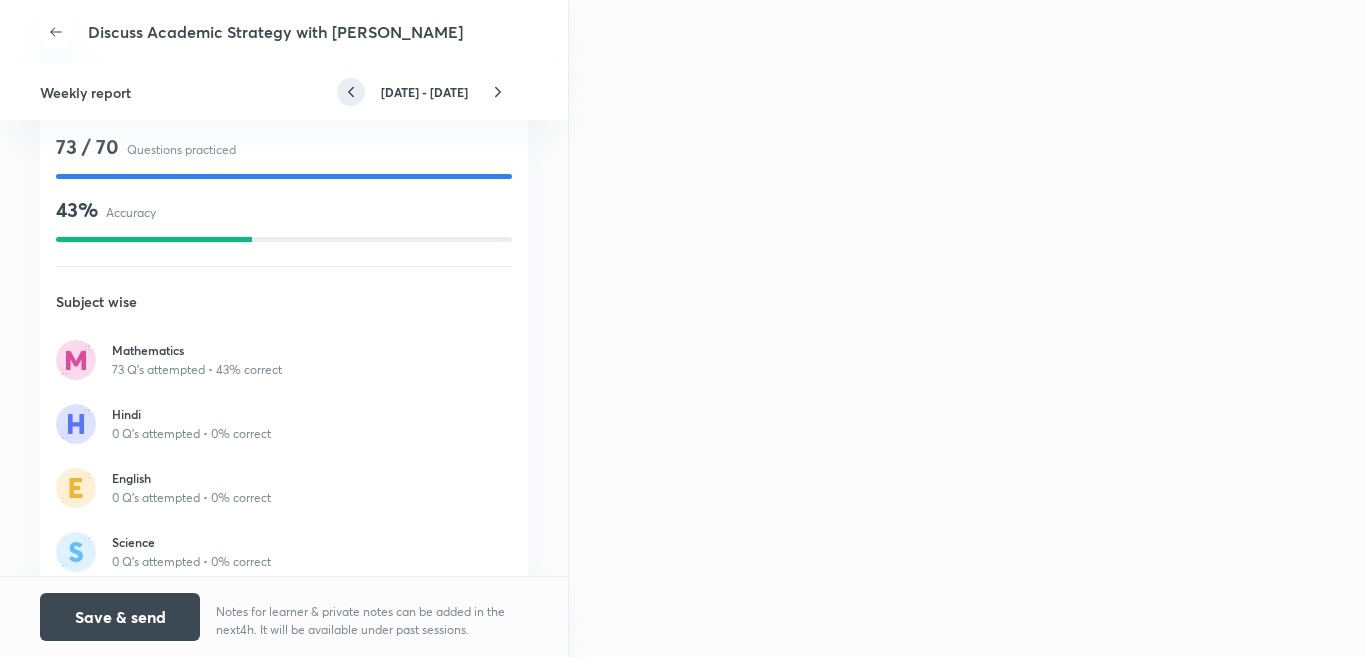 click 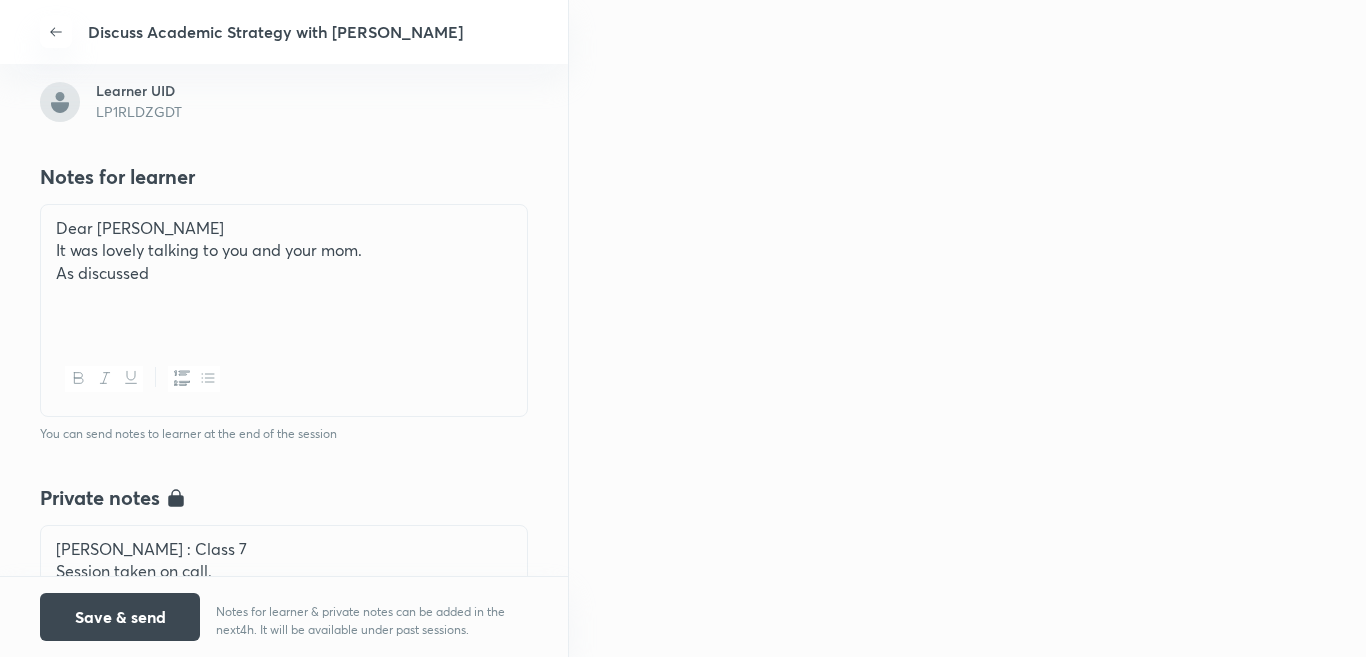 scroll, scrollTop: 428, scrollLeft: 0, axis: vertical 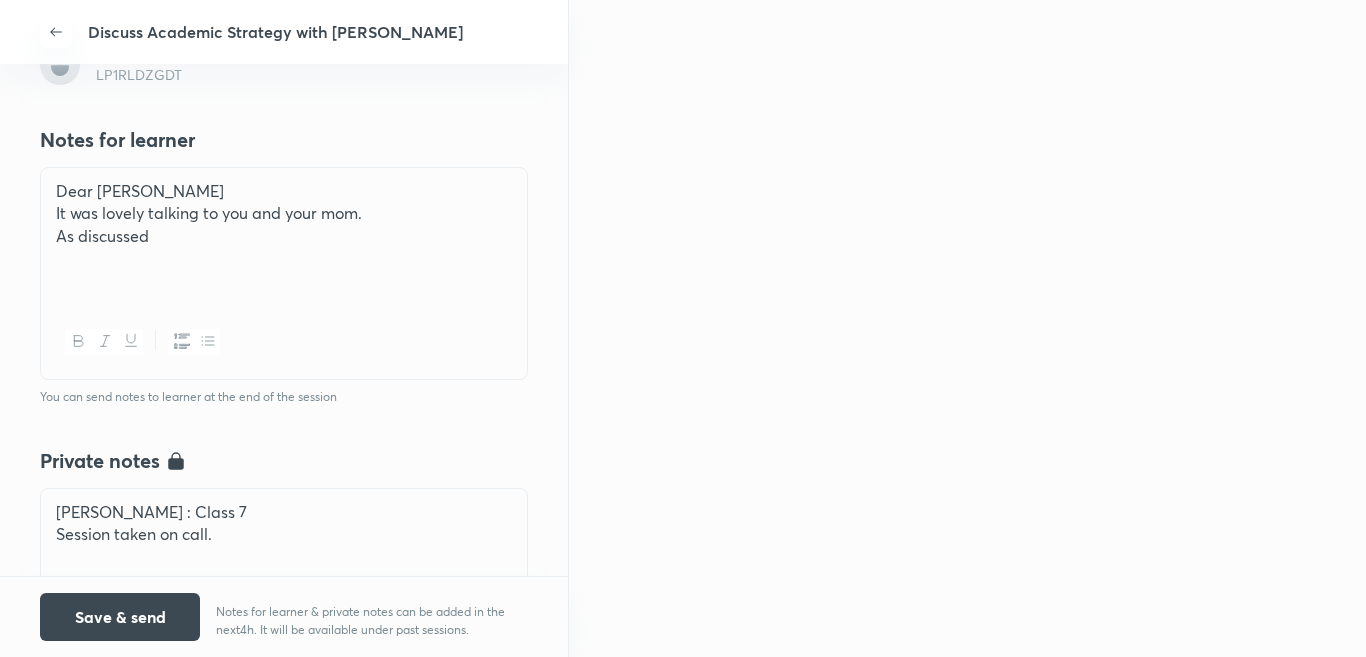 click on "As discussed" at bounding box center [284, 236] 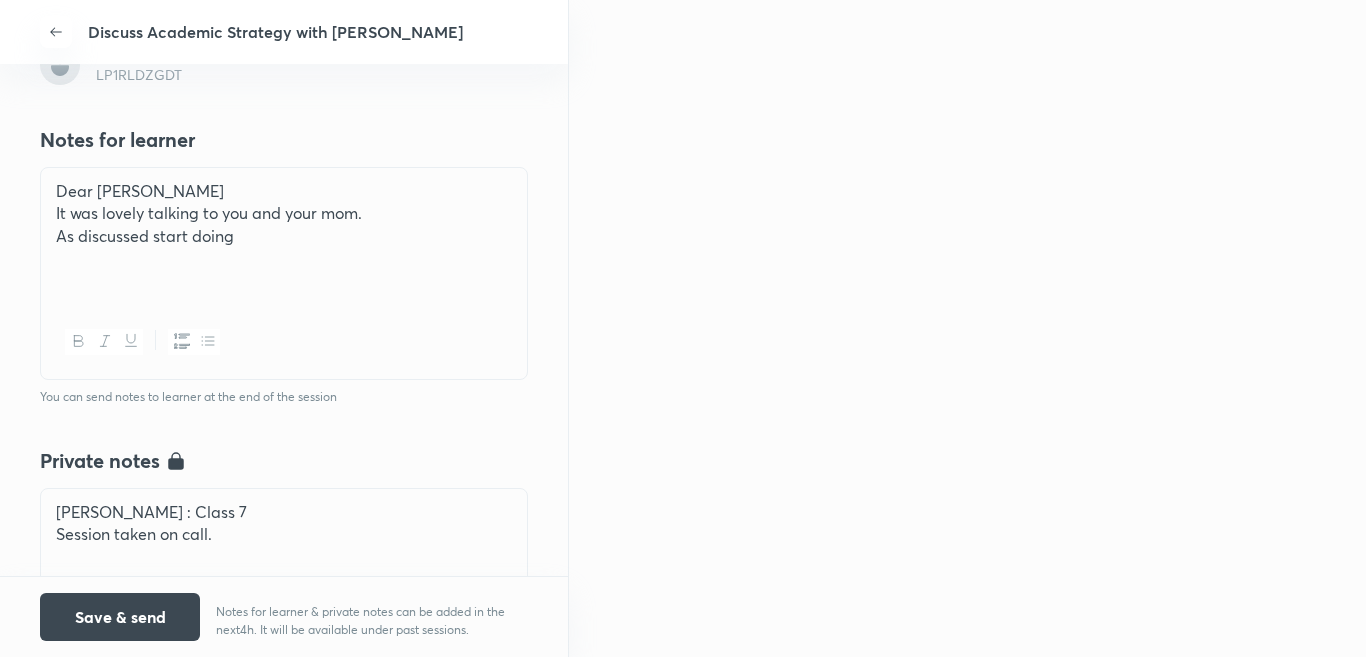 click on "Anay : Class 7 Session taken on call." at bounding box center (284, 545) 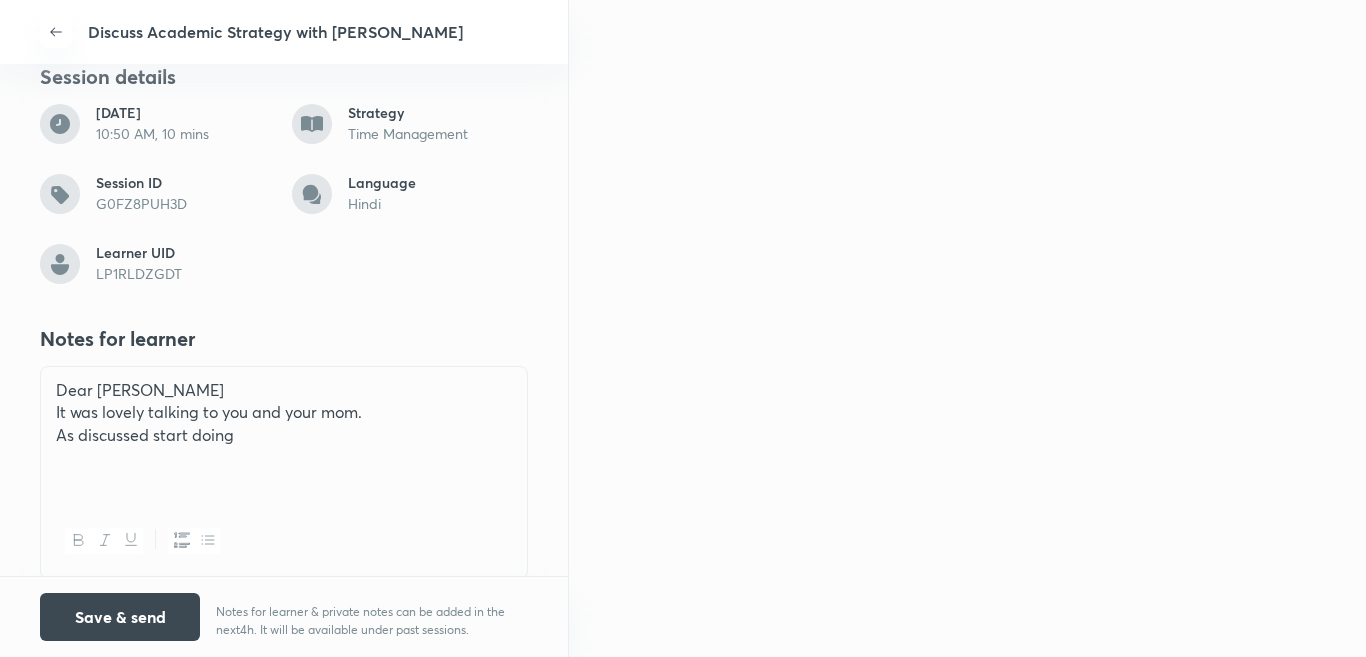 scroll, scrollTop: 228, scrollLeft: 0, axis: vertical 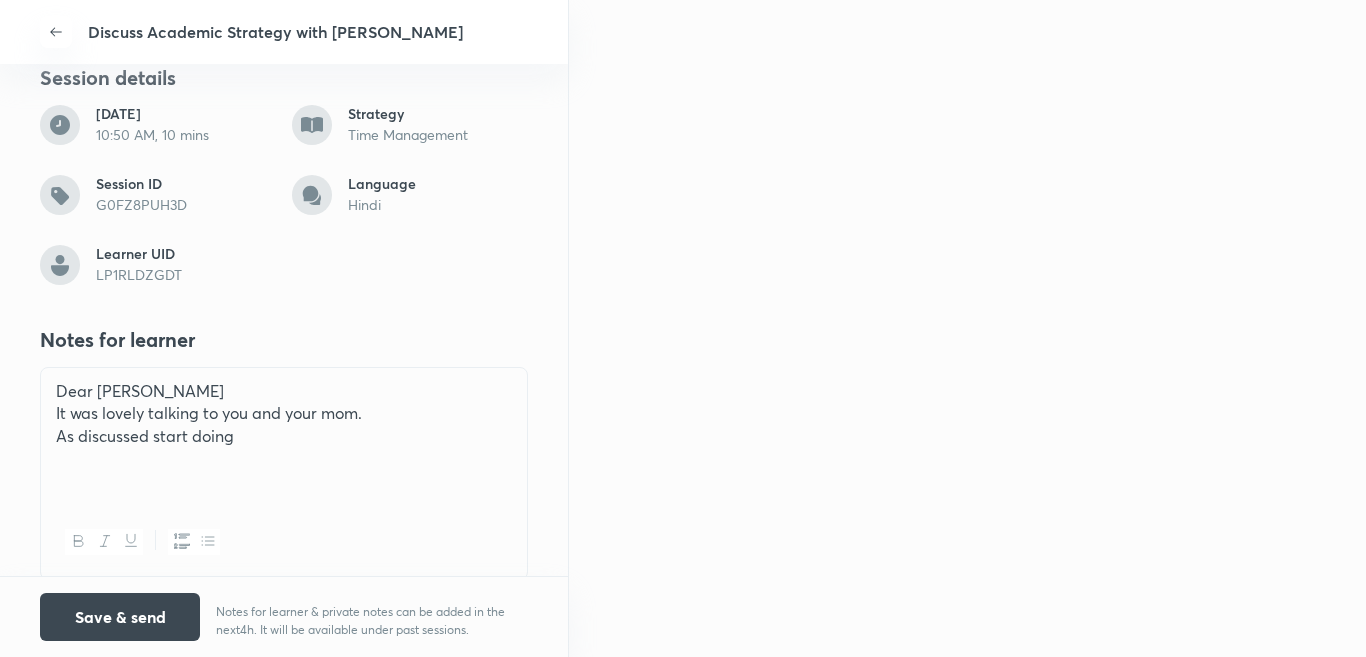 click on "As discussed start doing" at bounding box center (284, 436) 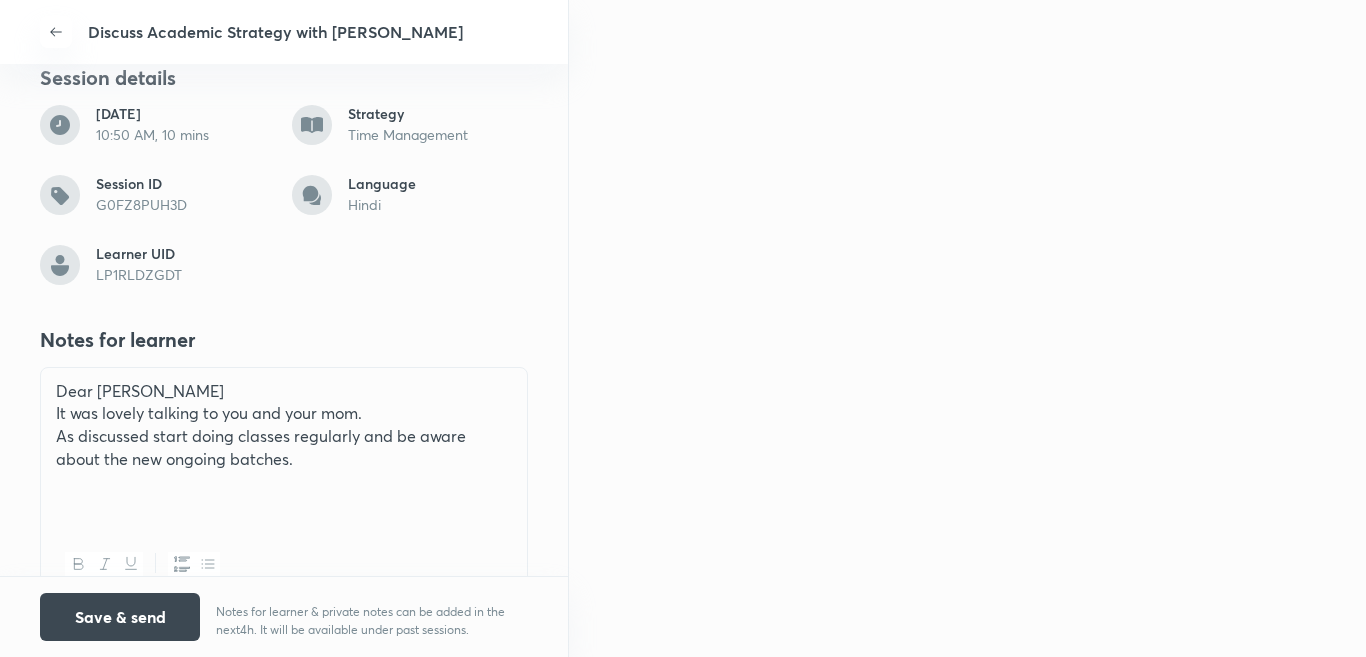 click on "As discussed start doing classes regularly and be aware about the new ongoing batches." at bounding box center (284, 447) 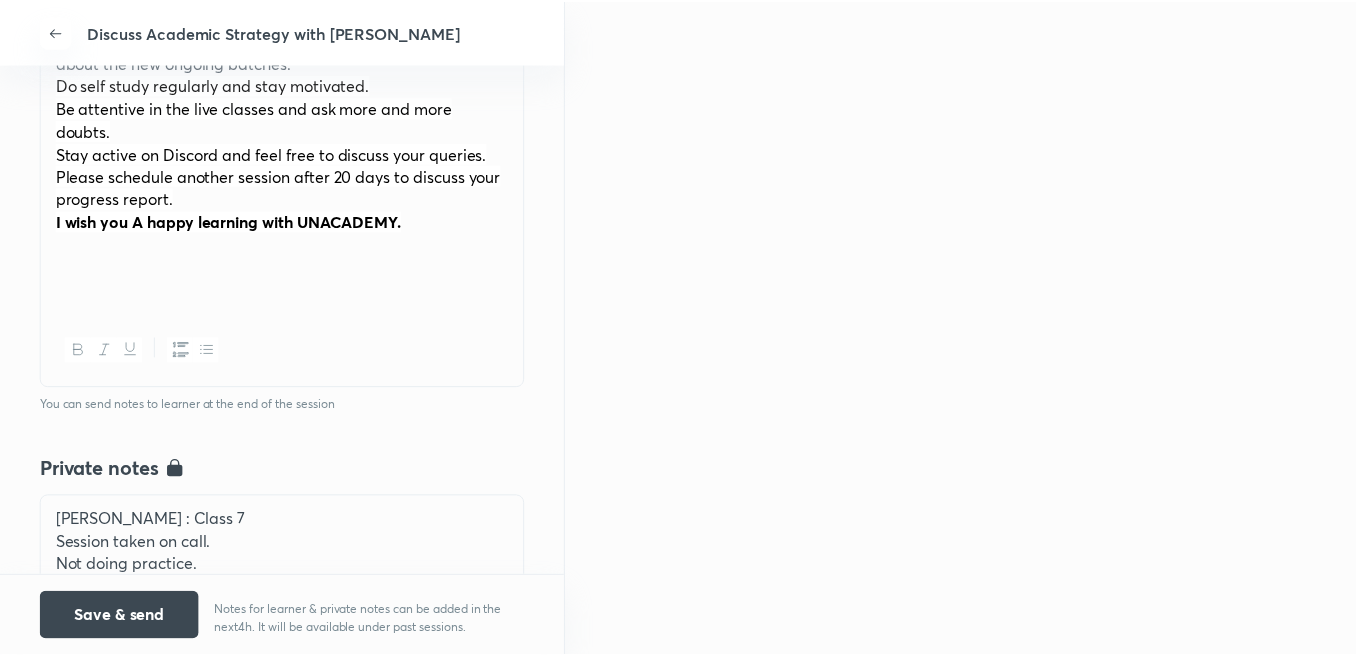 scroll, scrollTop: 628, scrollLeft: 0, axis: vertical 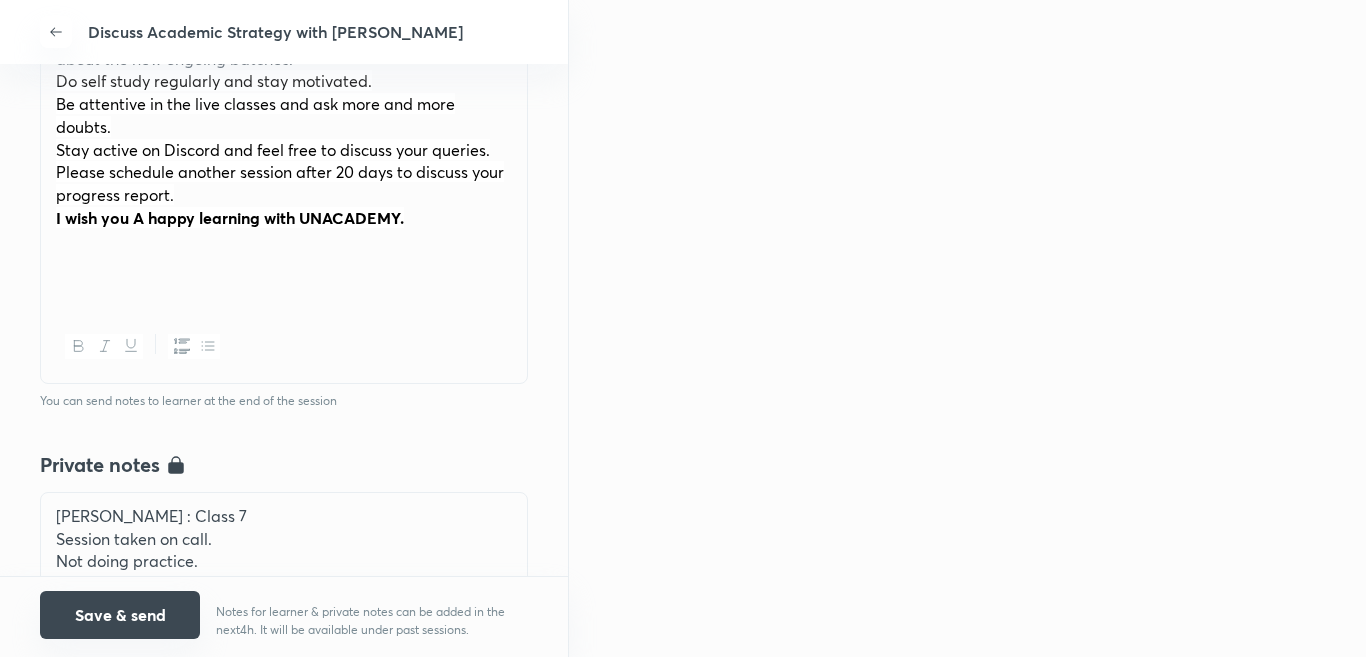 click on "Save & send" at bounding box center (120, 615) 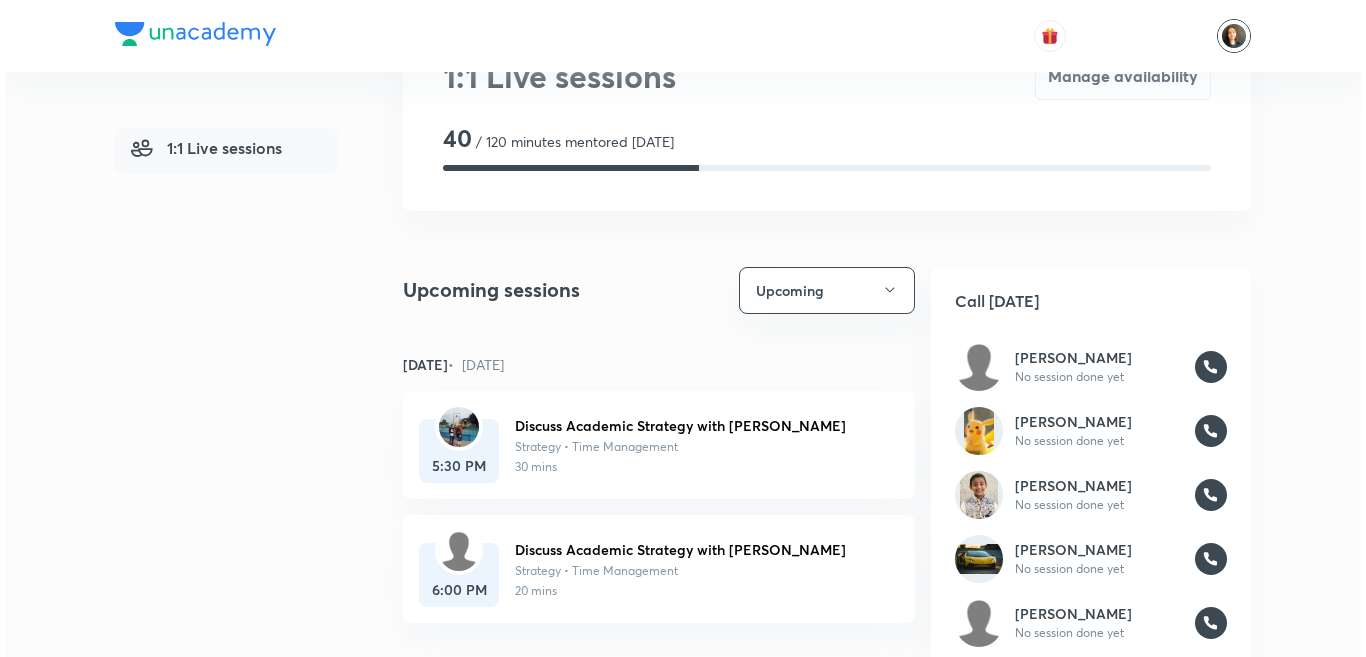scroll, scrollTop: 100, scrollLeft: 0, axis: vertical 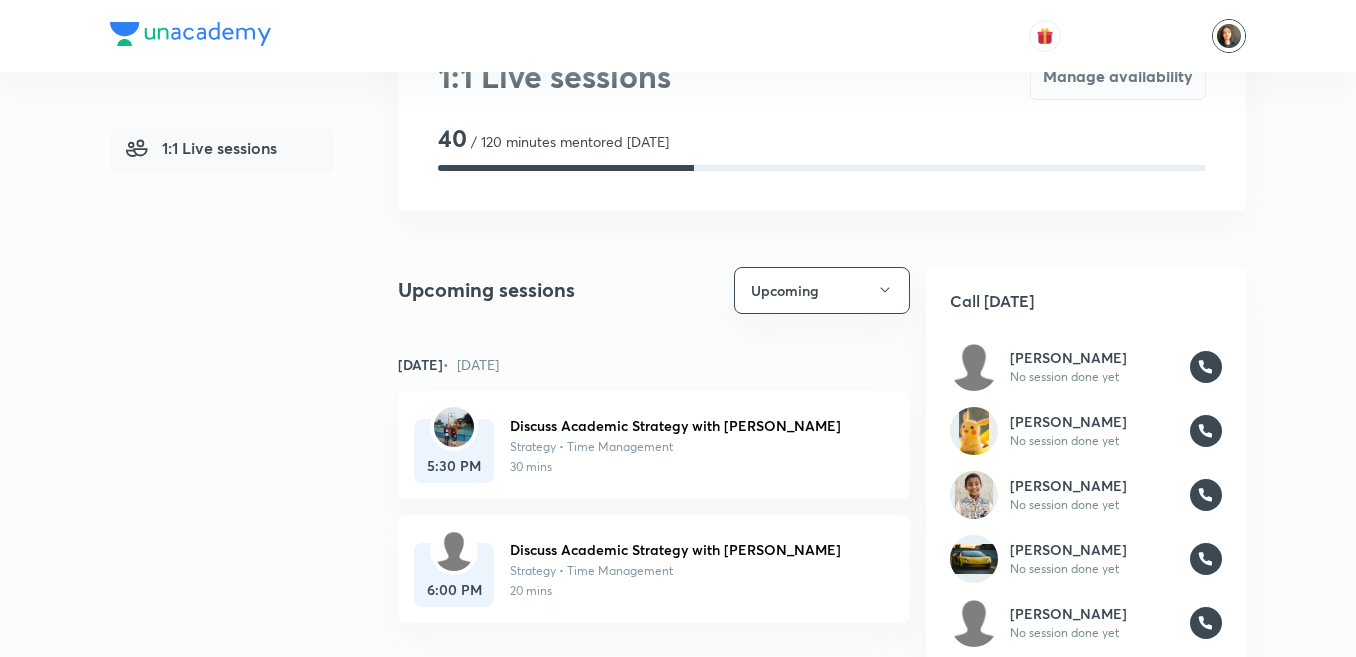 click at bounding box center [1229, 36] 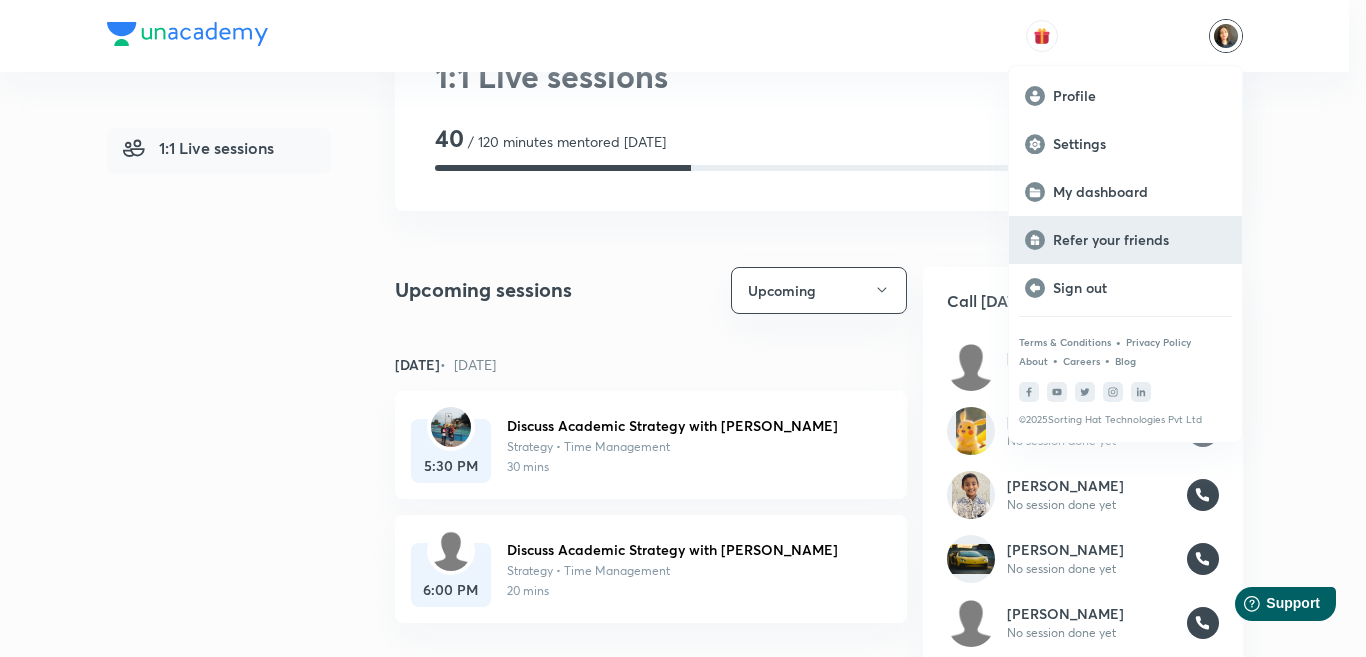scroll, scrollTop: 0, scrollLeft: 0, axis: both 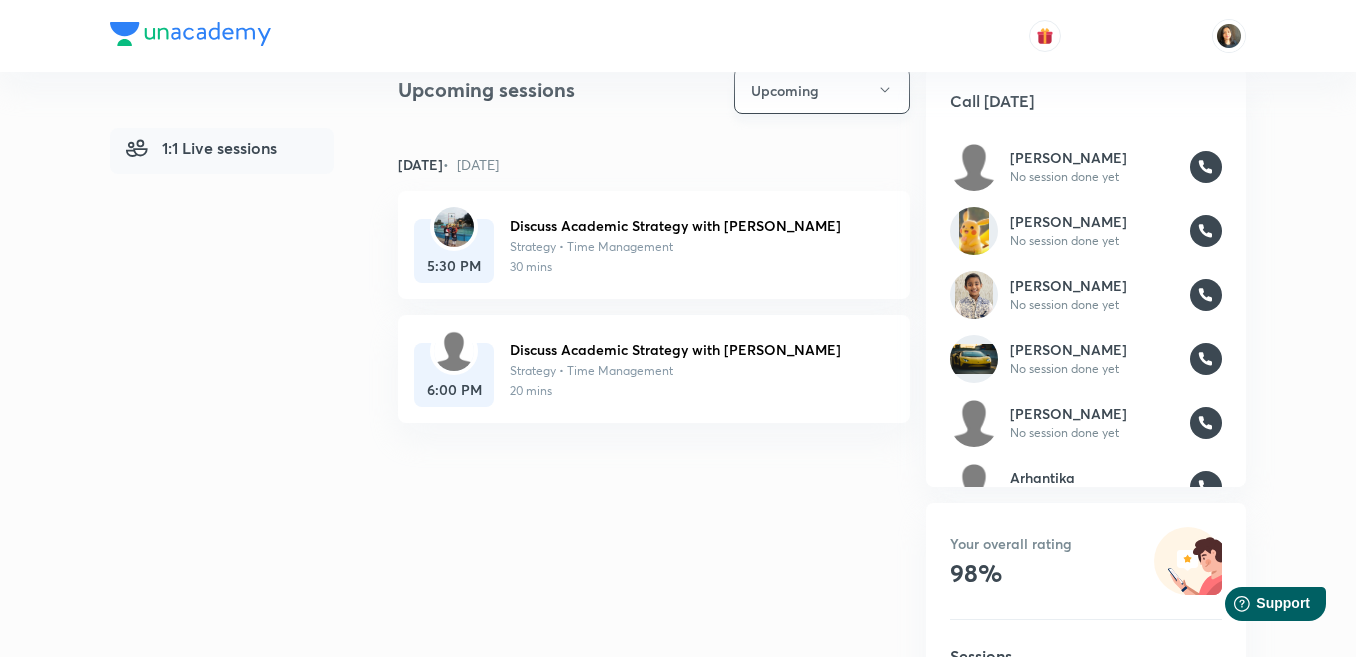 click 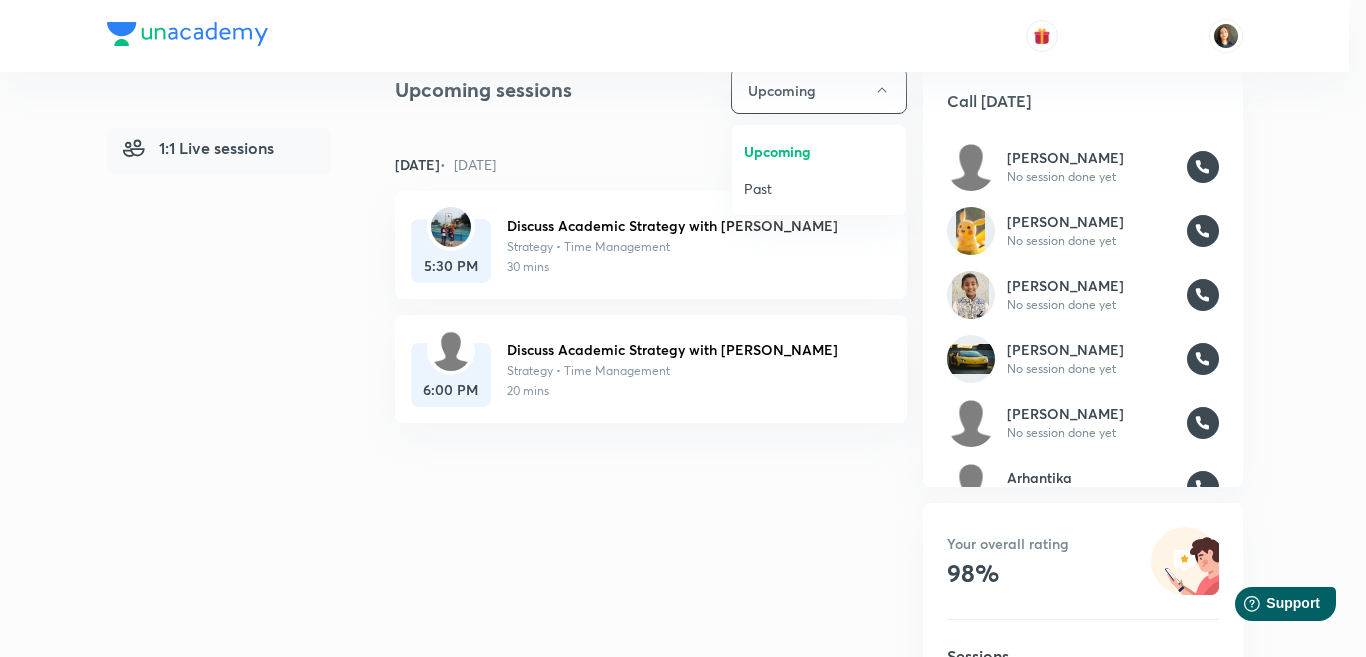 click on "Past" at bounding box center [819, 188] 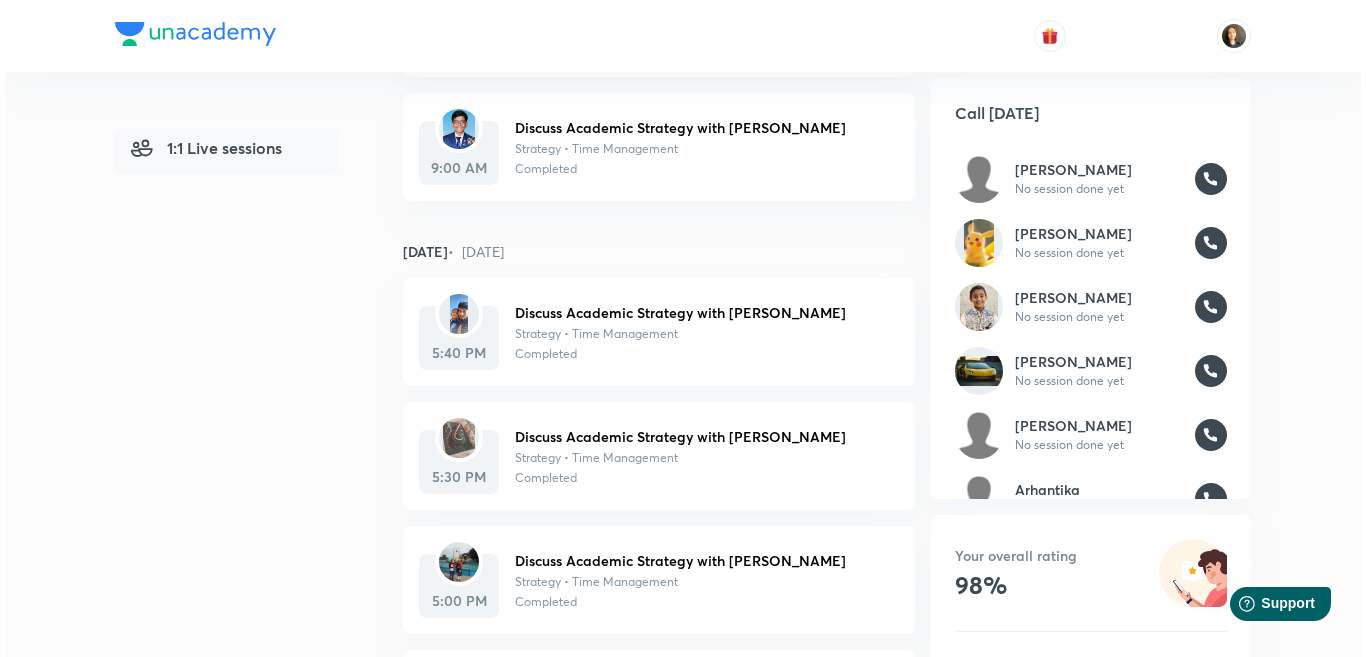 scroll, scrollTop: 800, scrollLeft: 0, axis: vertical 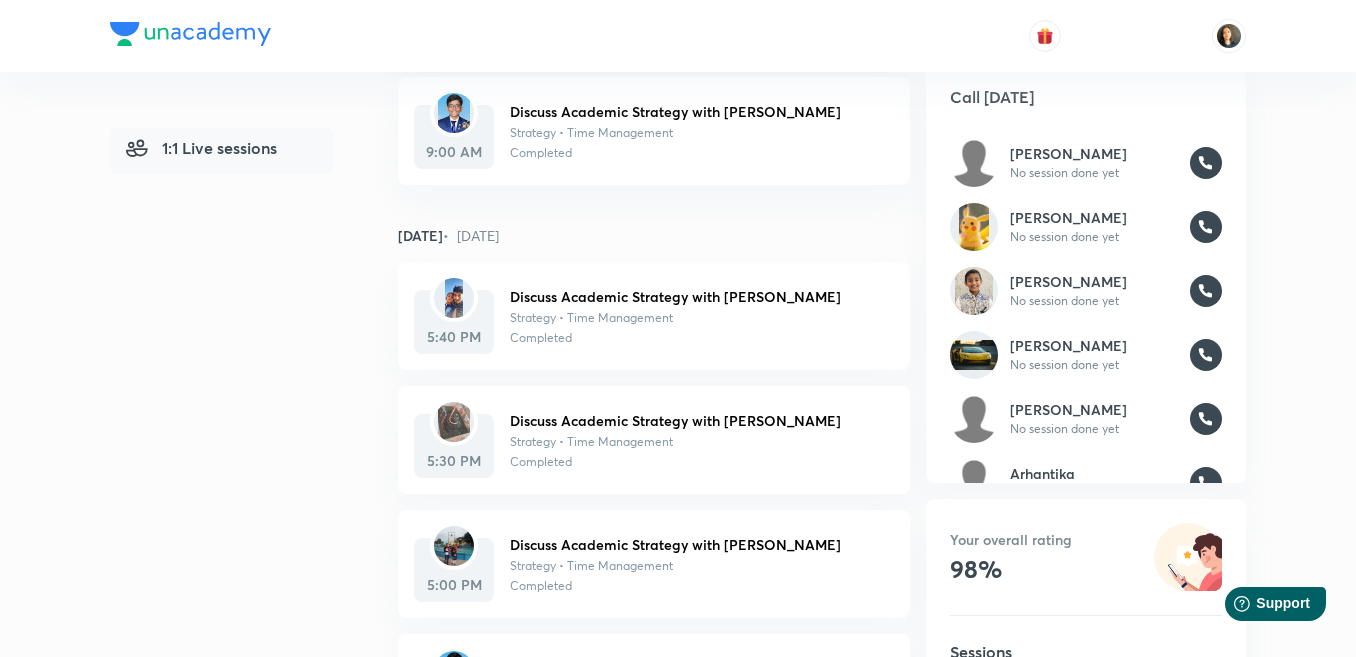 click on "Discuss Academic Strategy with Shreya" at bounding box center (694, 420) 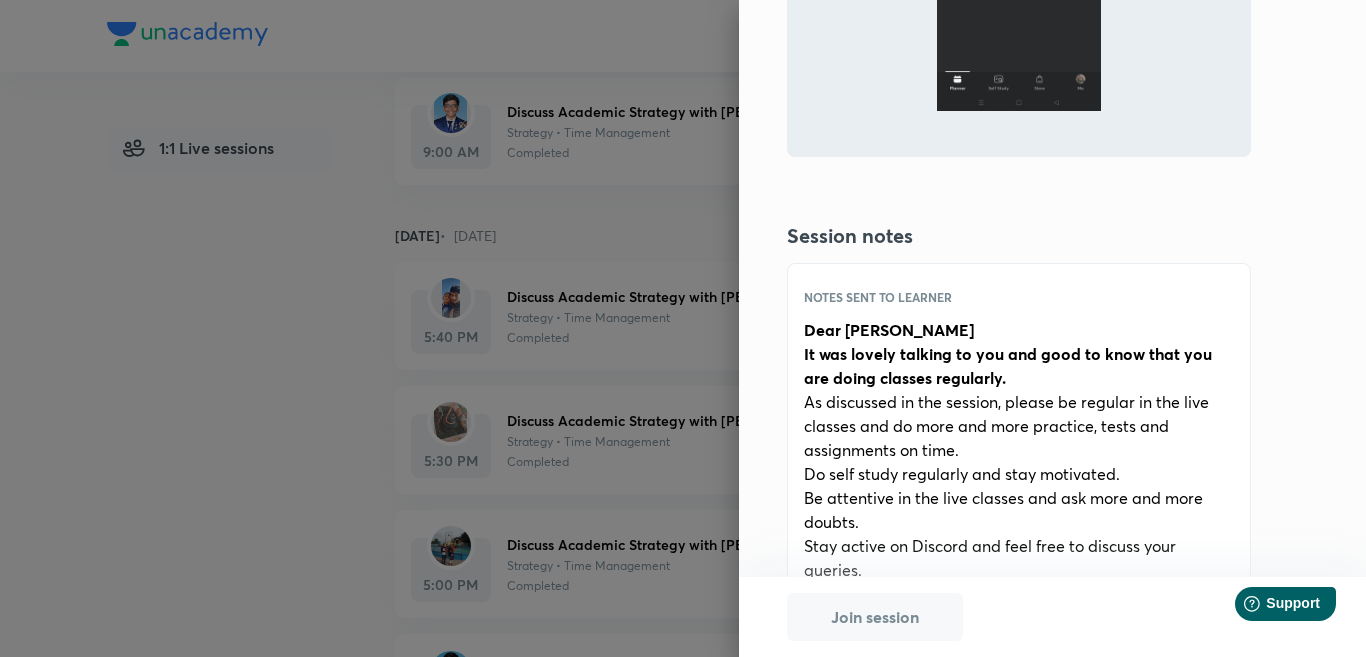 scroll, scrollTop: 1000, scrollLeft: 0, axis: vertical 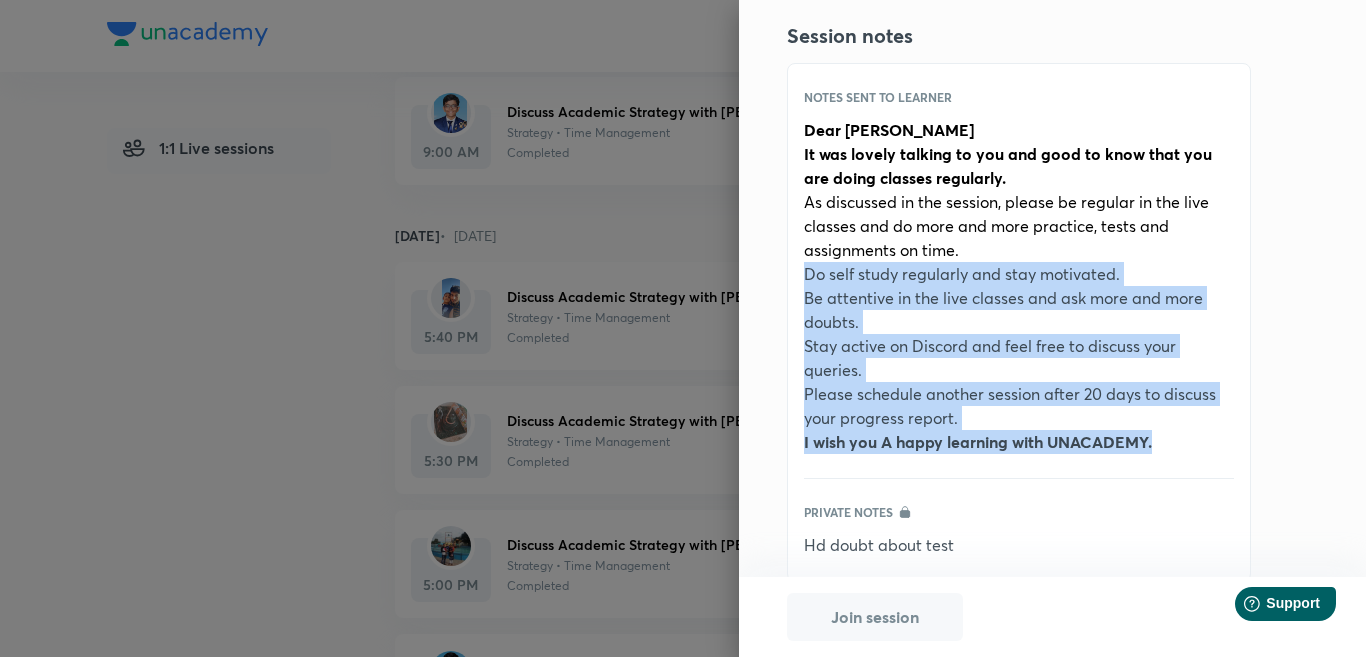drag, startPoint x: 1151, startPoint y: 436, endPoint x: 747, endPoint y: 262, distance: 439.87726 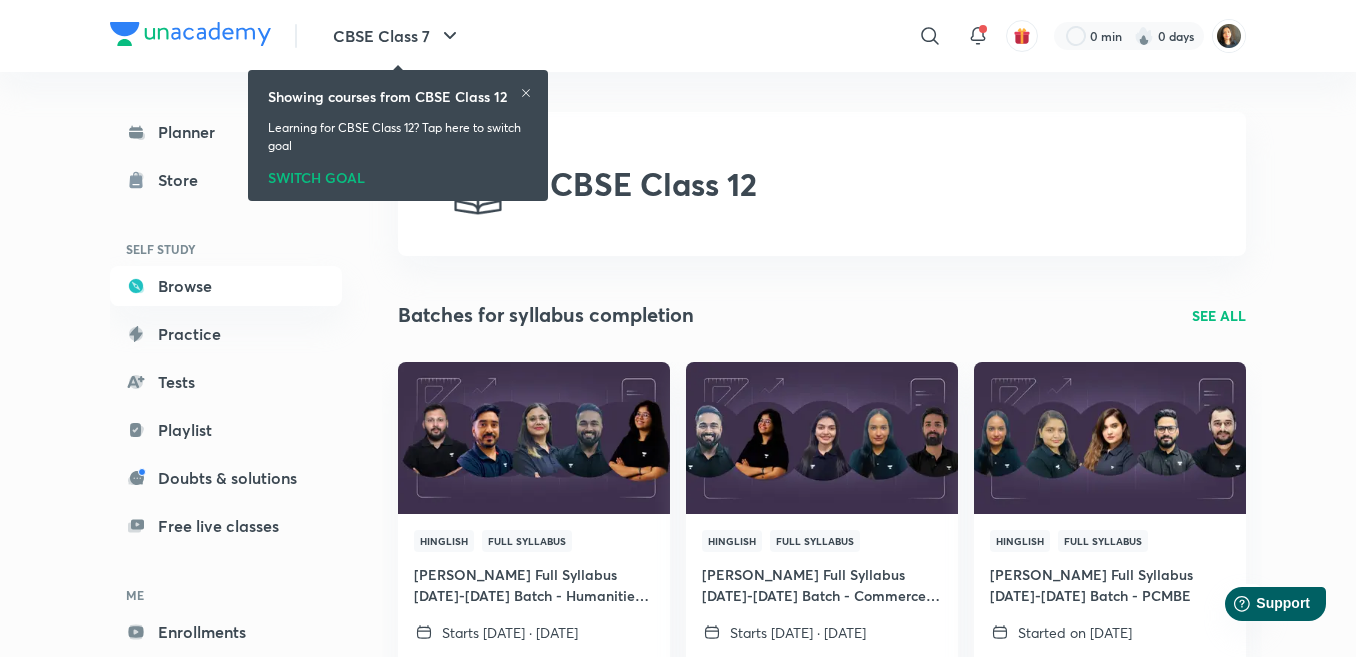 scroll, scrollTop: 0, scrollLeft: 0, axis: both 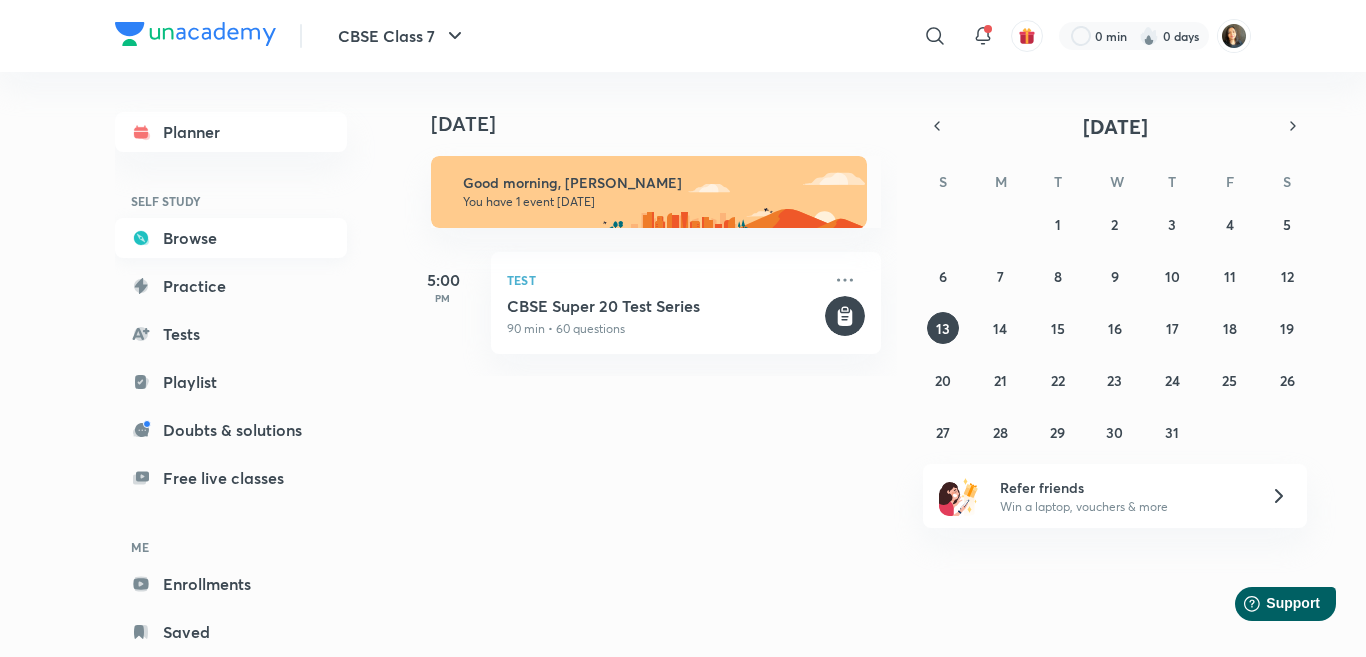 click on "Browse" at bounding box center [231, 238] 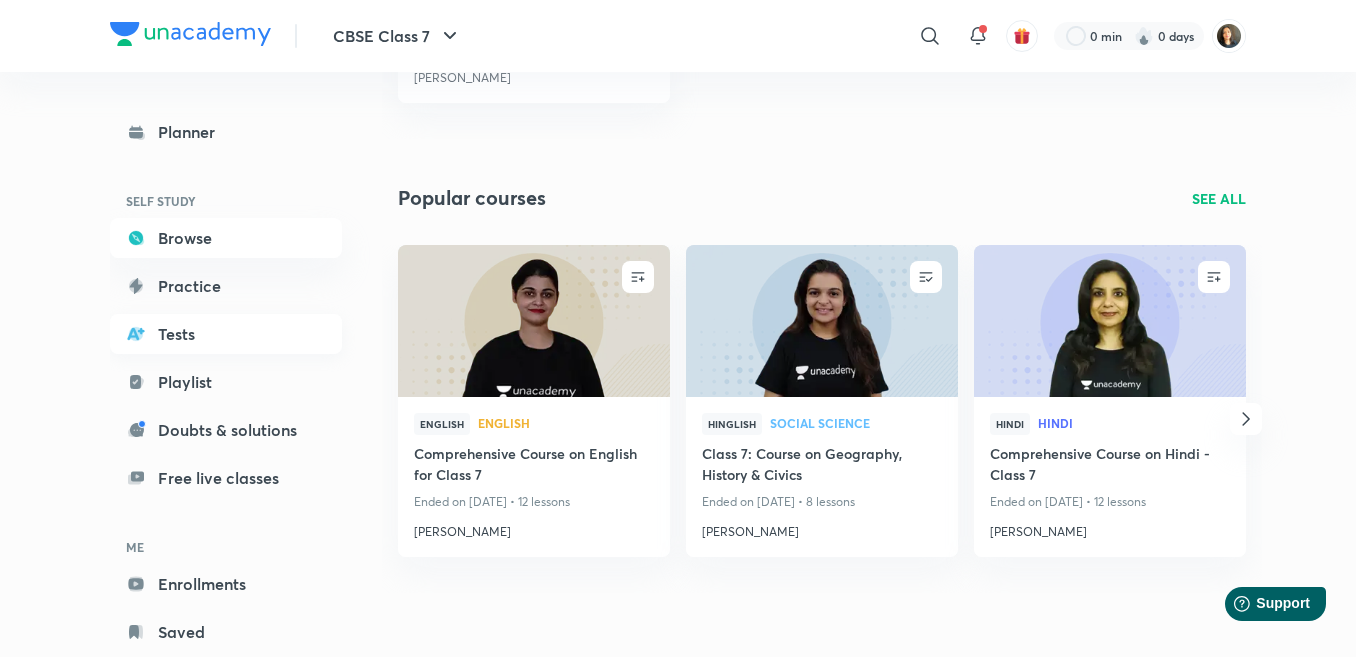 scroll, scrollTop: 525, scrollLeft: 0, axis: vertical 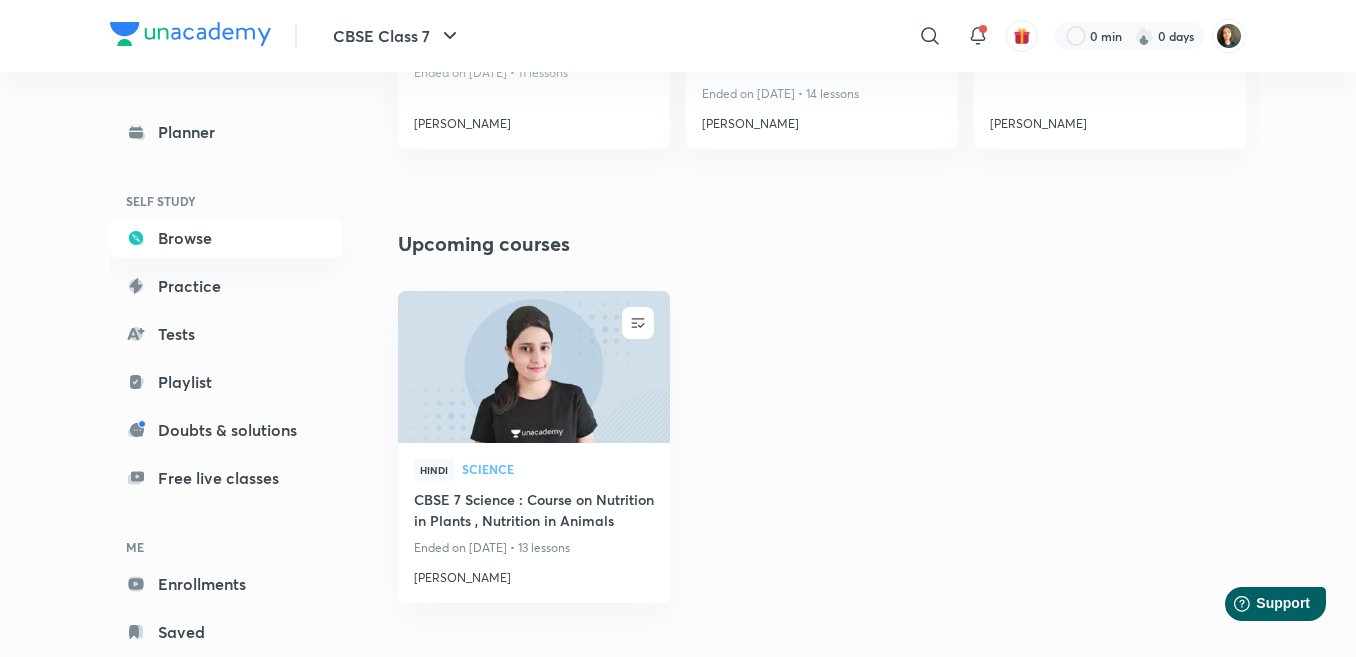 drag, startPoint x: 198, startPoint y: 131, endPoint x: 889, endPoint y: 412, distance: 745.9504 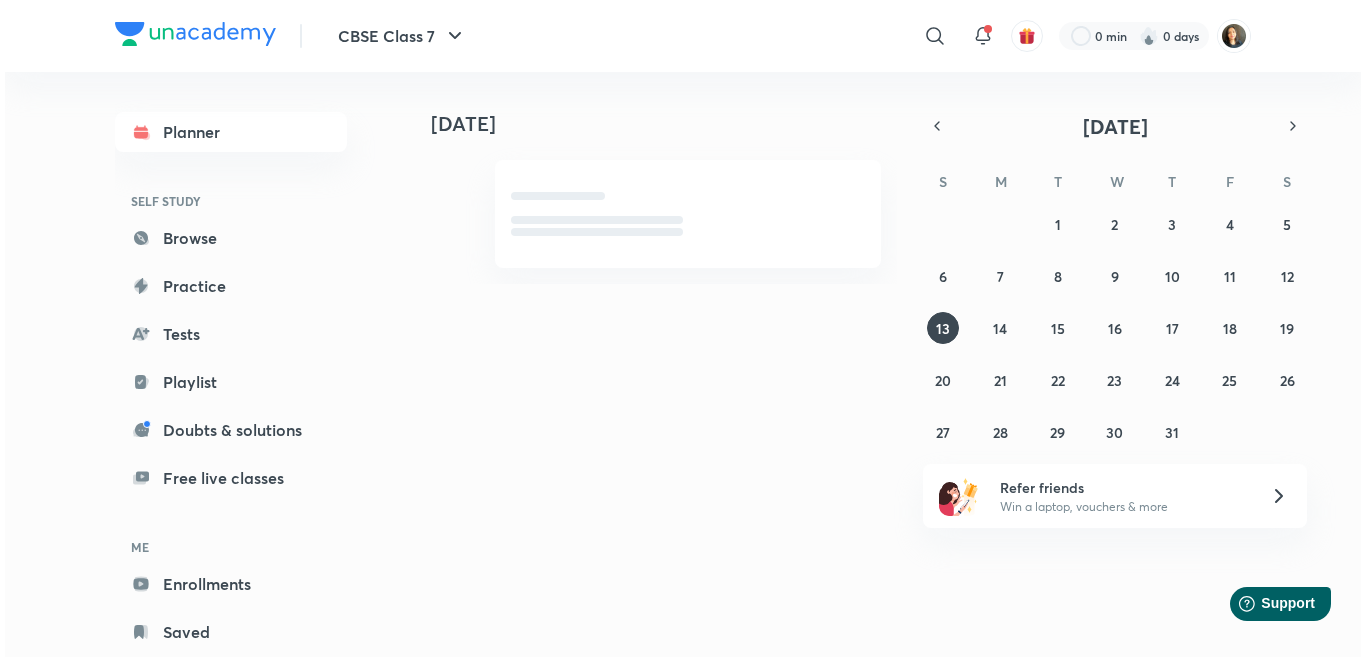 scroll, scrollTop: 0, scrollLeft: 0, axis: both 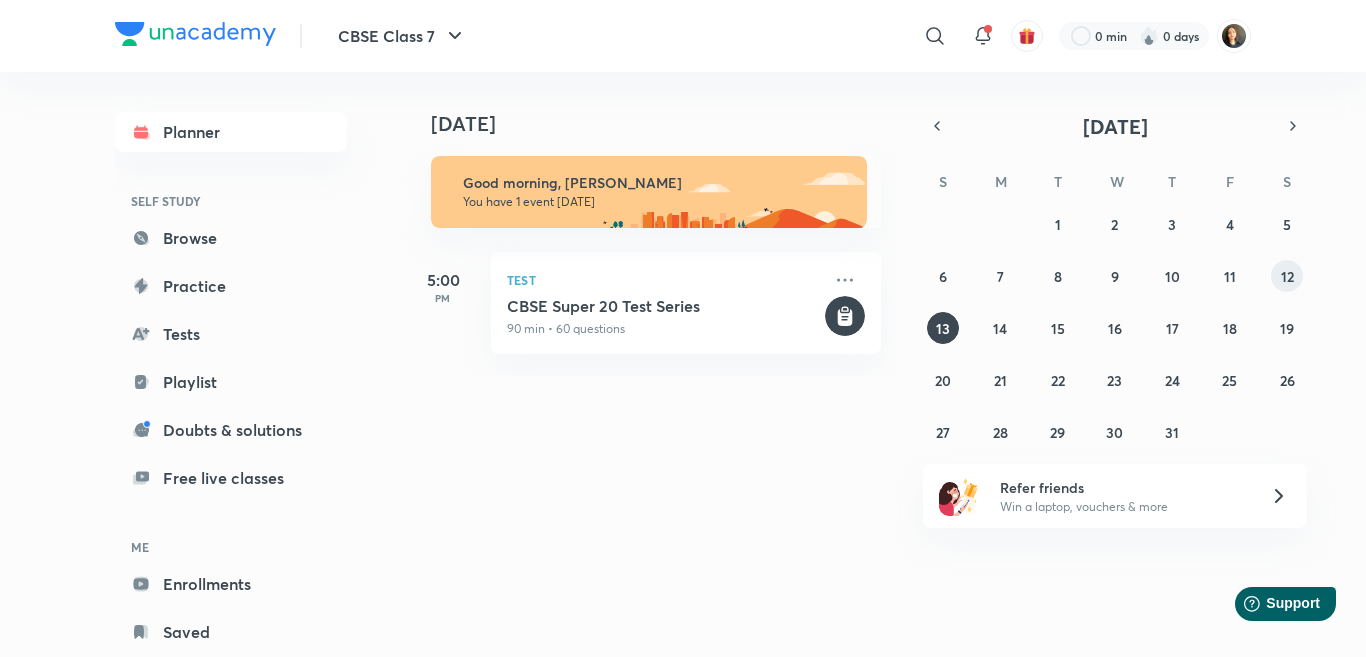 click on "12" at bounding box center [1287, 276] 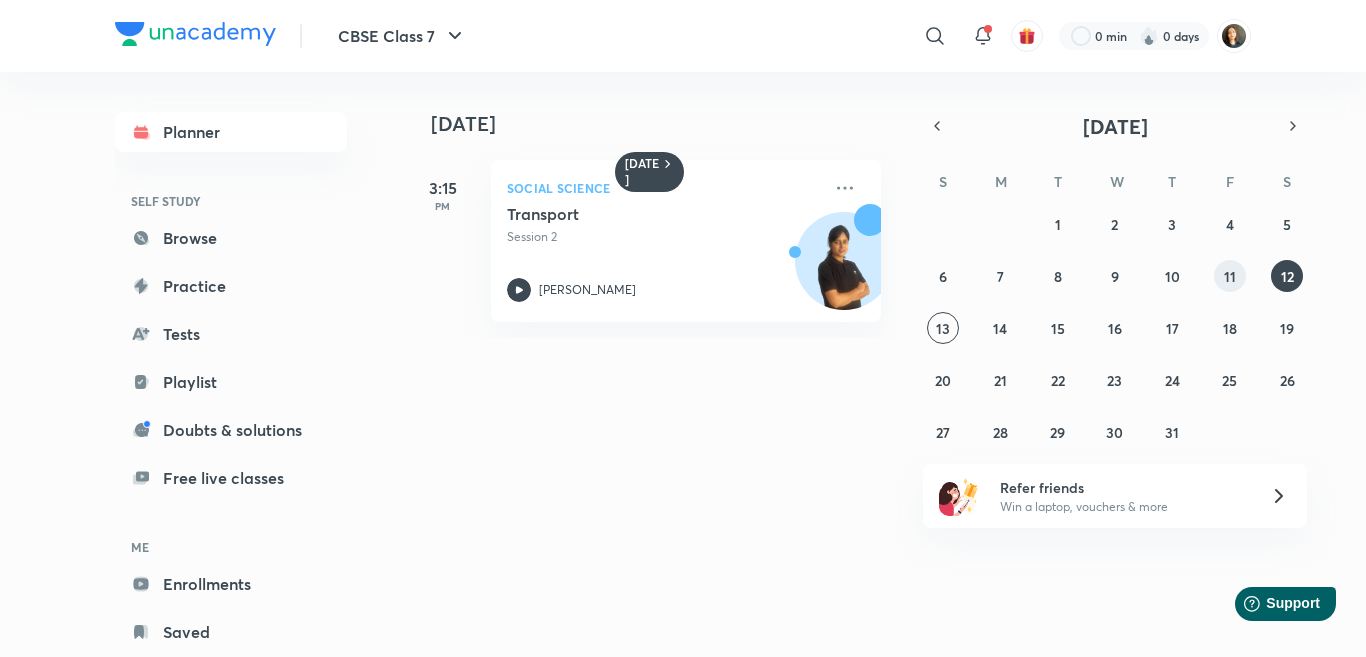 click on "11" at bounding box center (1230, 276) 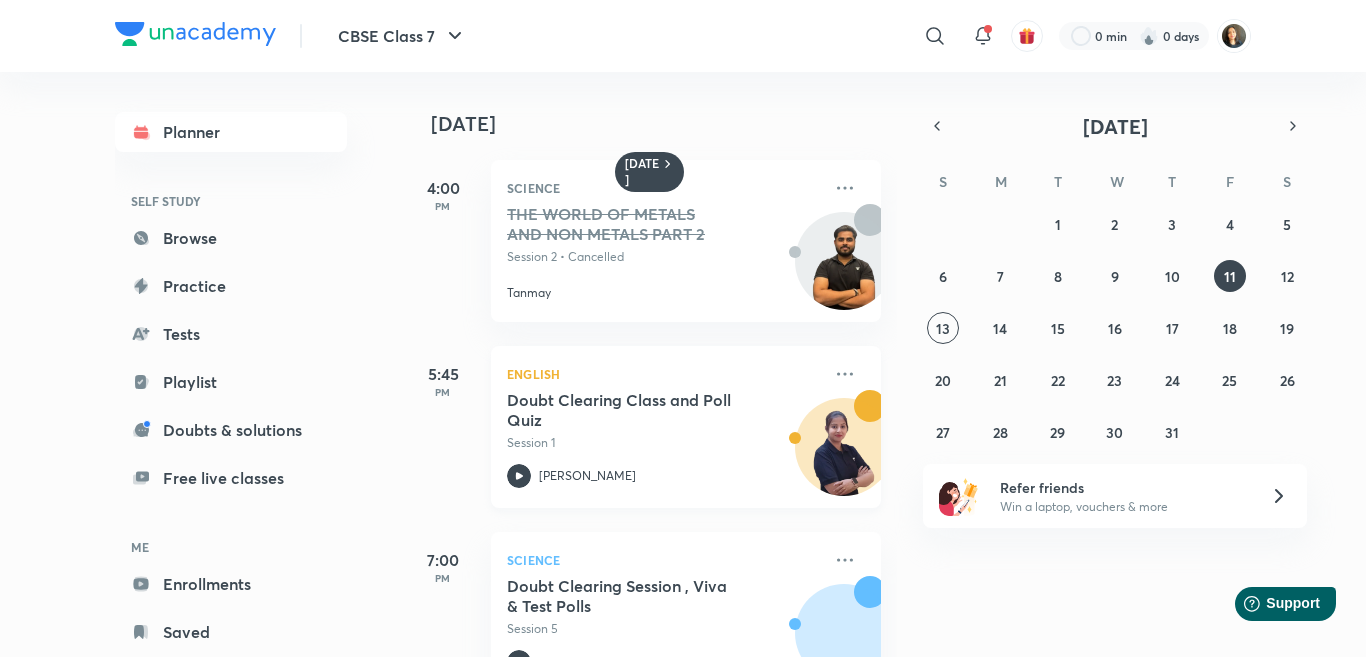 scroll, scrollTop: 70, scrollLeft: 0, axis: vertical 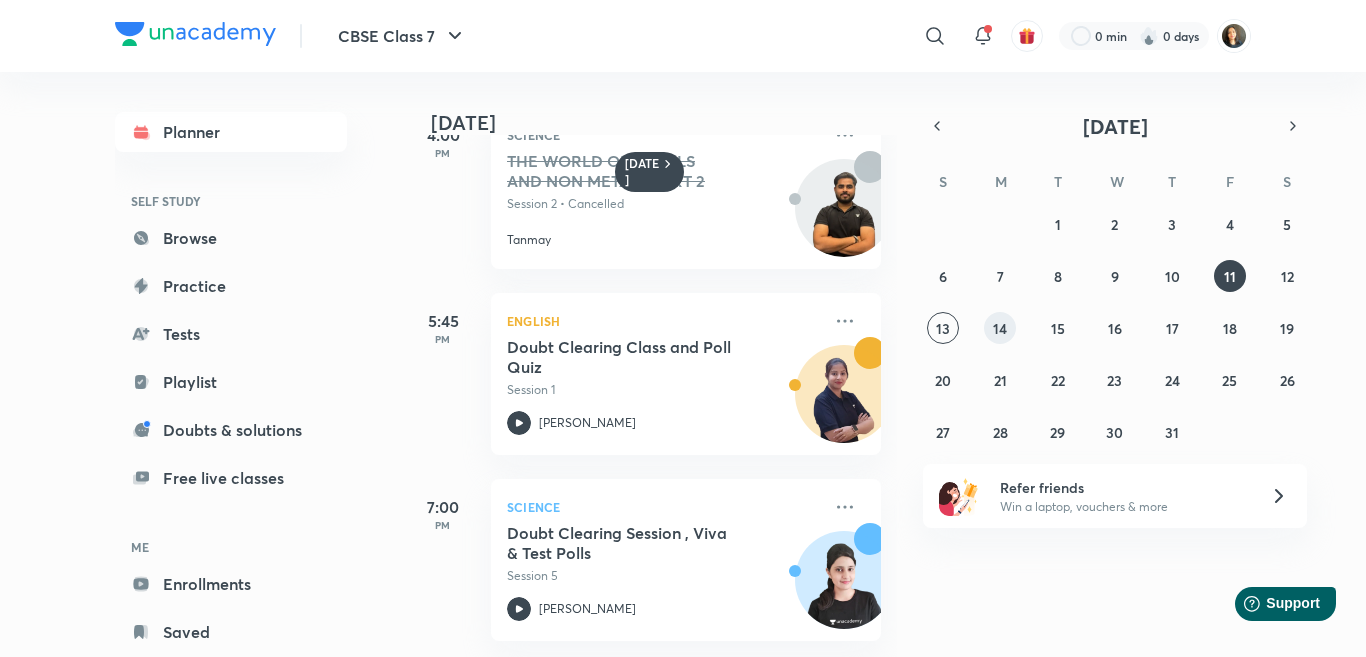 click on "14" at bounding box center (1000, 328) 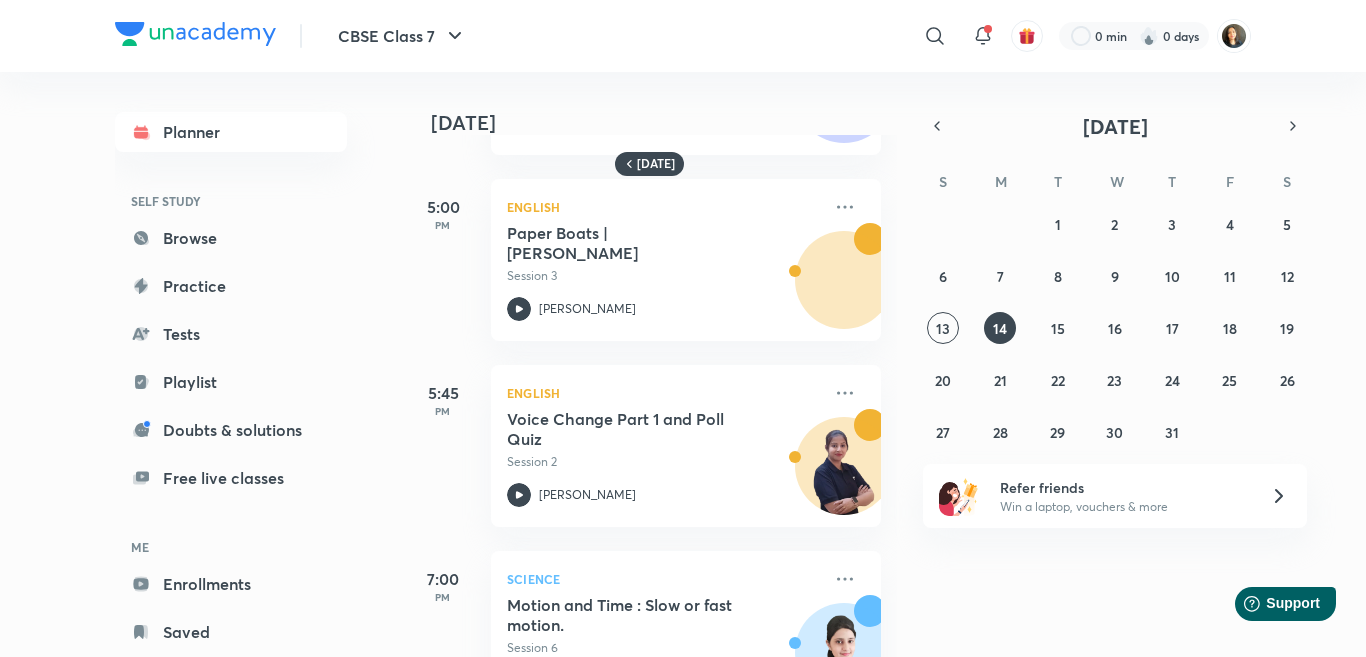 scroll, scrollTop: 442, scrollLeft: 0, axis: vertical 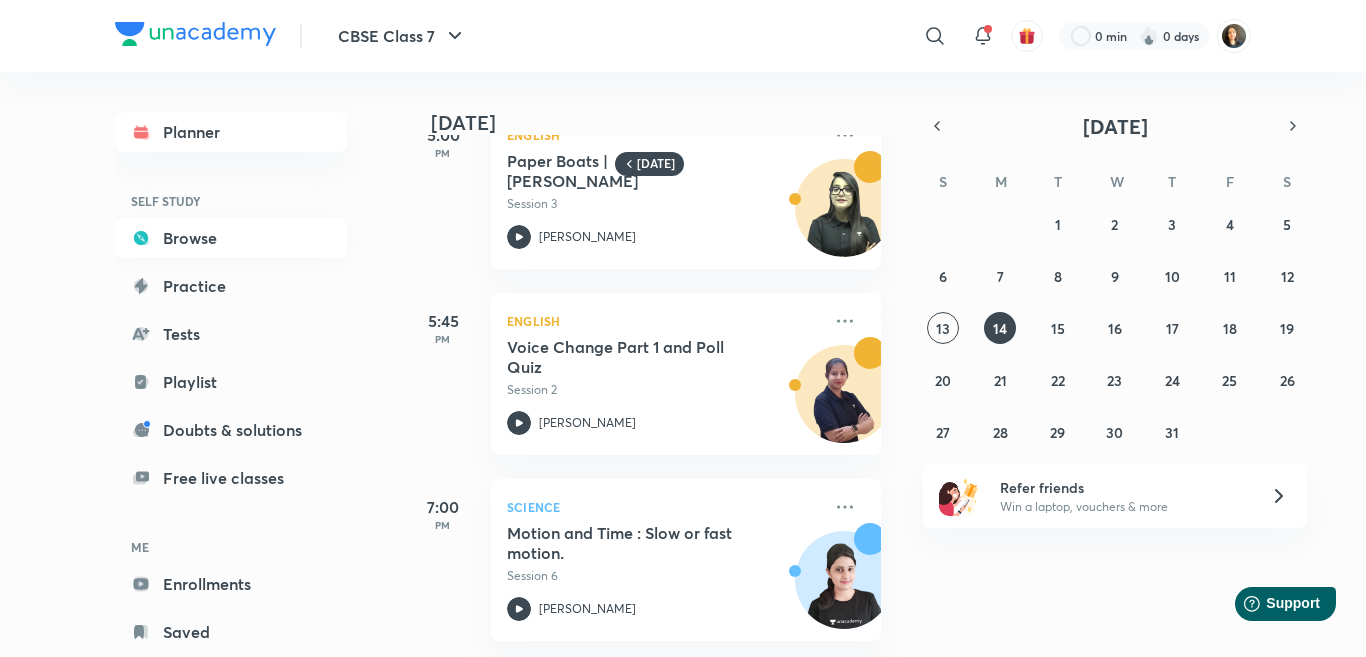 click on "Browse" at bounding box center (231, 238) 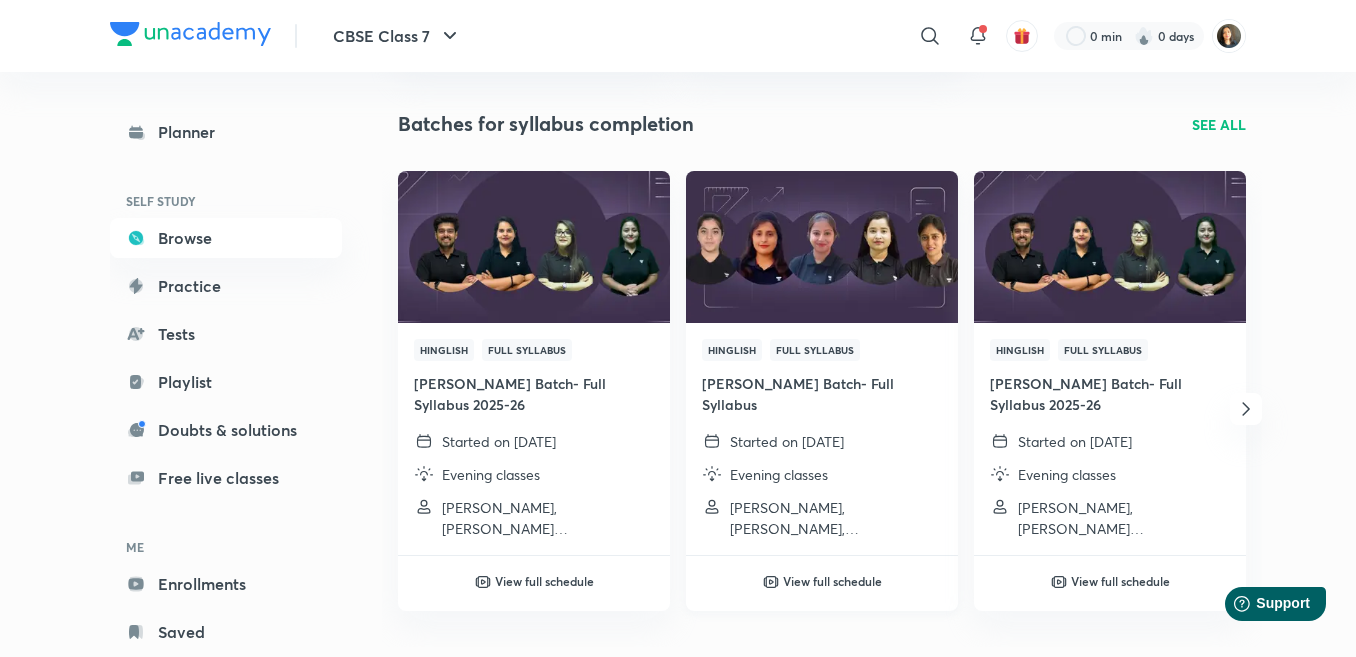 scroll, scrollTop: 2400, scrollLeft: 0, axis: vertical 